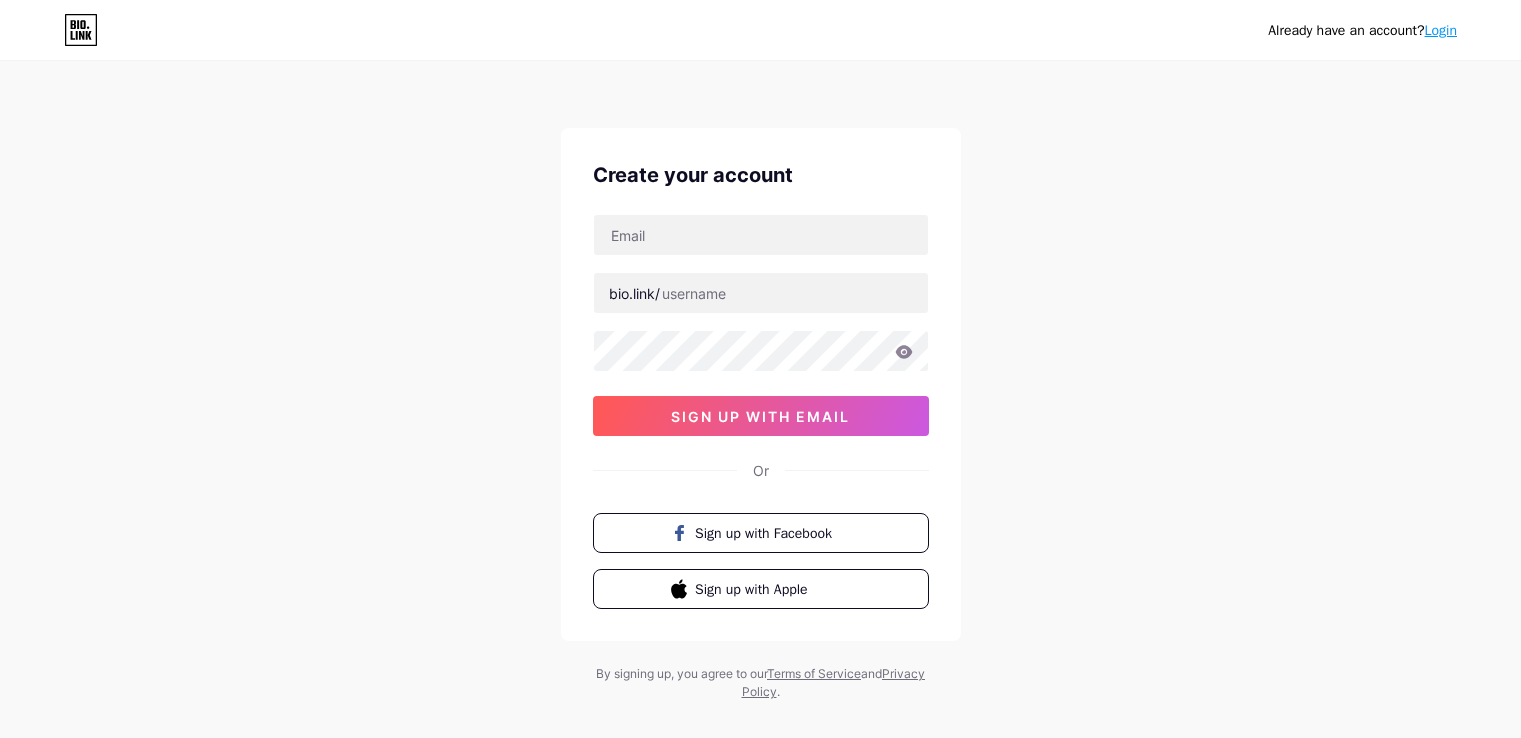 scroll, scrollTop: 0, scrollLeft: 0, axis: both 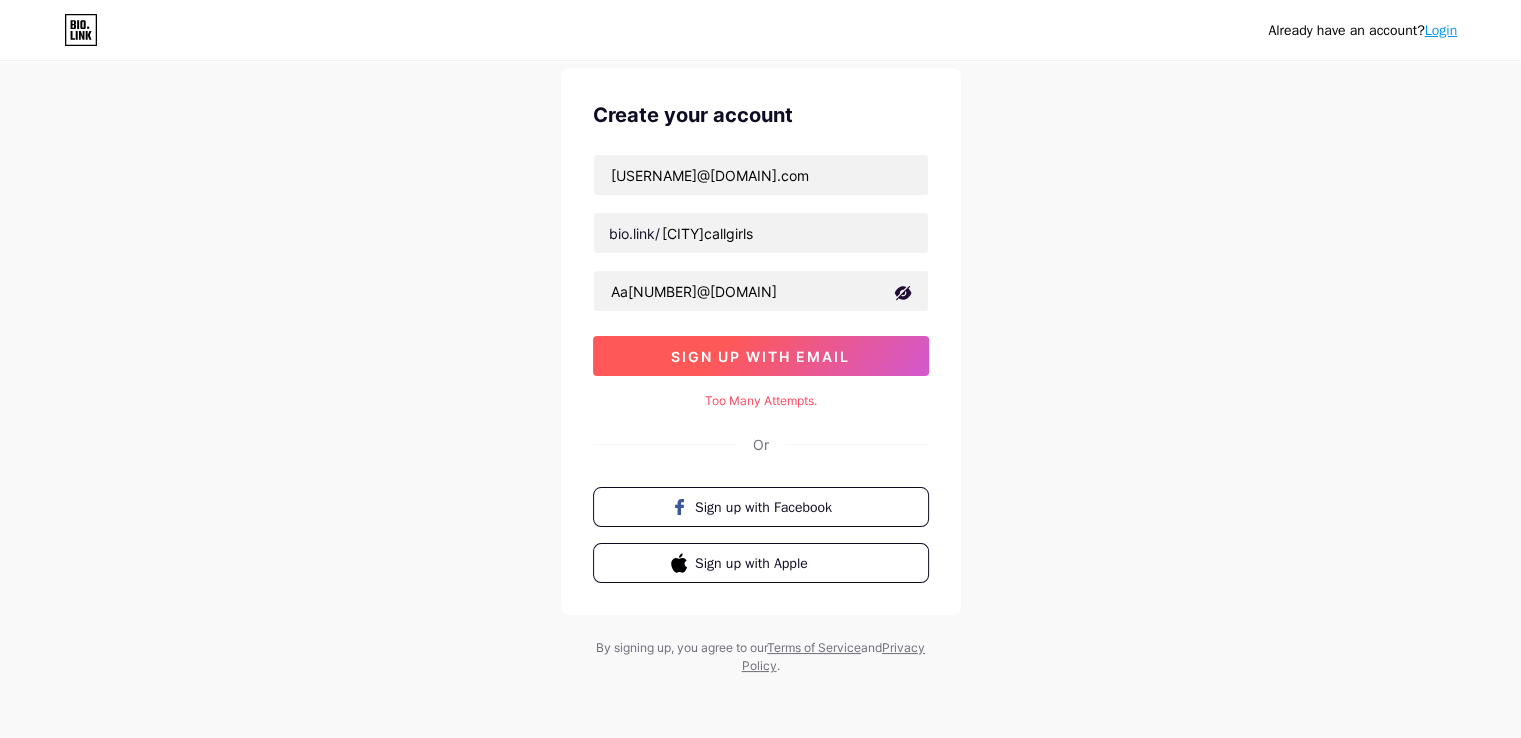 click on "sign up with email" at bounding box center (760, 356) 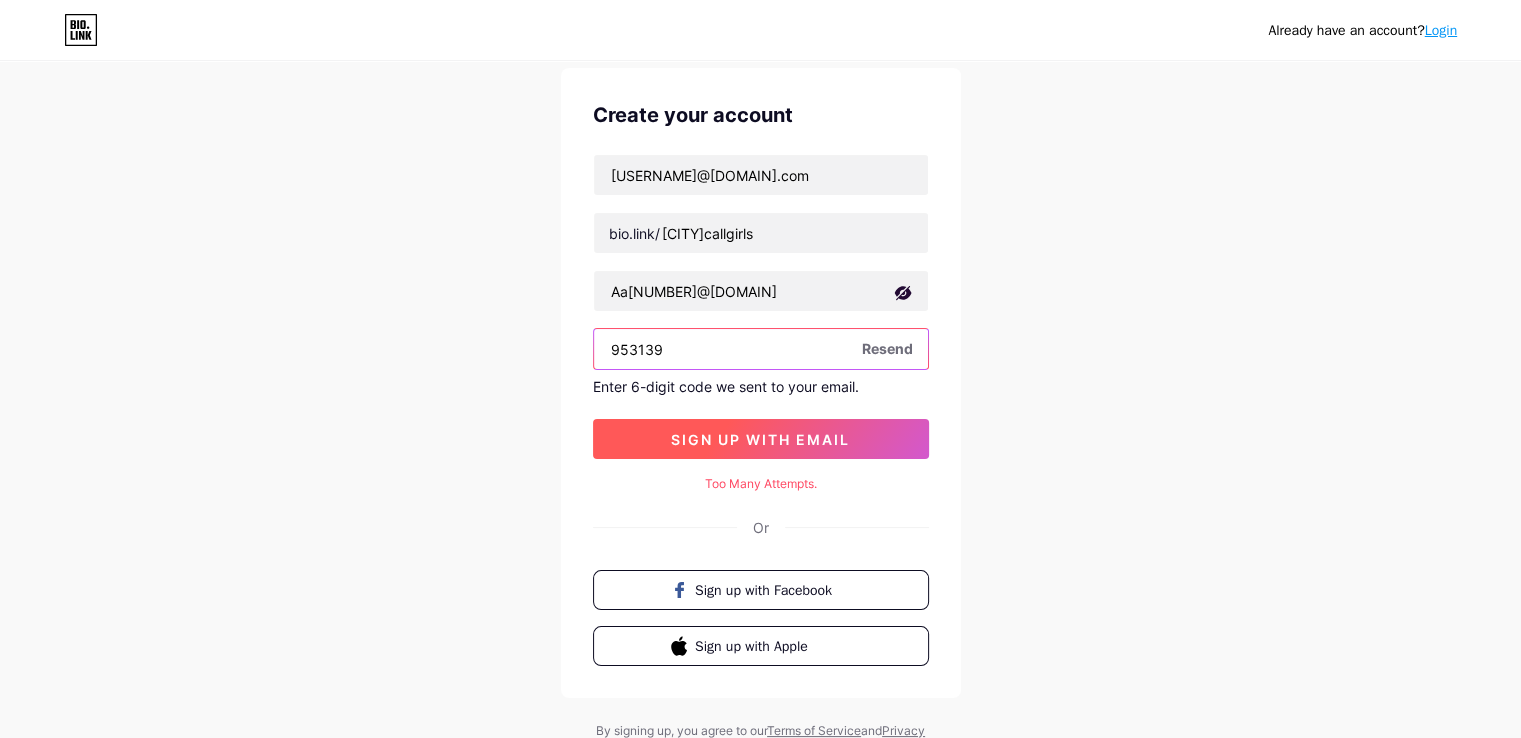 type on "953139" 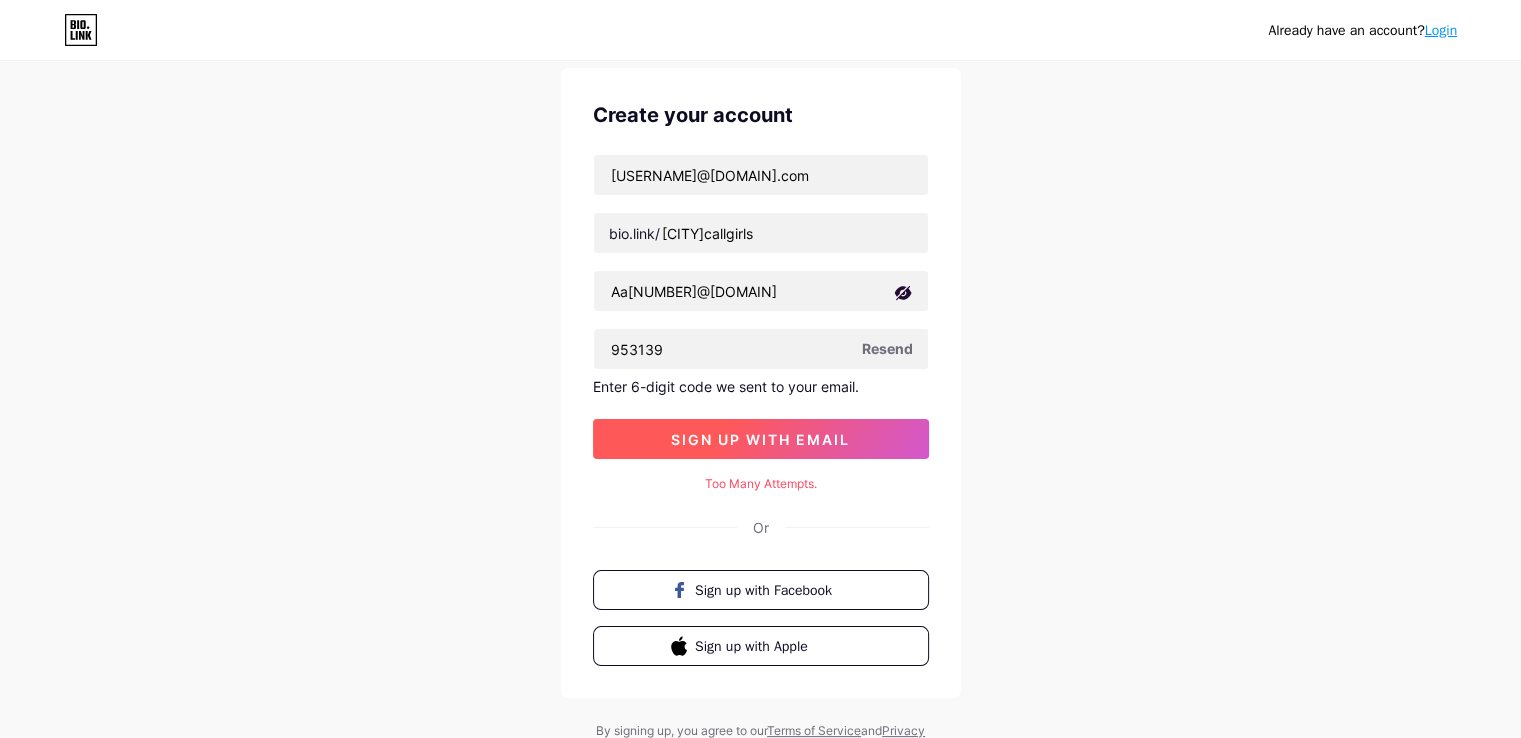 click on "sign up with email" at bounding box center [761, 439] 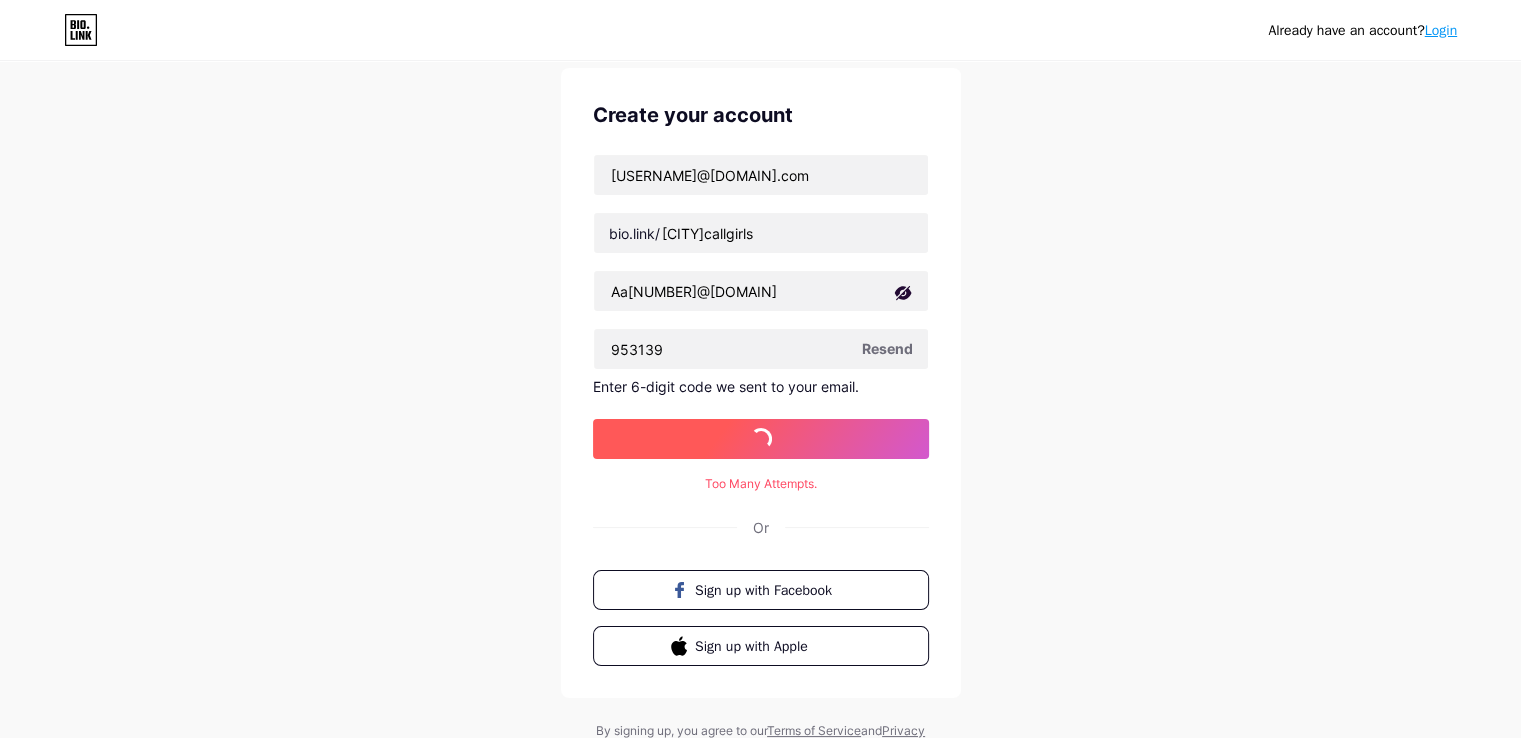 scroll, scrollTop: 0, scrollLeft: 0, axis: both 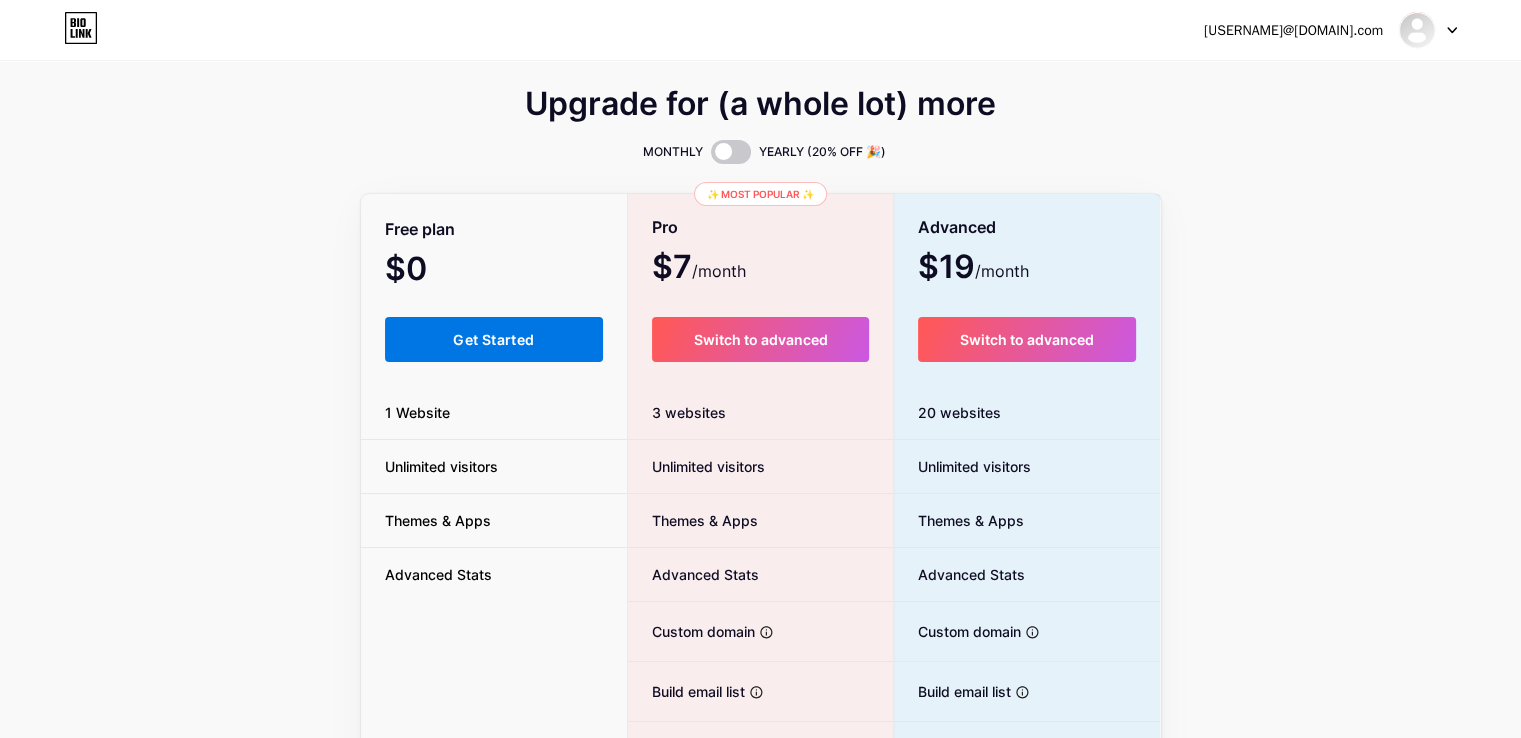 click on "Get Started" at bounding box center (493, 339) 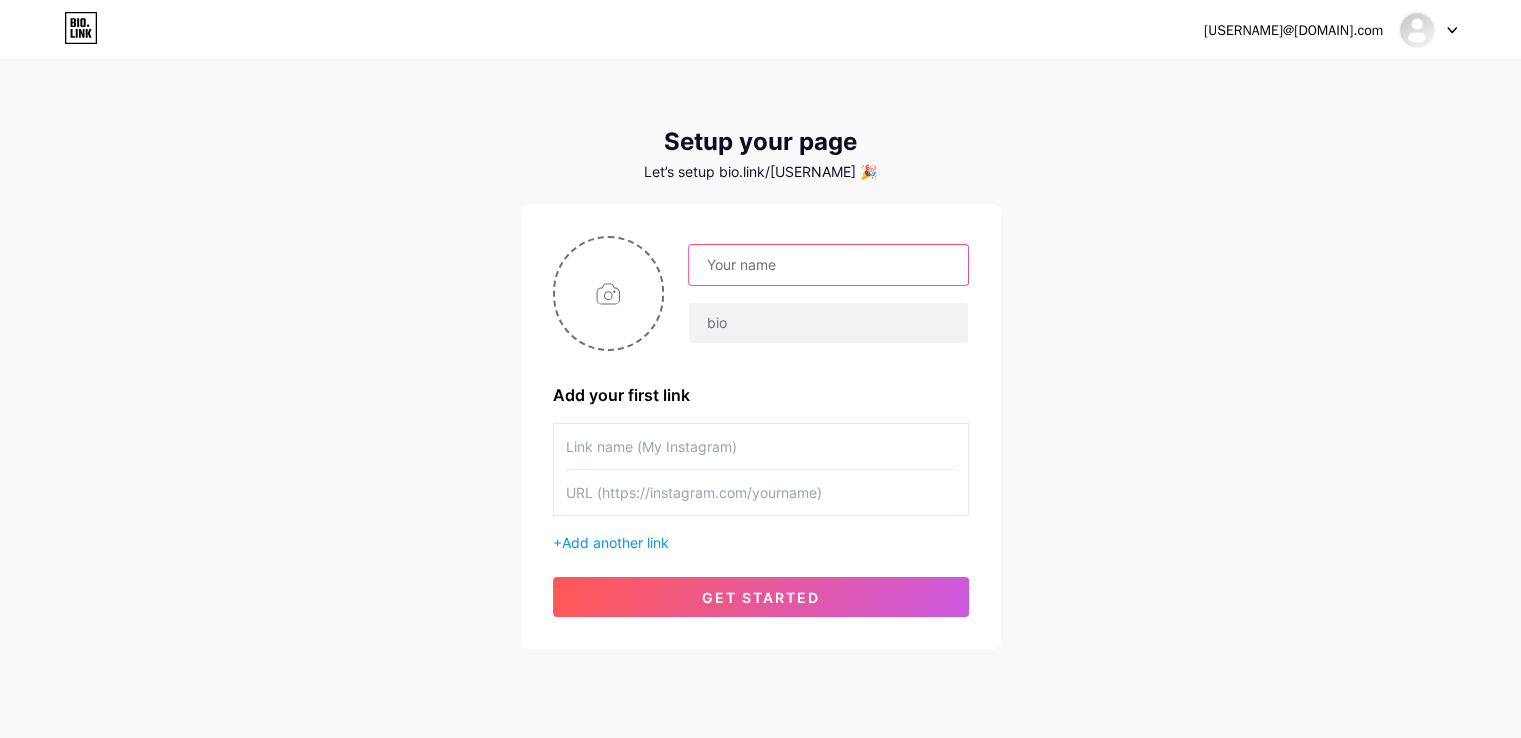 click at bounding box center [828, 265] 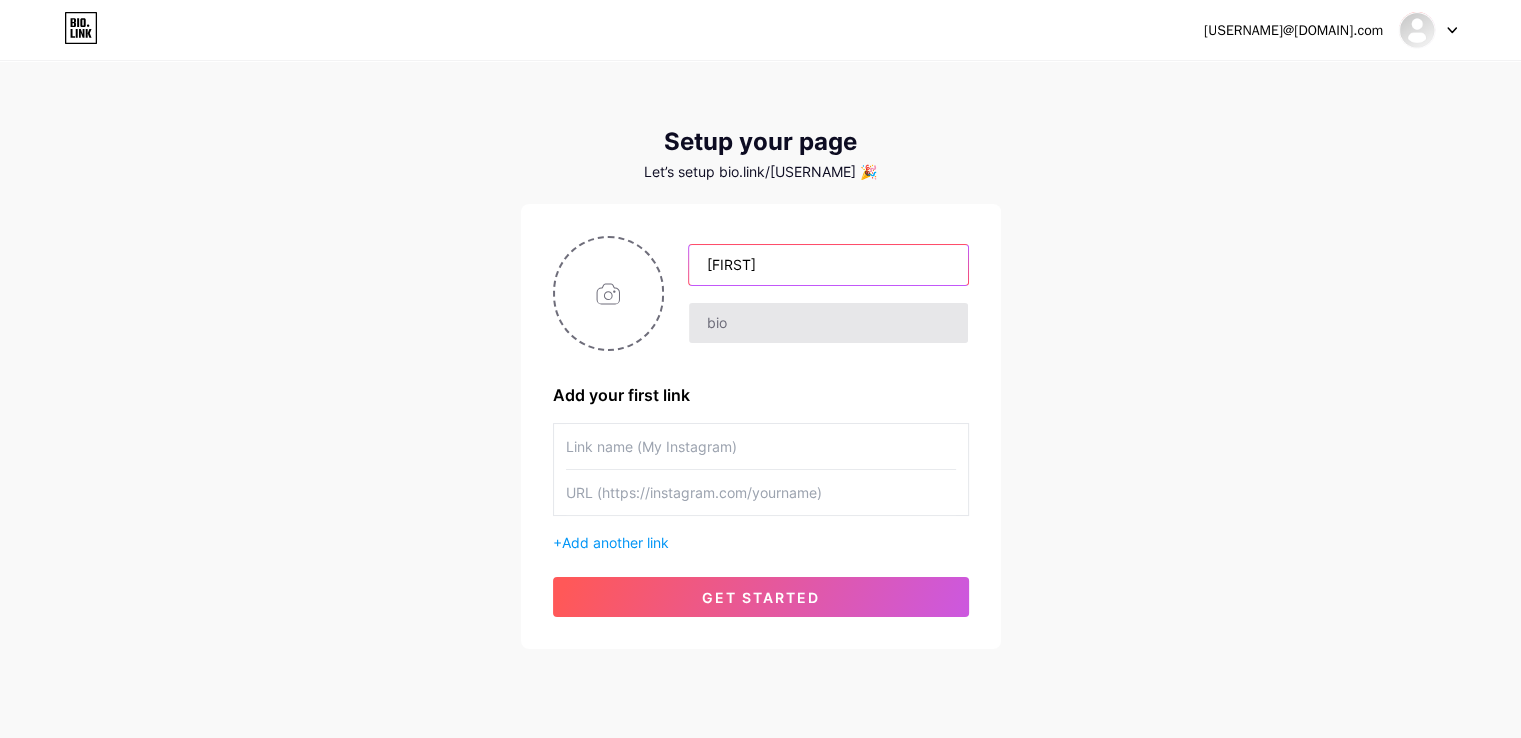 type on "[FIRST]" 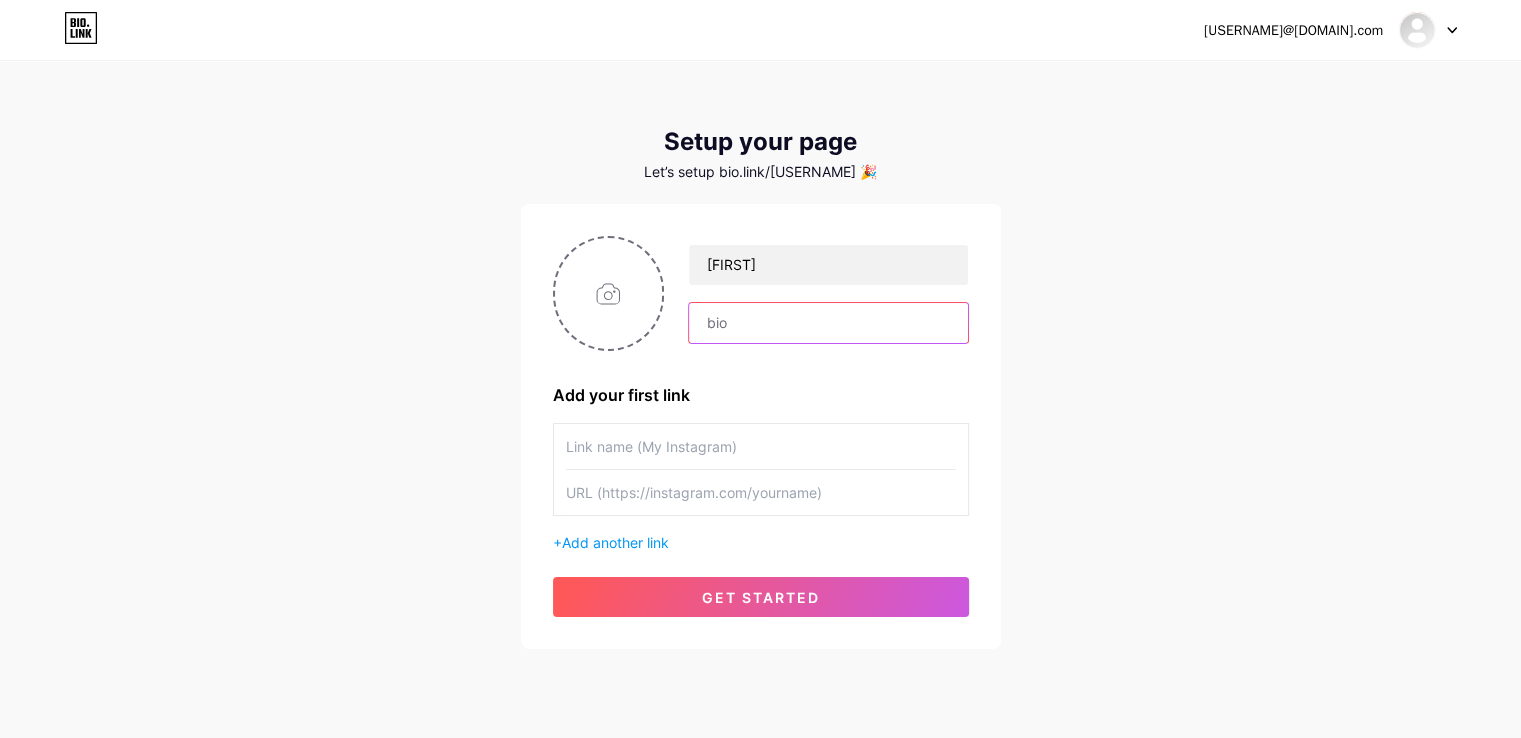 click at bounding box center (828, 323) 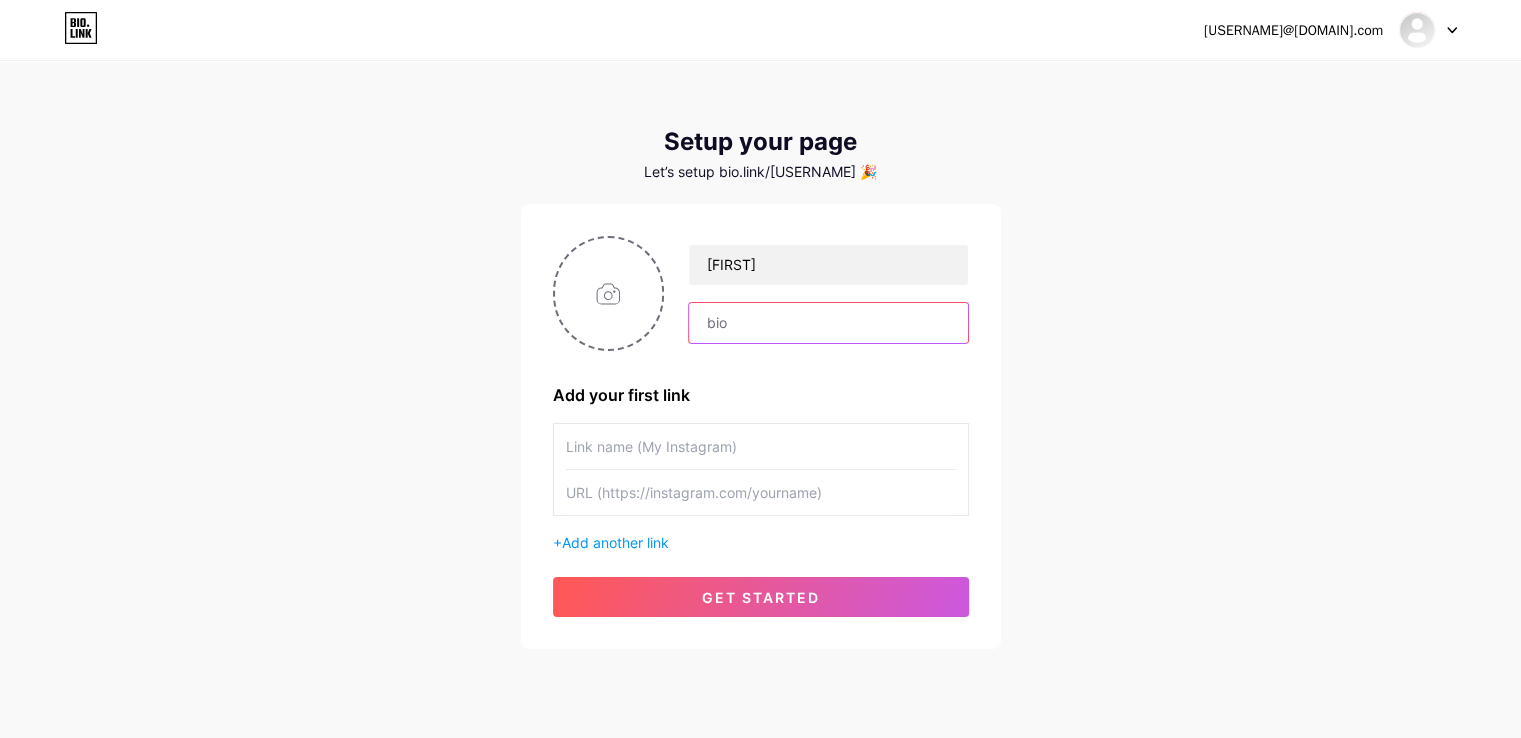 paste on "Welcome to [CITY] Escorts Agency. Here you will get 100% service. And here you will find girls for every figure and from massage to body to body massage is also available. [CITY] Escorts Agency gives you better and better facilities. [CITY] Escorts Agency is available not just in [CITY] but everywhere like [CITY], Ghaziabad, Hyderabad, [CITY] , Greater [CITY] , and in [CITY] you can book a girl from any corner, you can call us at your choice of place. Can be called So what are you waiting fo" 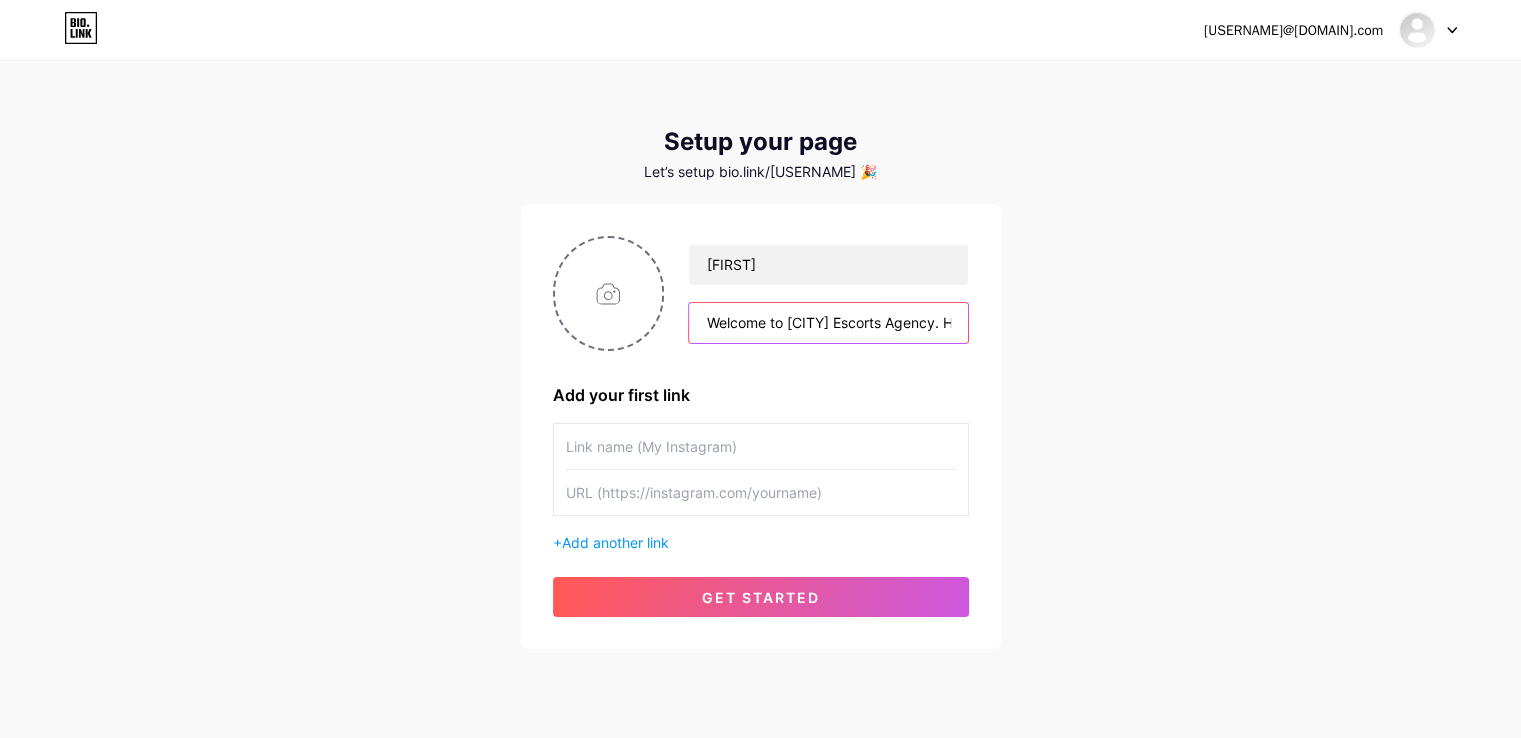scroll, scrollTop: 0, scrollLeft: 3195, axis: horizontal 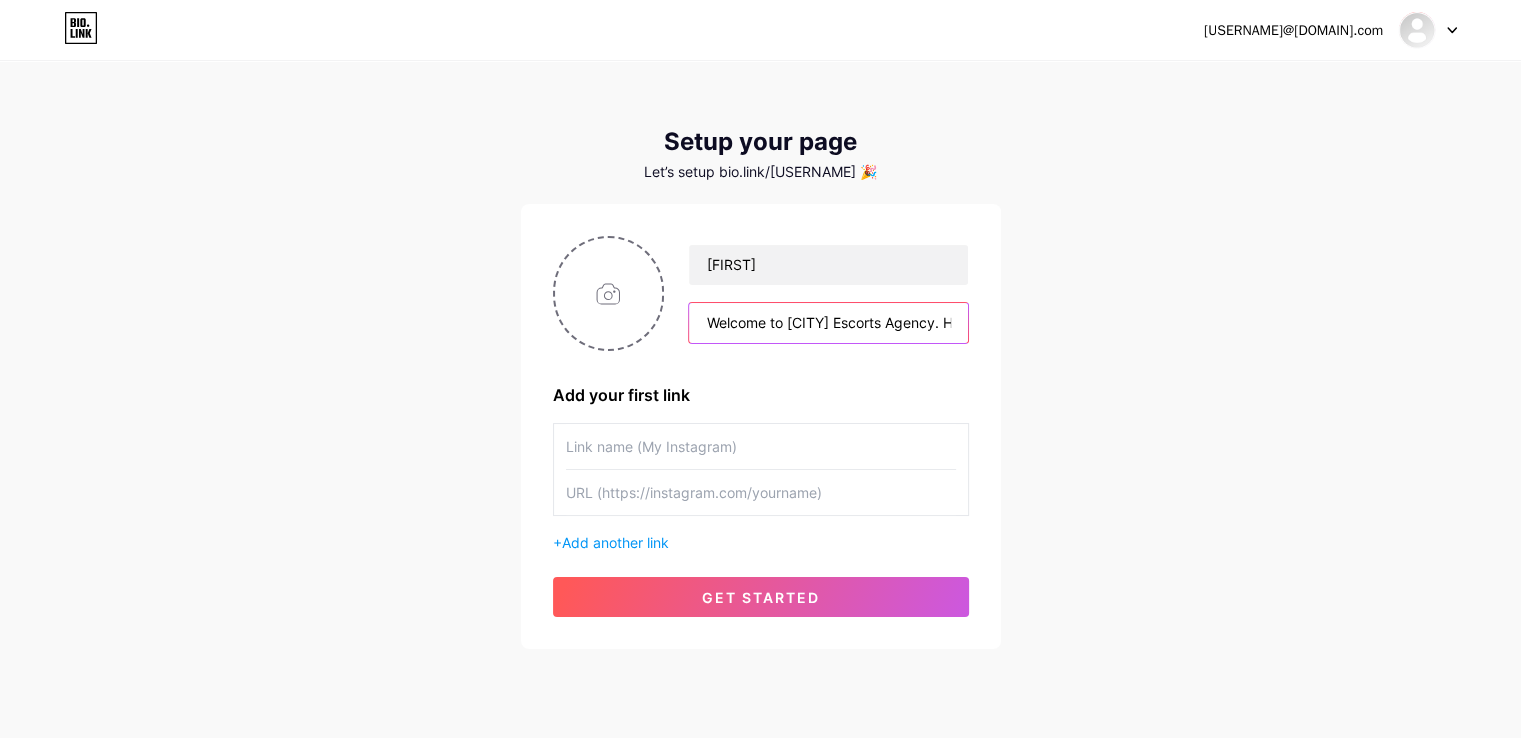 drag, startPoint x: 736, startPoint y: 320, endPoint x: 692, endPoint y: 321, distance: 44.011364 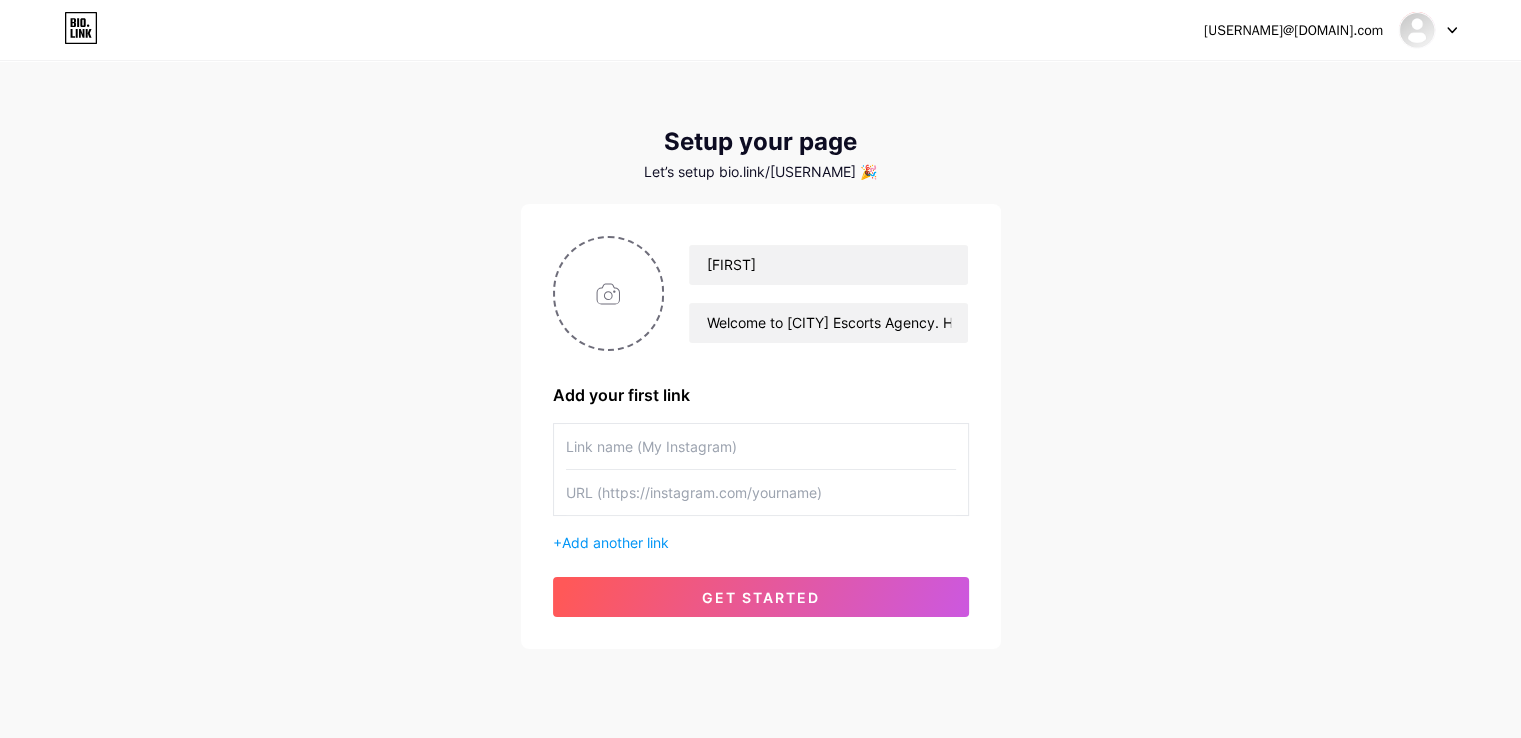 click on "[FIRST] Welcome to [CITY] Escorts Agency. Here you will get 100% service. And here you will find girls for every figure and from massage to body to body massage is also available. [CITY] Escorts Agency gives you better and better facilities. [CITY] Escorts Agency is available not just in [CITY] but everywhere like [CITY], Ghaziabad, Hyderabad, [CITY] , Greater [CITY] , and in [CITY] you can book a girl from any corner, you can call us at your choice of place. Can be called So what are you waiting fo Add your first link + Add another link get started" at bounding box center (761, 426) 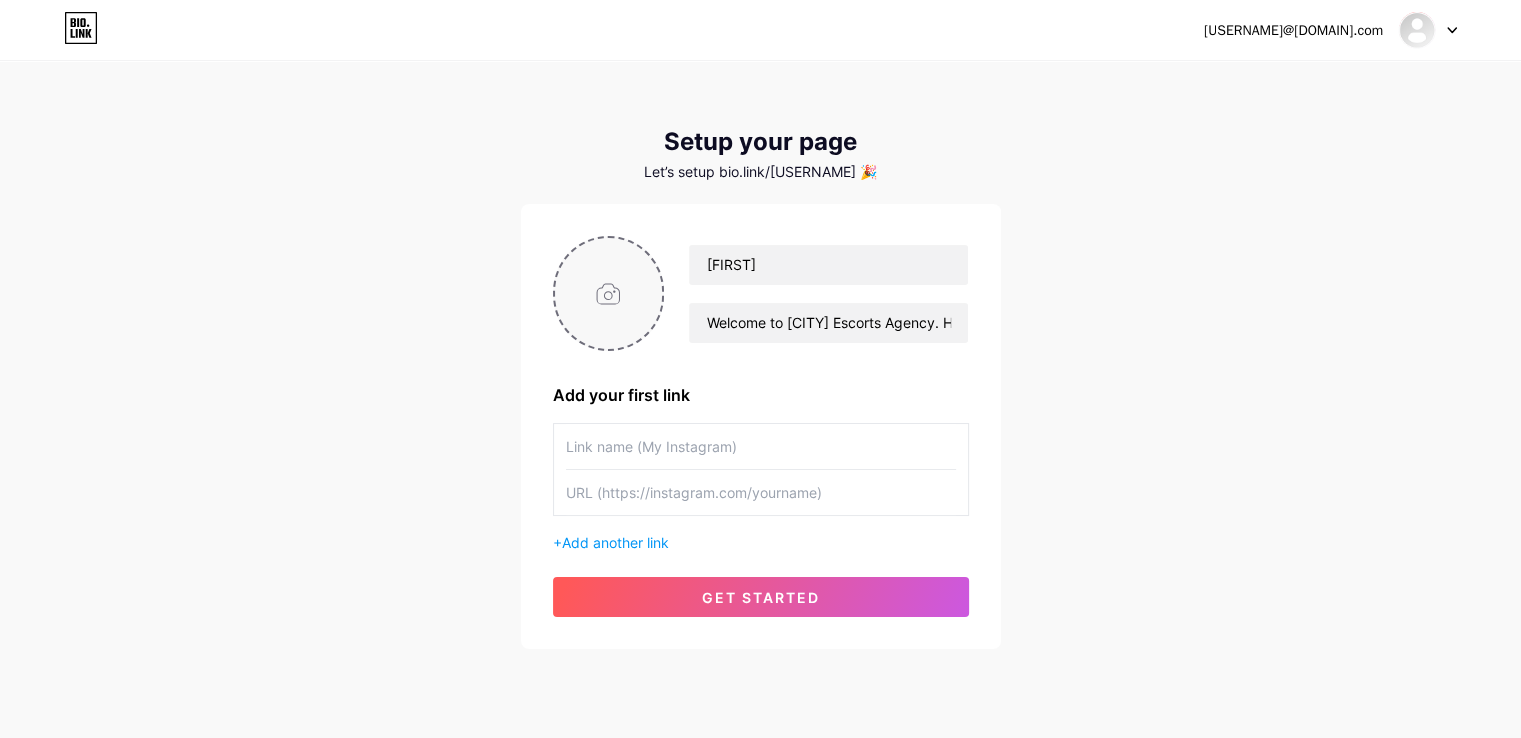 click at bounding box center (609, 293) 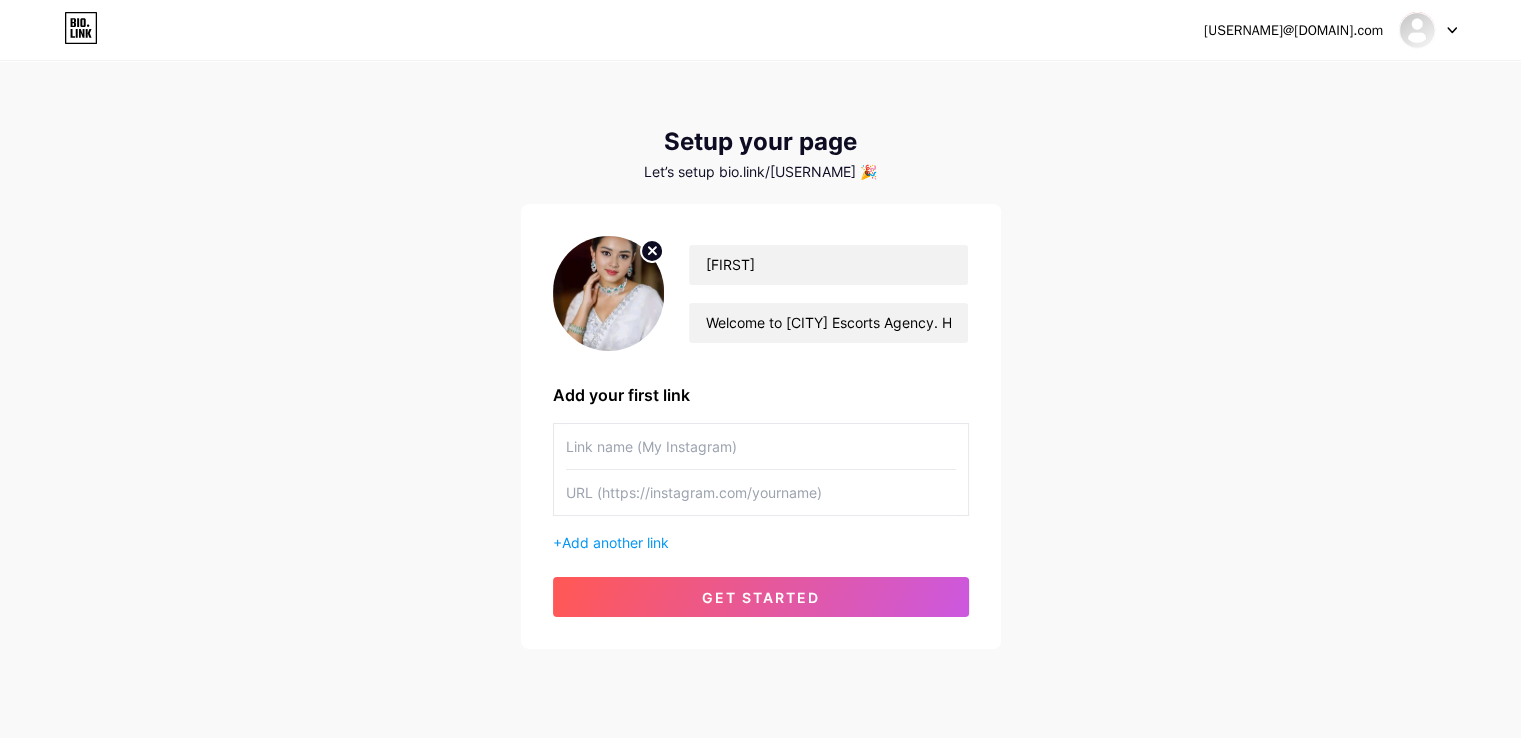 click at bounding box center [761, 446] 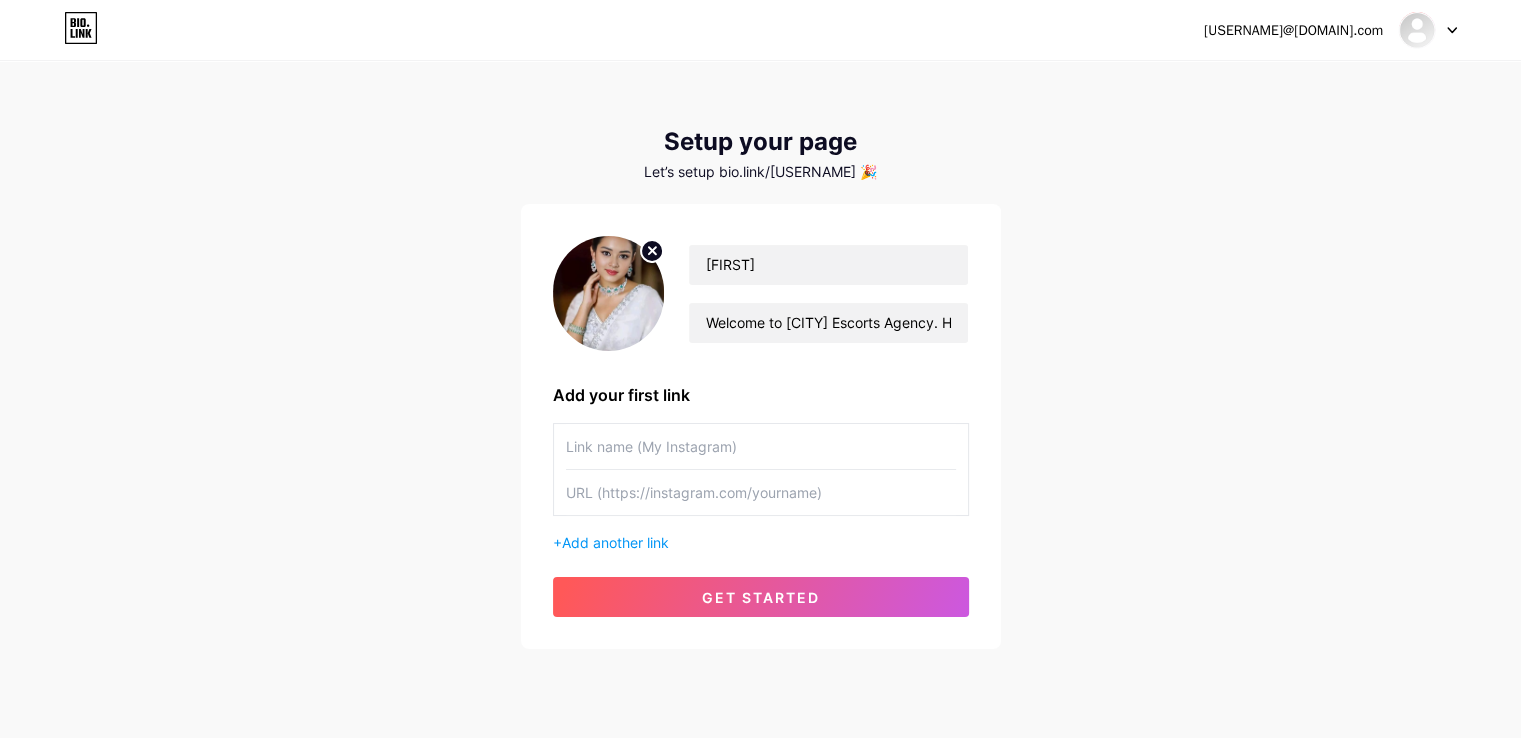 paste on "https://www.instagram.com/[USERNAME]/" 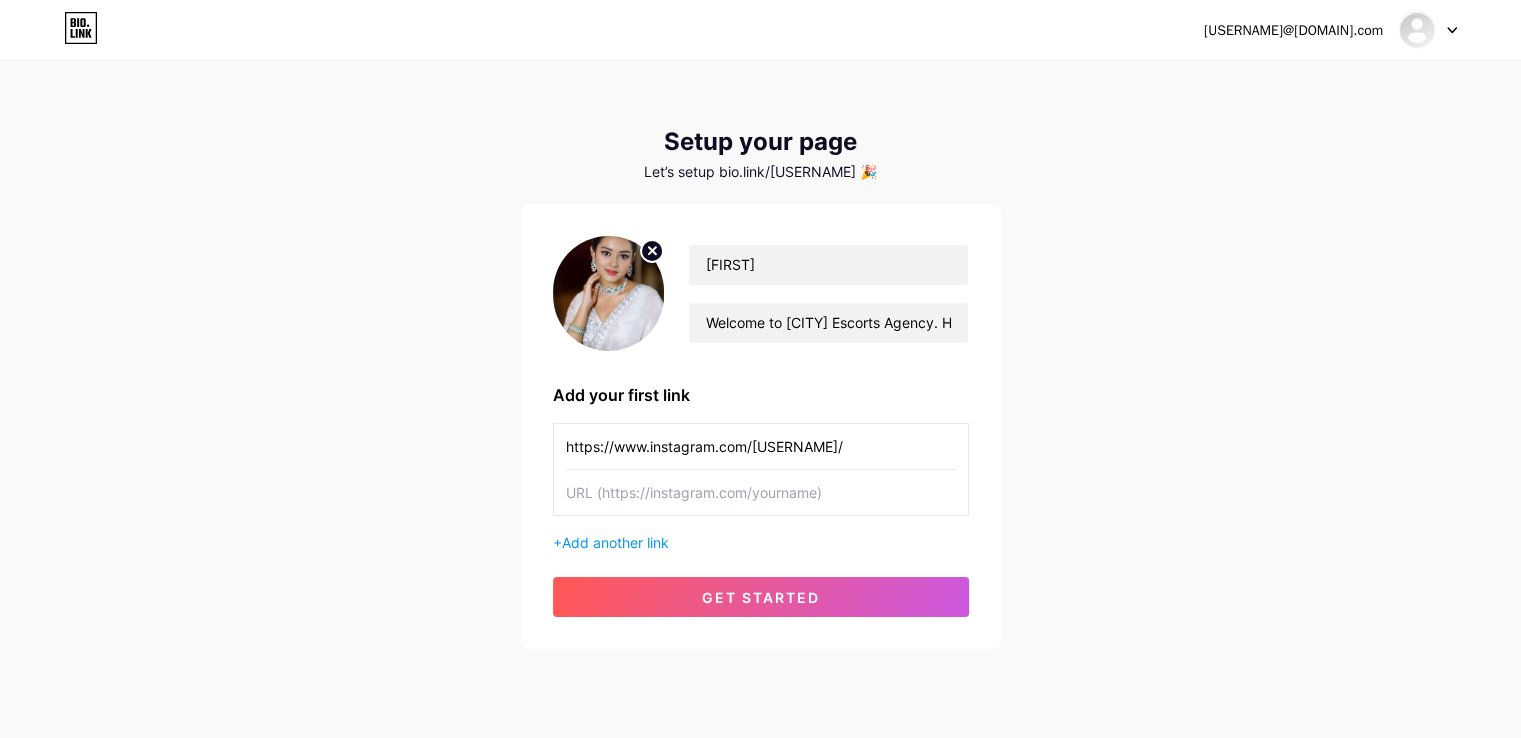 type on "https://www.instagram.com/[USERNAME]/" 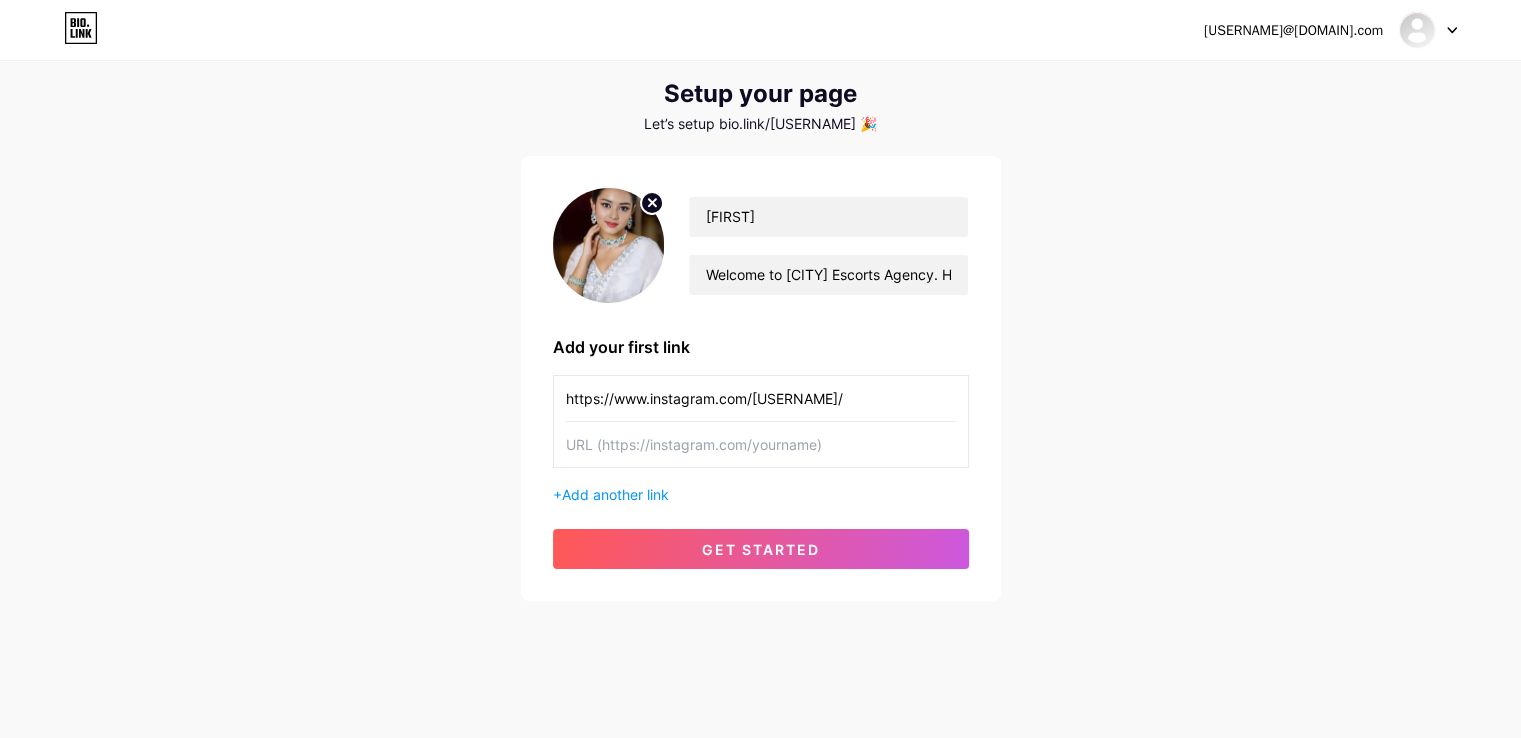 scroll, scrollTop: 47, scrollLeft: 0, axis: vertical 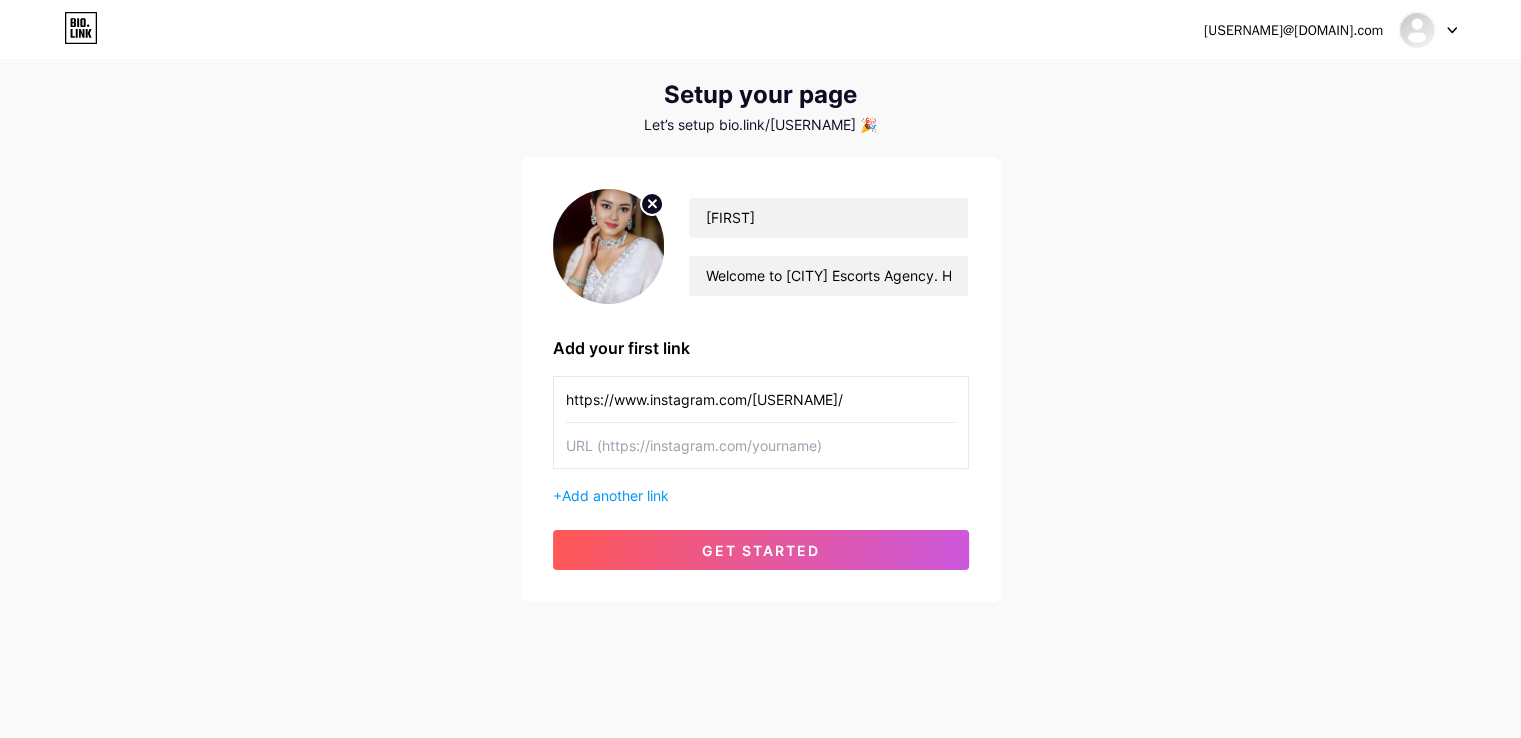 click on "Add another link" at bounding box center (615, 495) 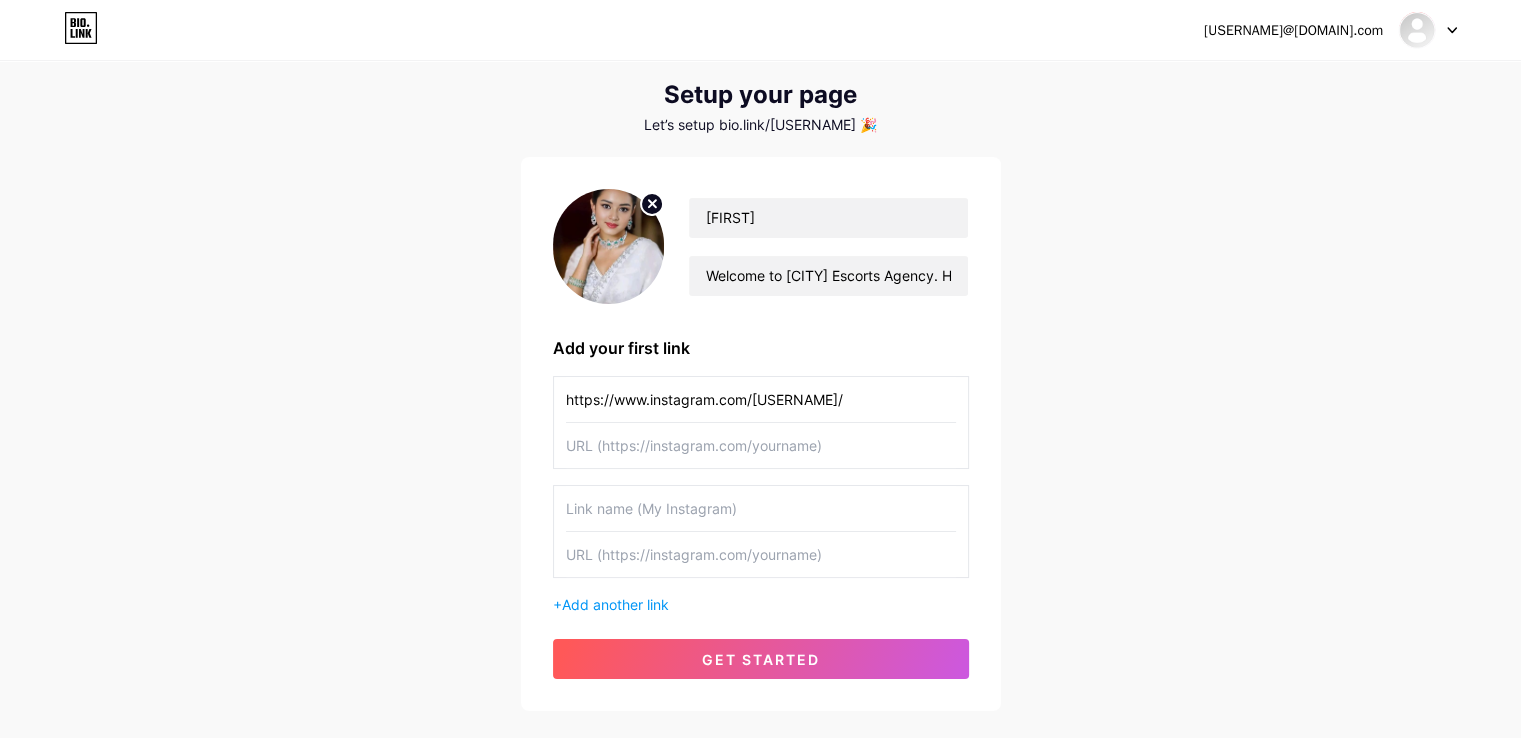 click at bounding box center [761, 508] 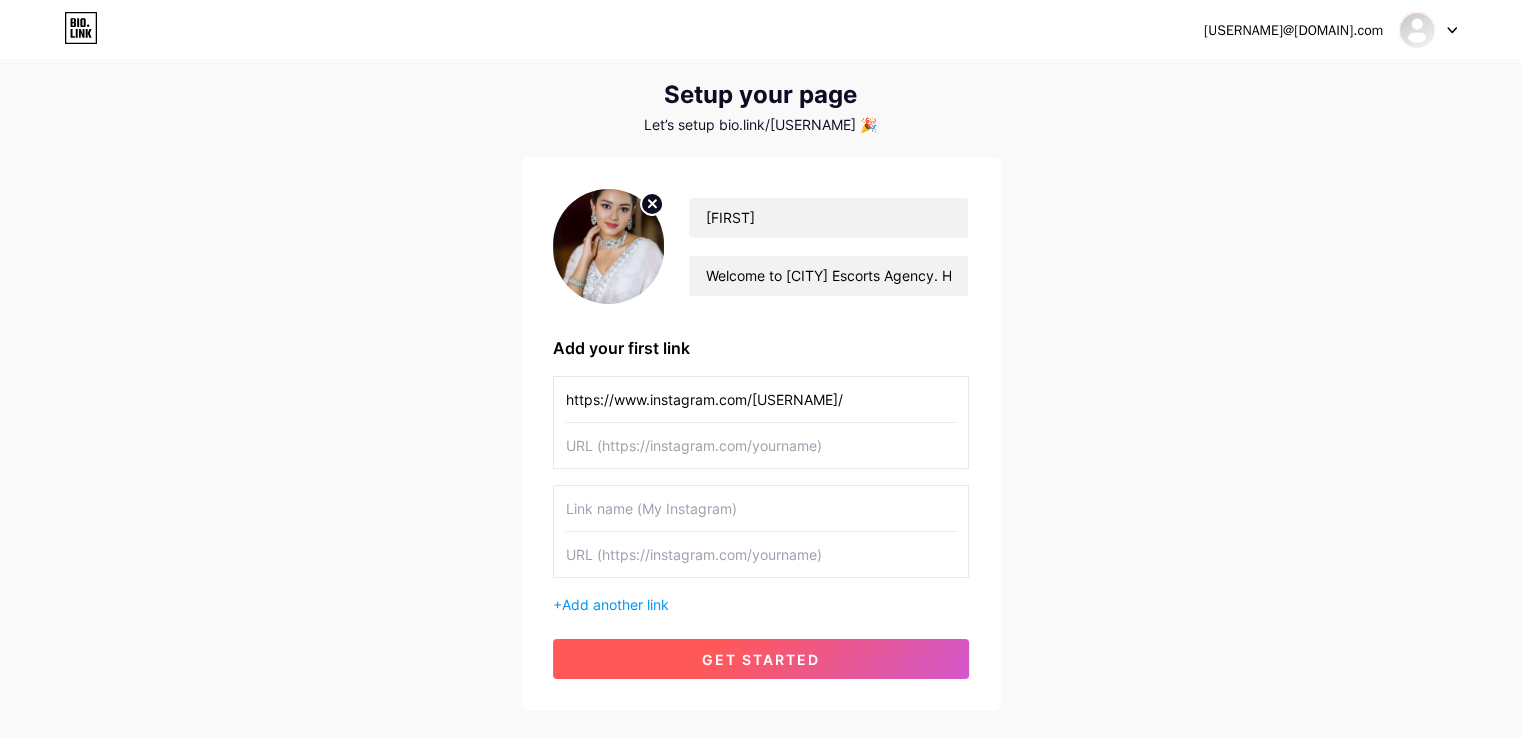 click on "get started" at bounding box center (761, 659) 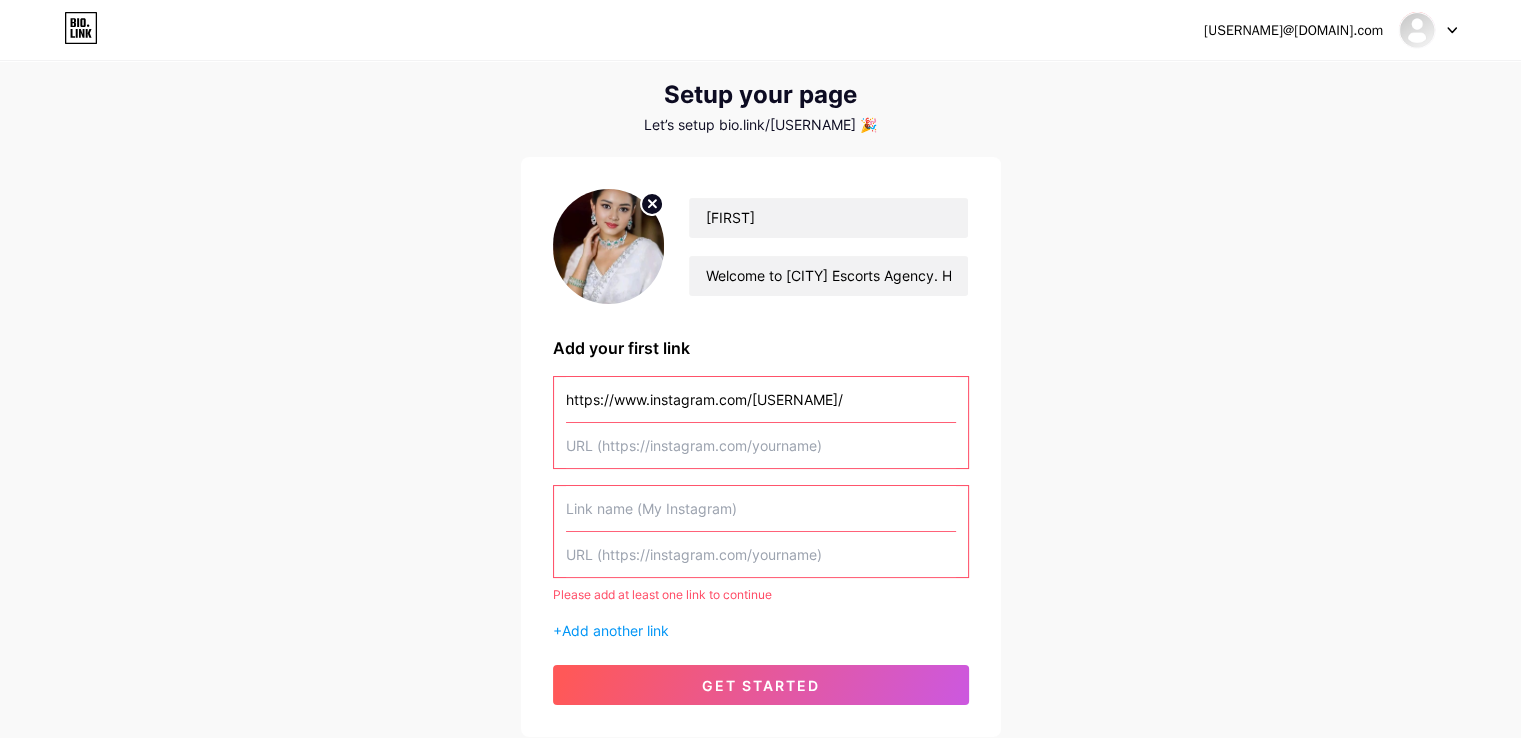 click at bounding box center (761, 554) 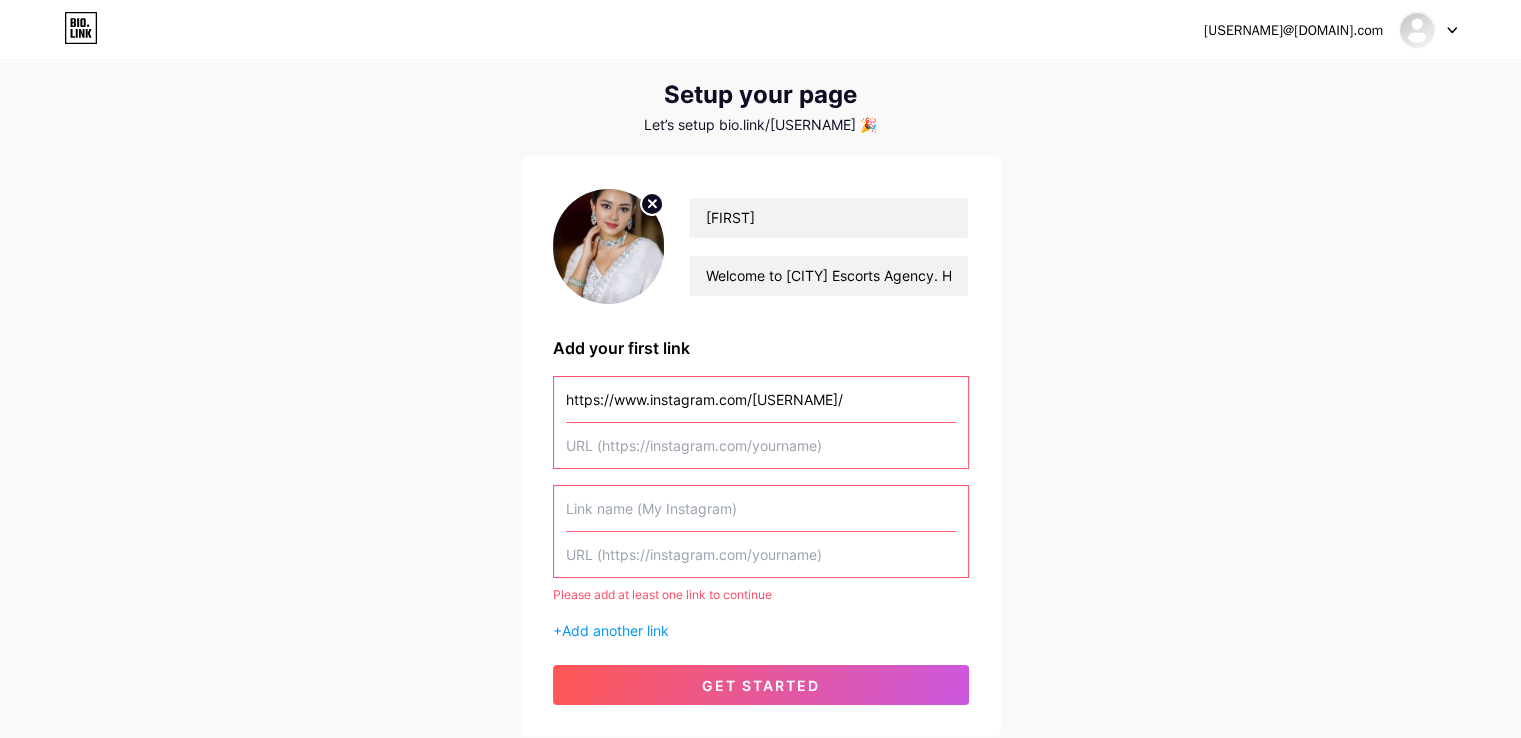 click at bounding box center [761, 554] 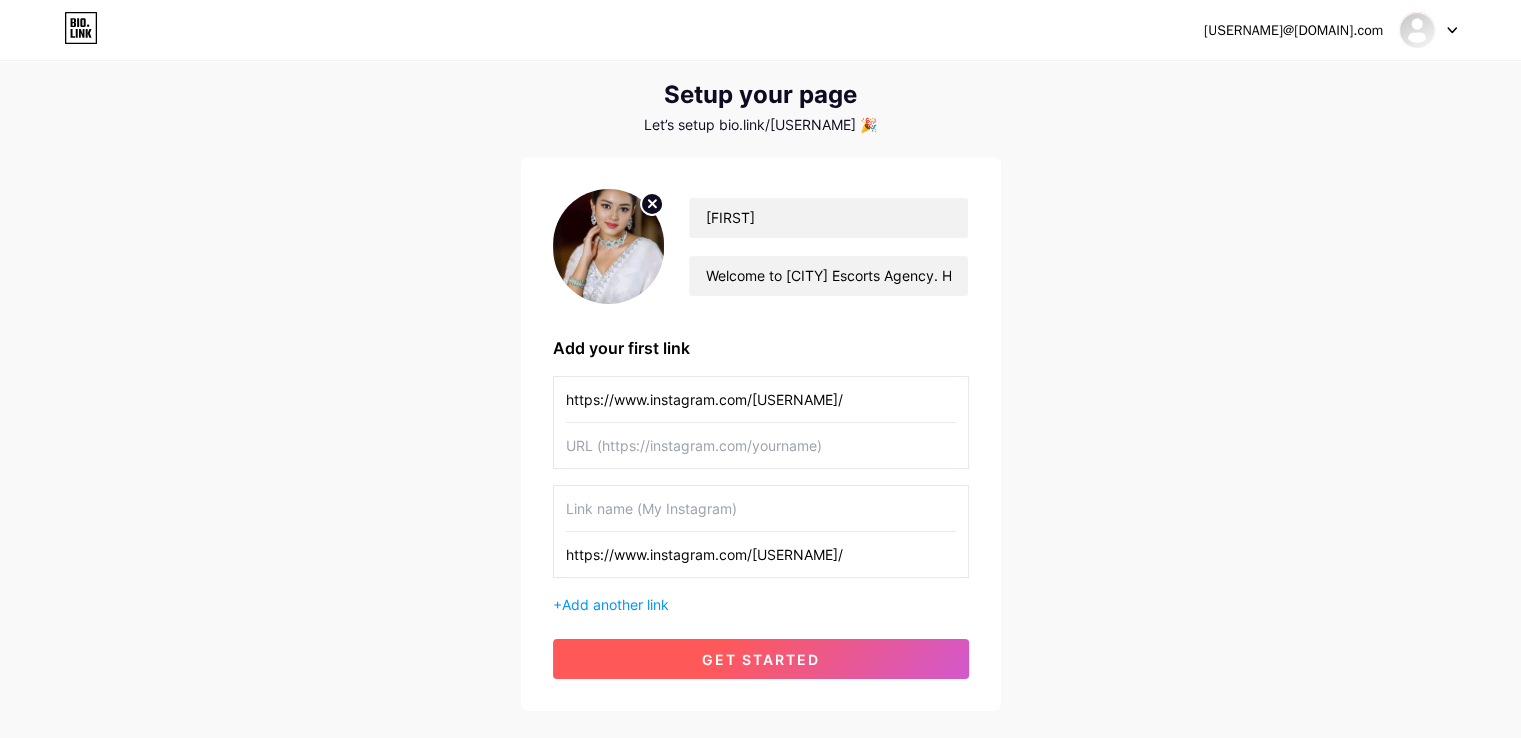 type on "https://www.instagram.com/[USERNAME]/" 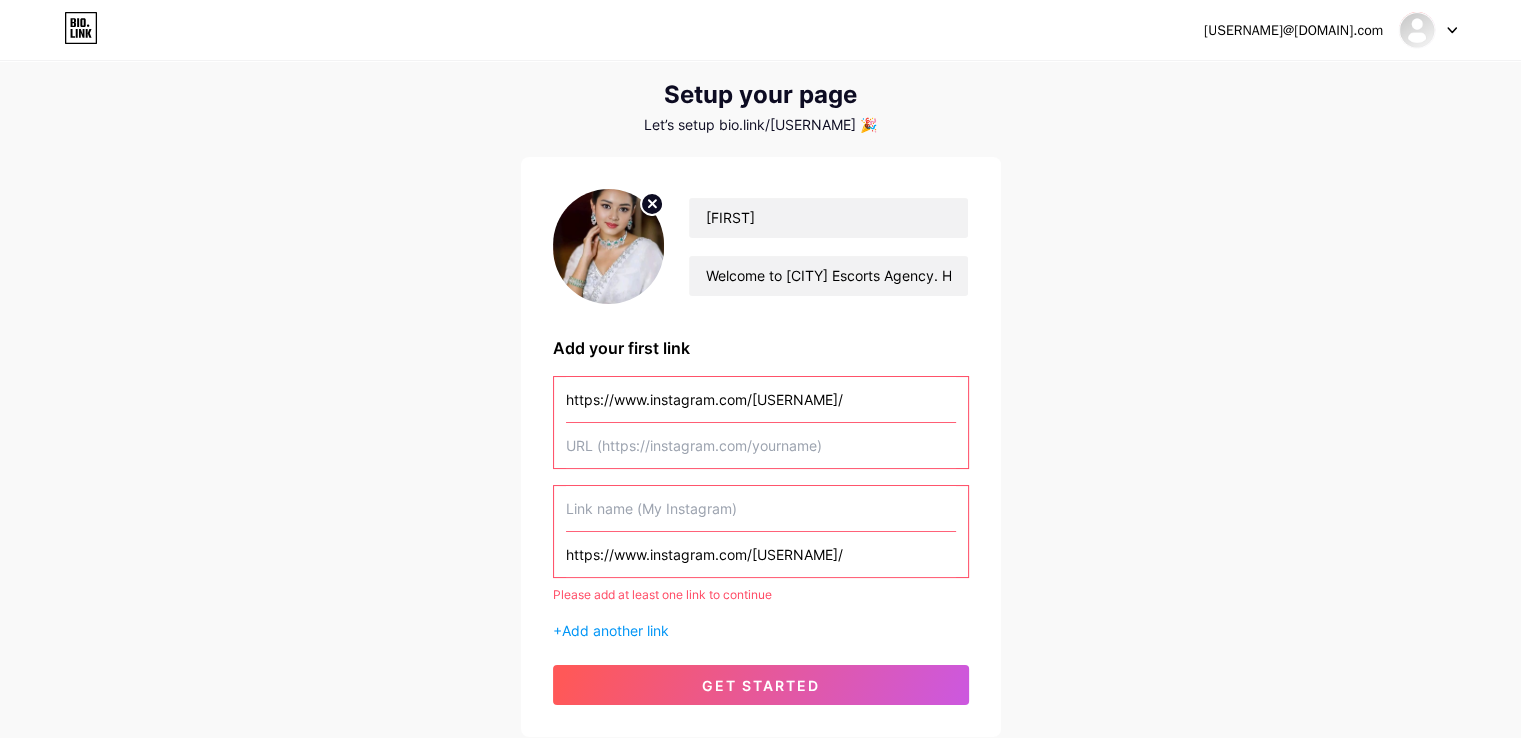 click at bounding box center (761, 445) 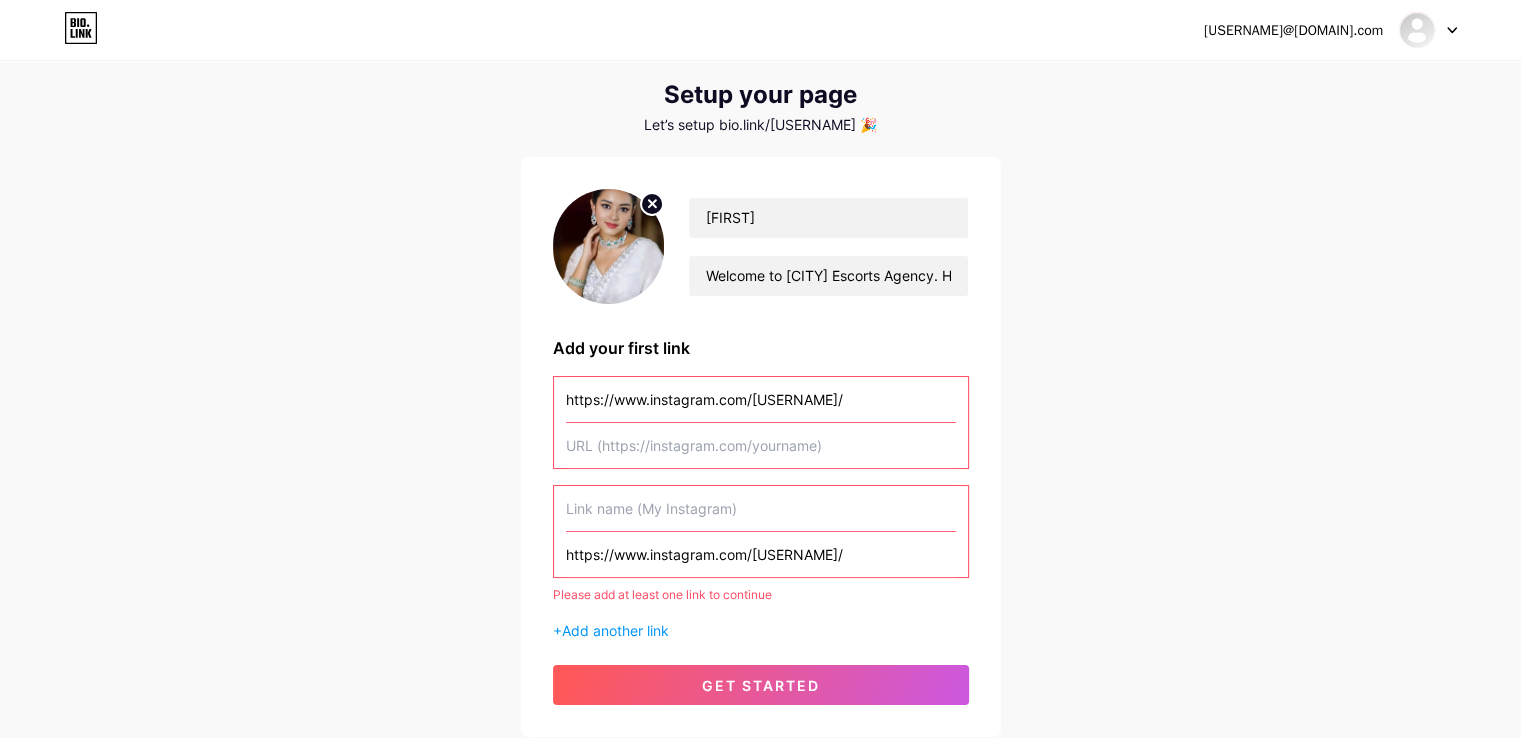 paste on "https://www.instagram.com/[USERNAME]/" 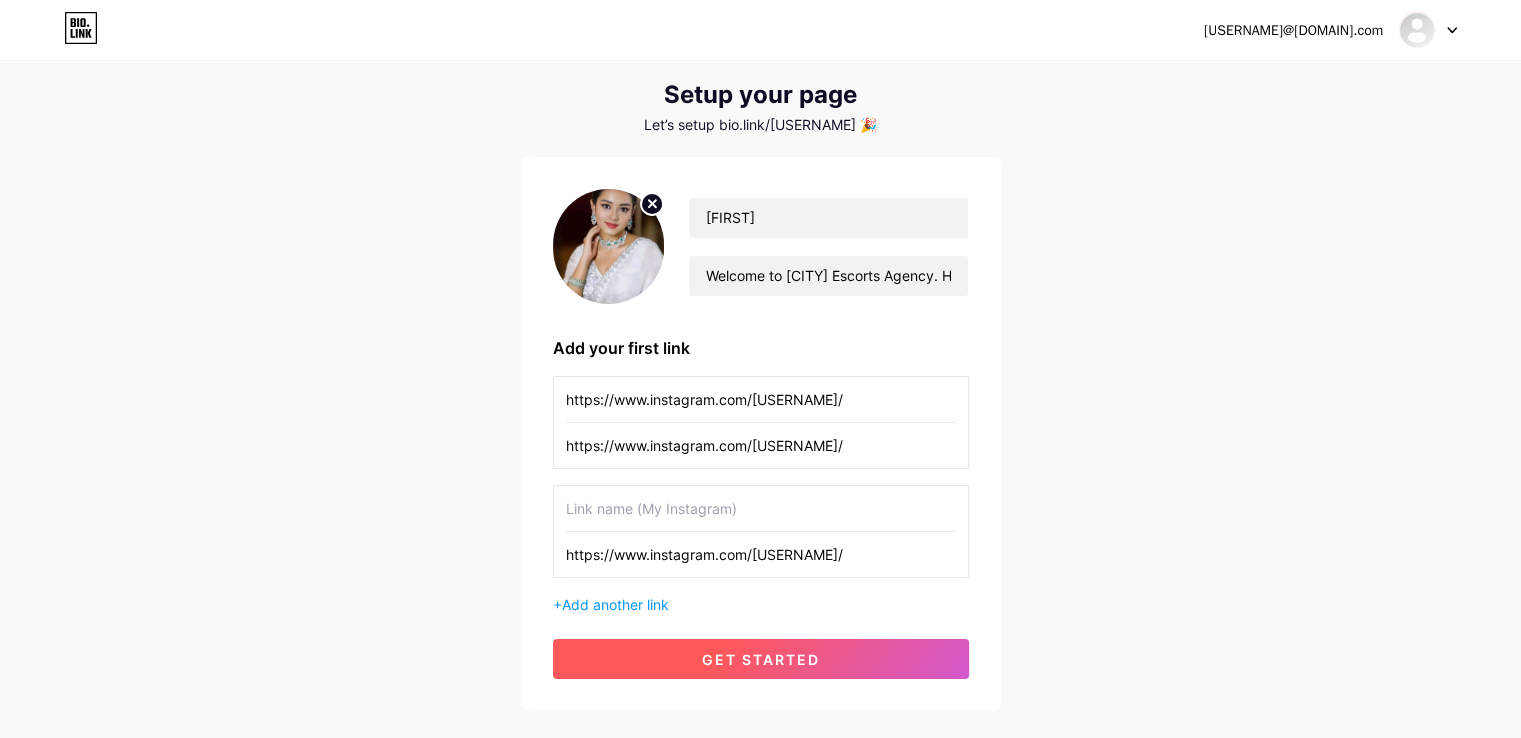 type on "https://www.instagram.com/[USERNAME]/" 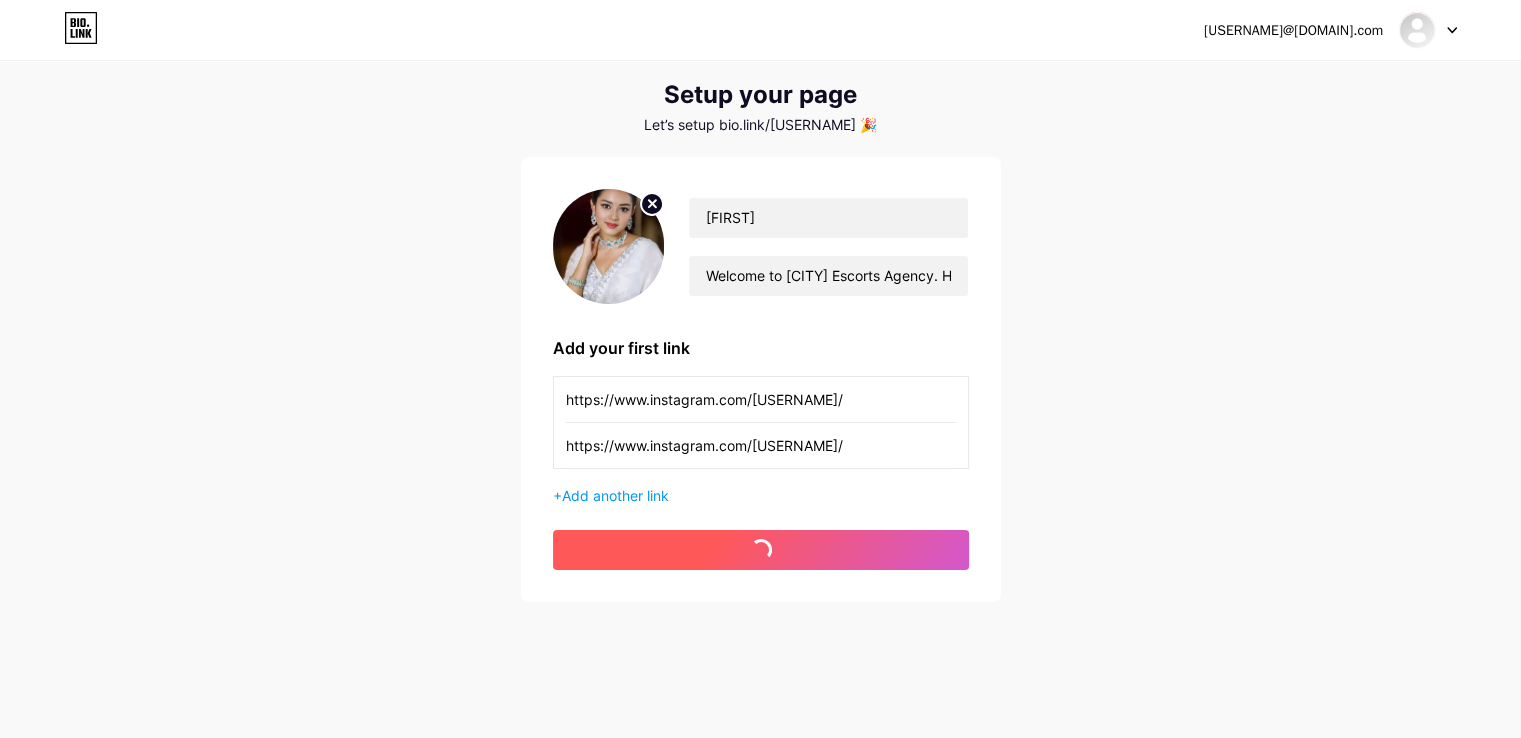 scroll, scrollTop: 0, scrollLeft: 0, axis: both 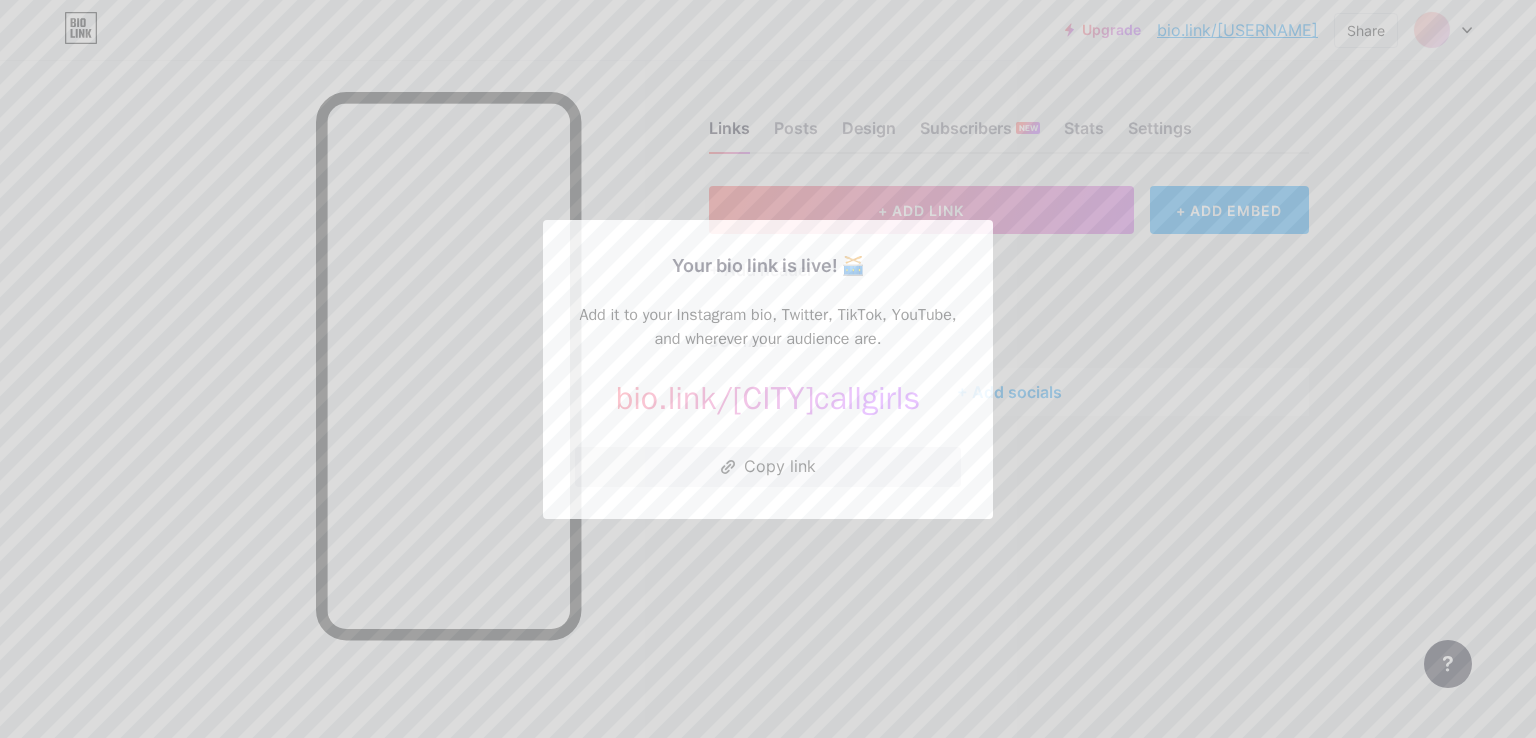 click on "Your bio link is live! 🥁" at bounding box center (768, 265) 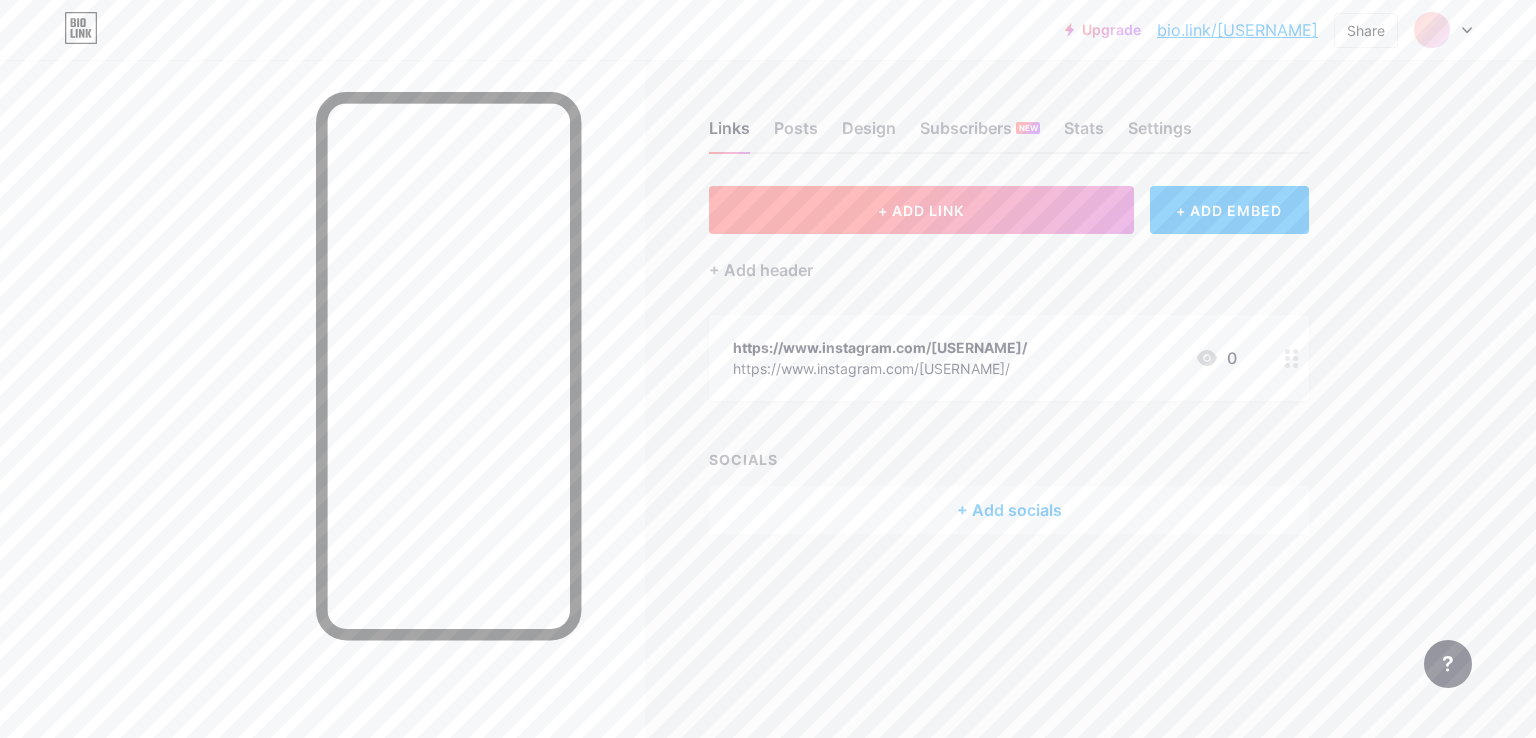 click on "+ ADD LINK" at bounding box center (921, 210) 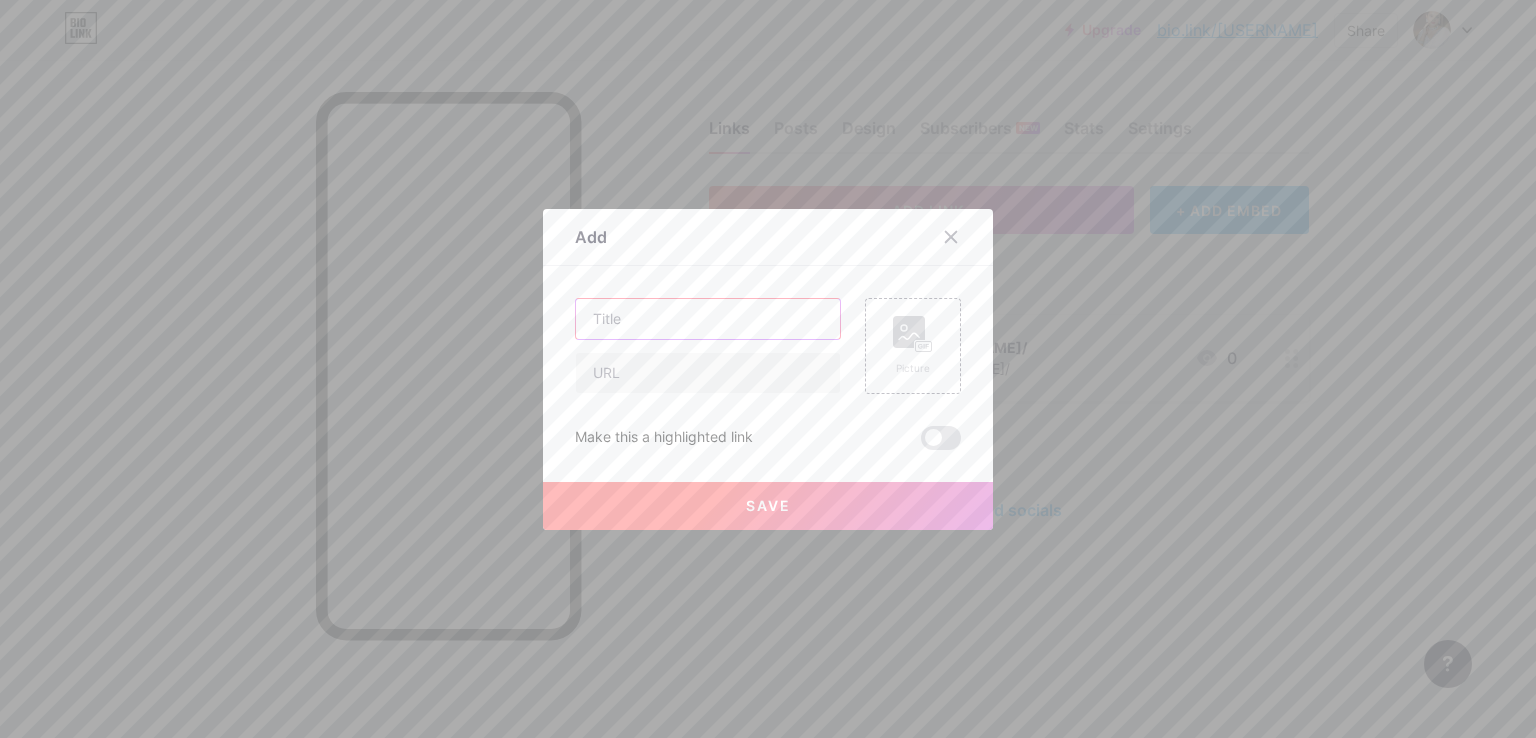 click at bounding box center [708, 319] 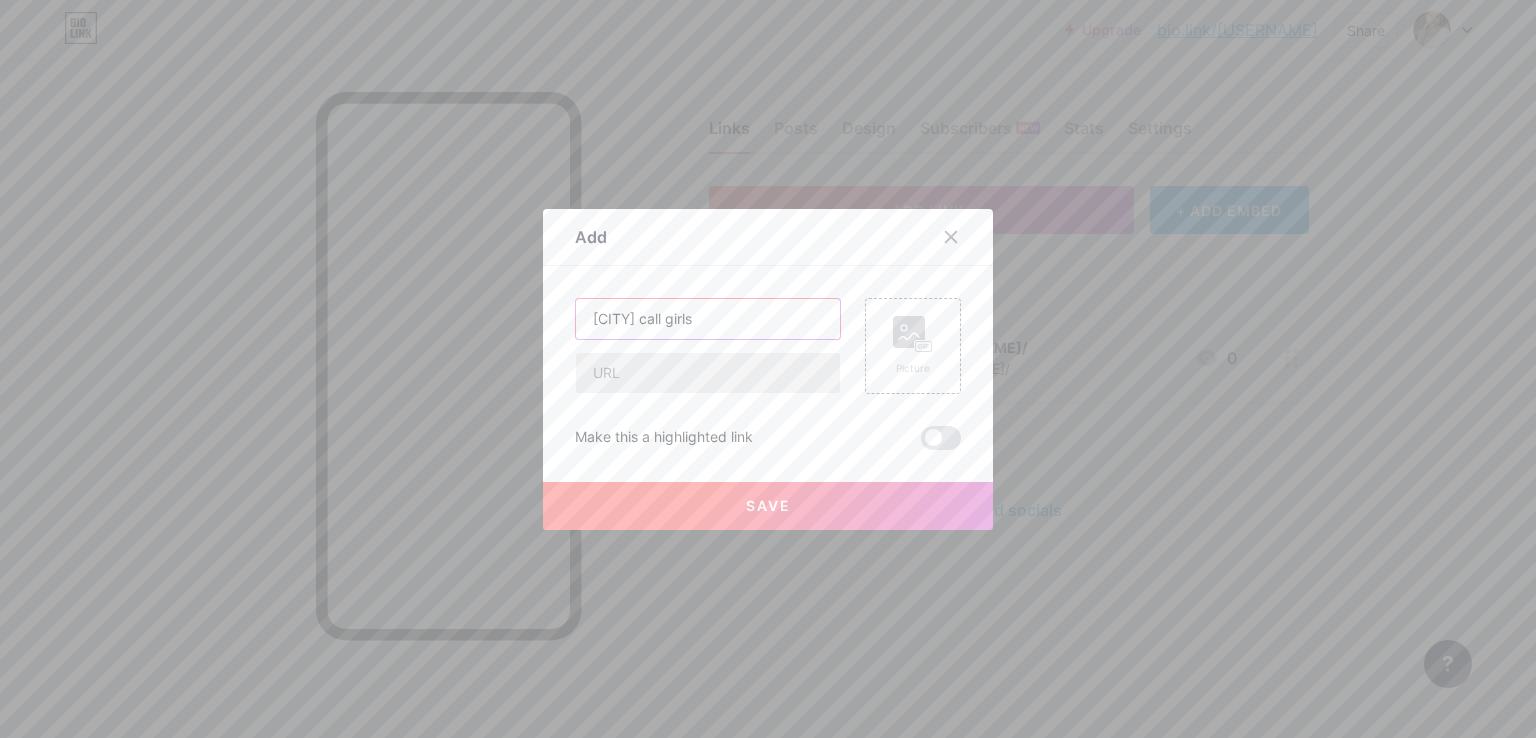 type on "[CITY] call girls" 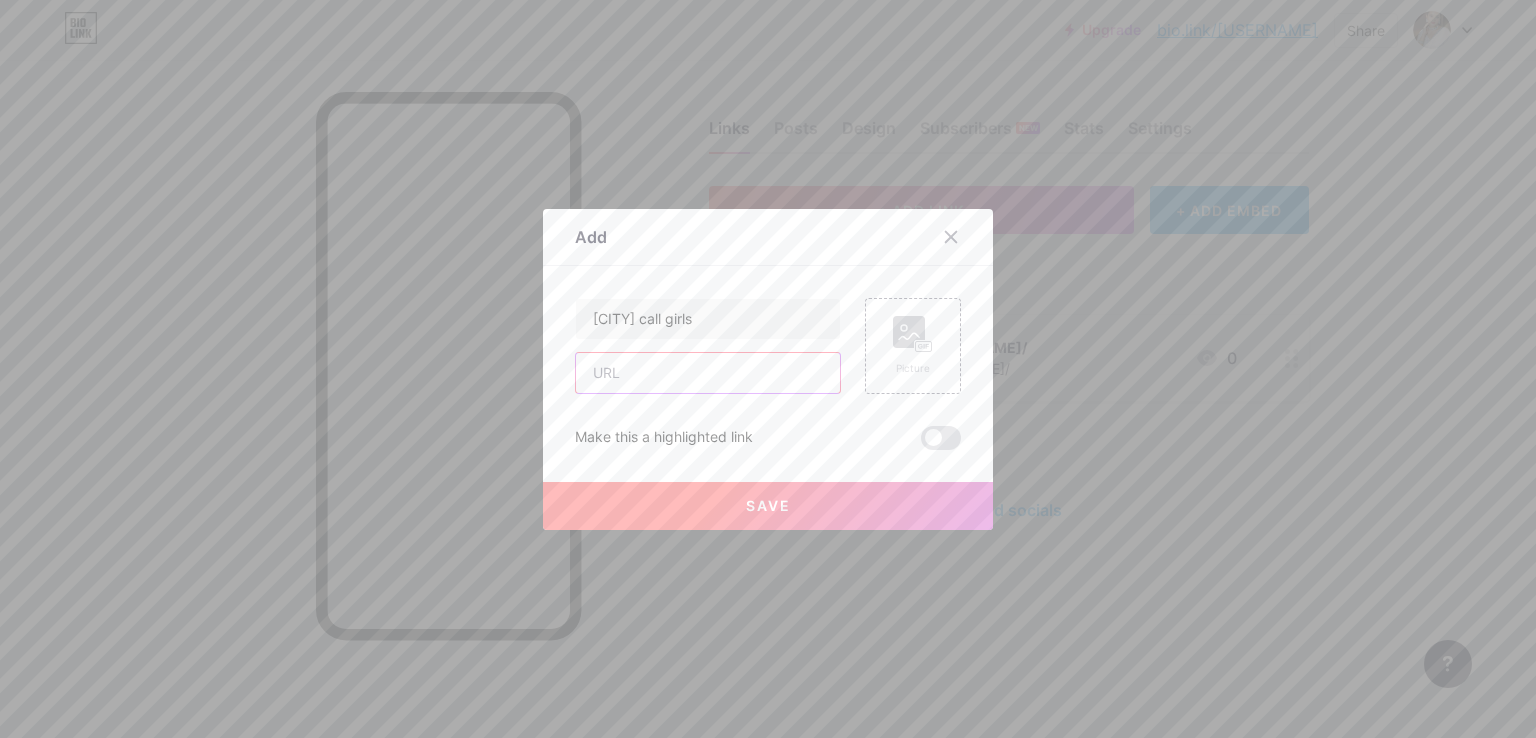 click at bounding box center (708, 373) 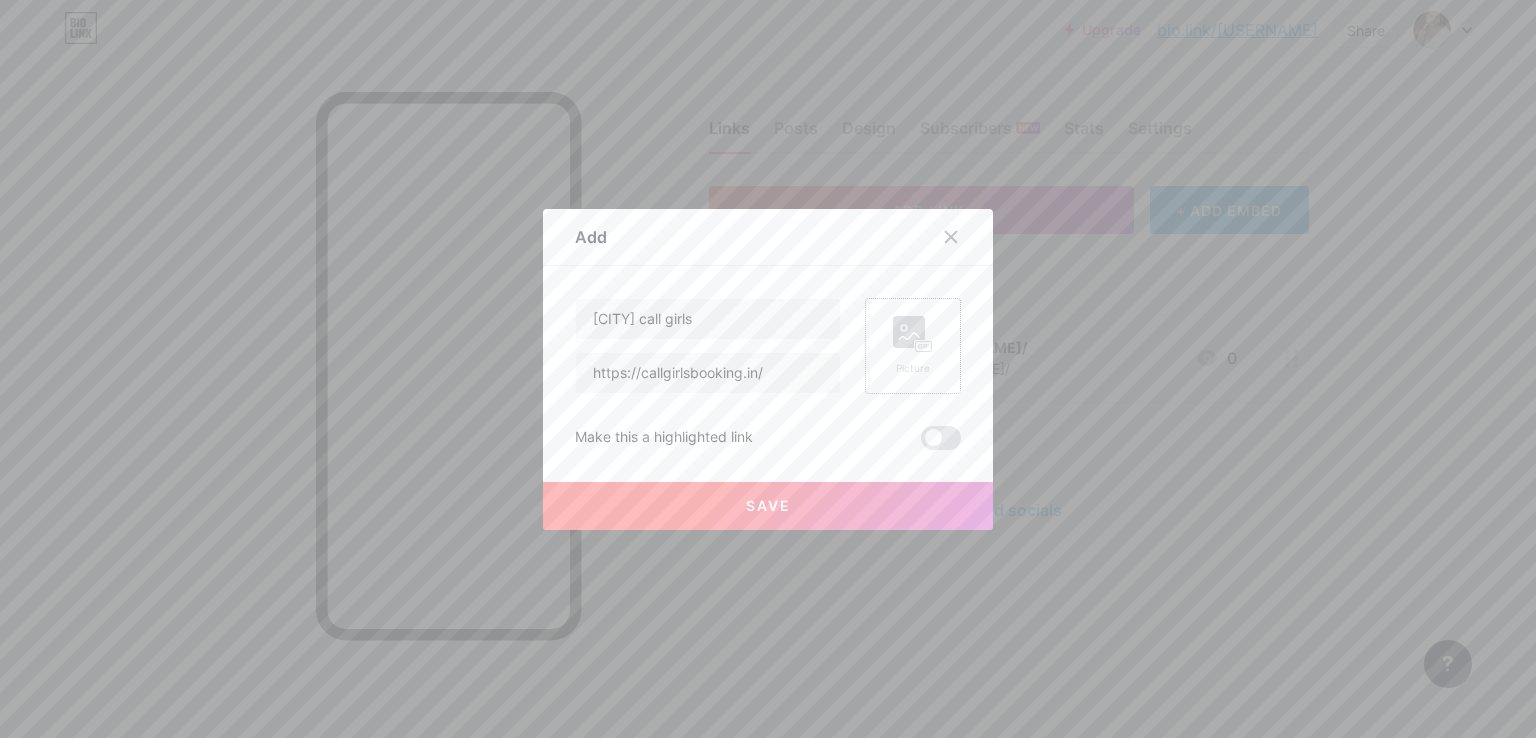 click on "Picture" at bounding box center (913, 346) 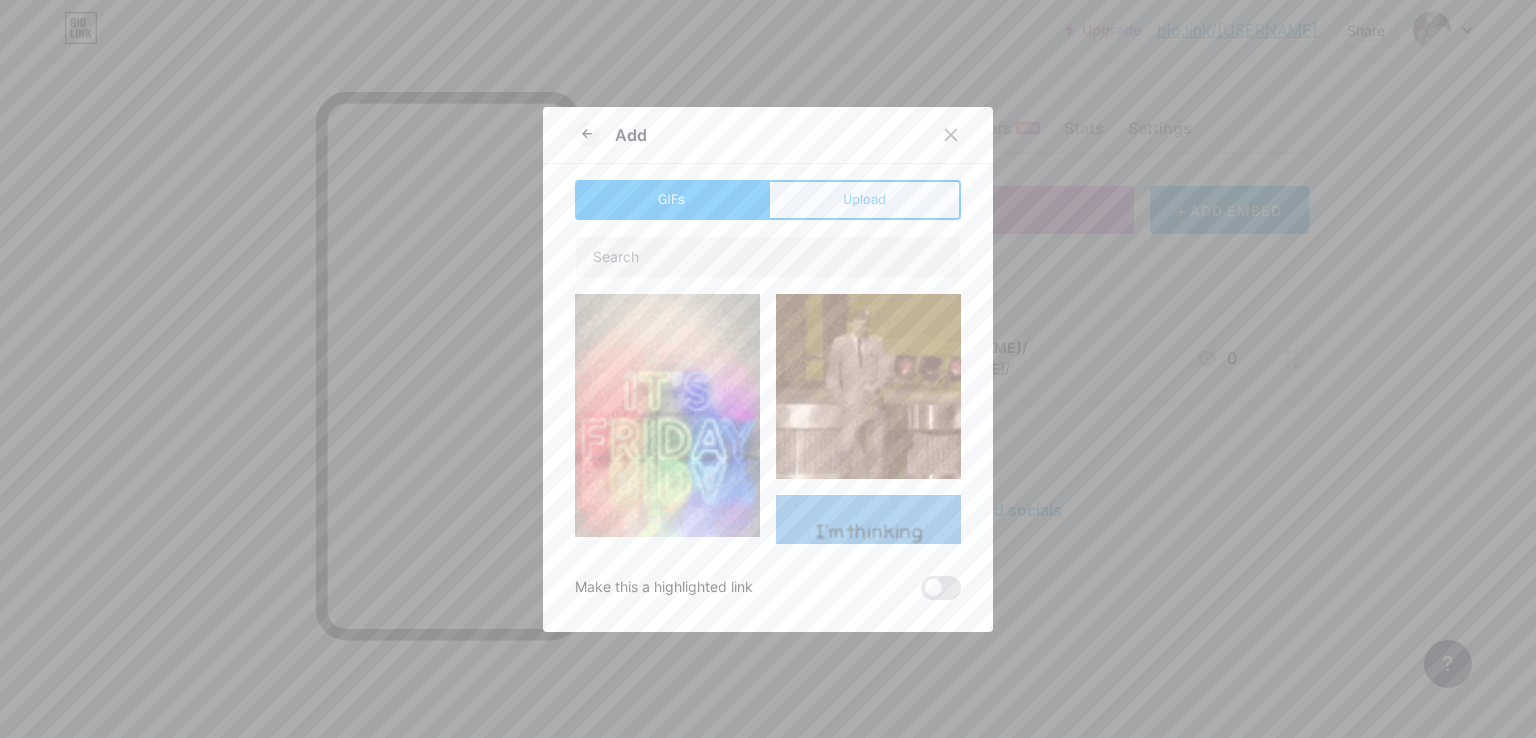 click on "Upload" at bounding box center [864, 199] 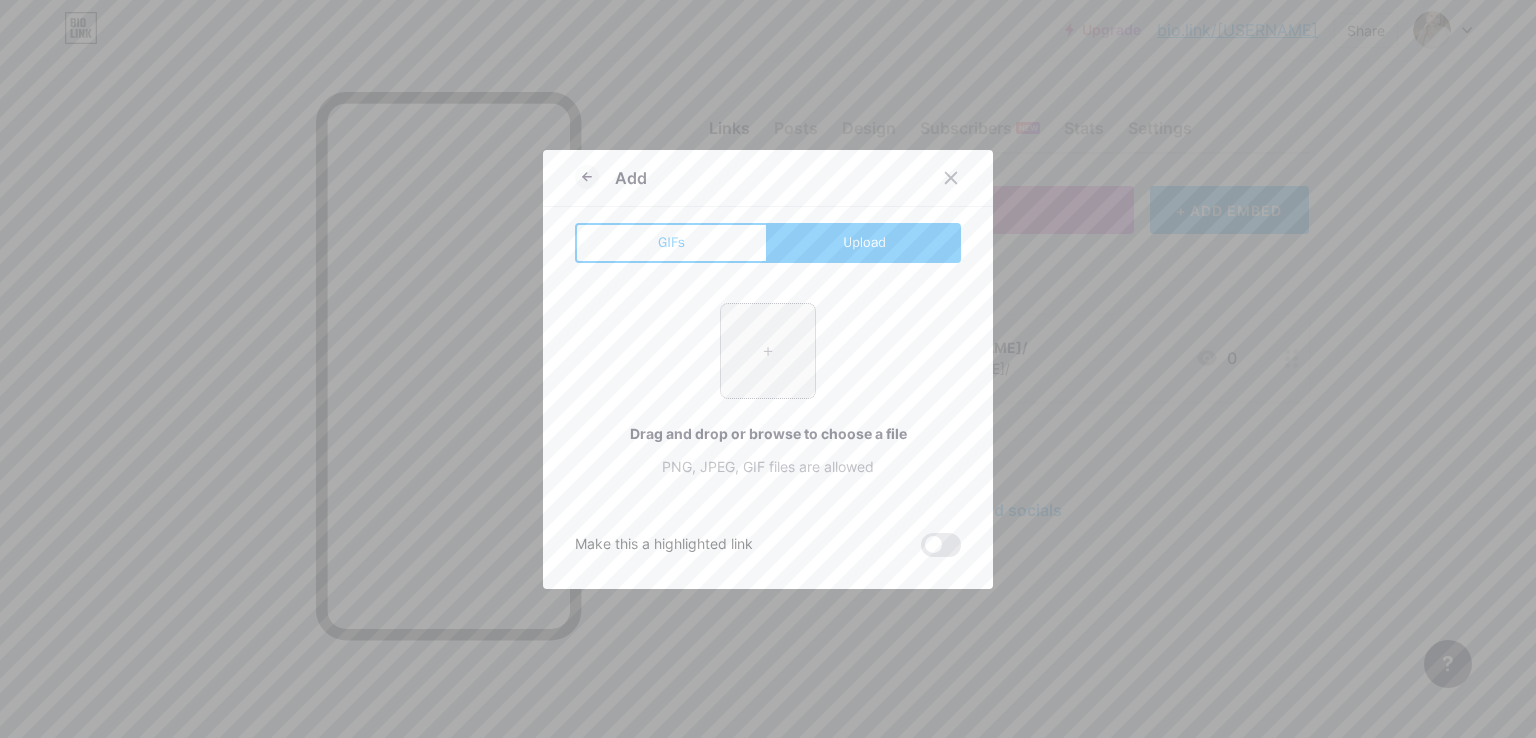 click at bounding box center (768, 351) 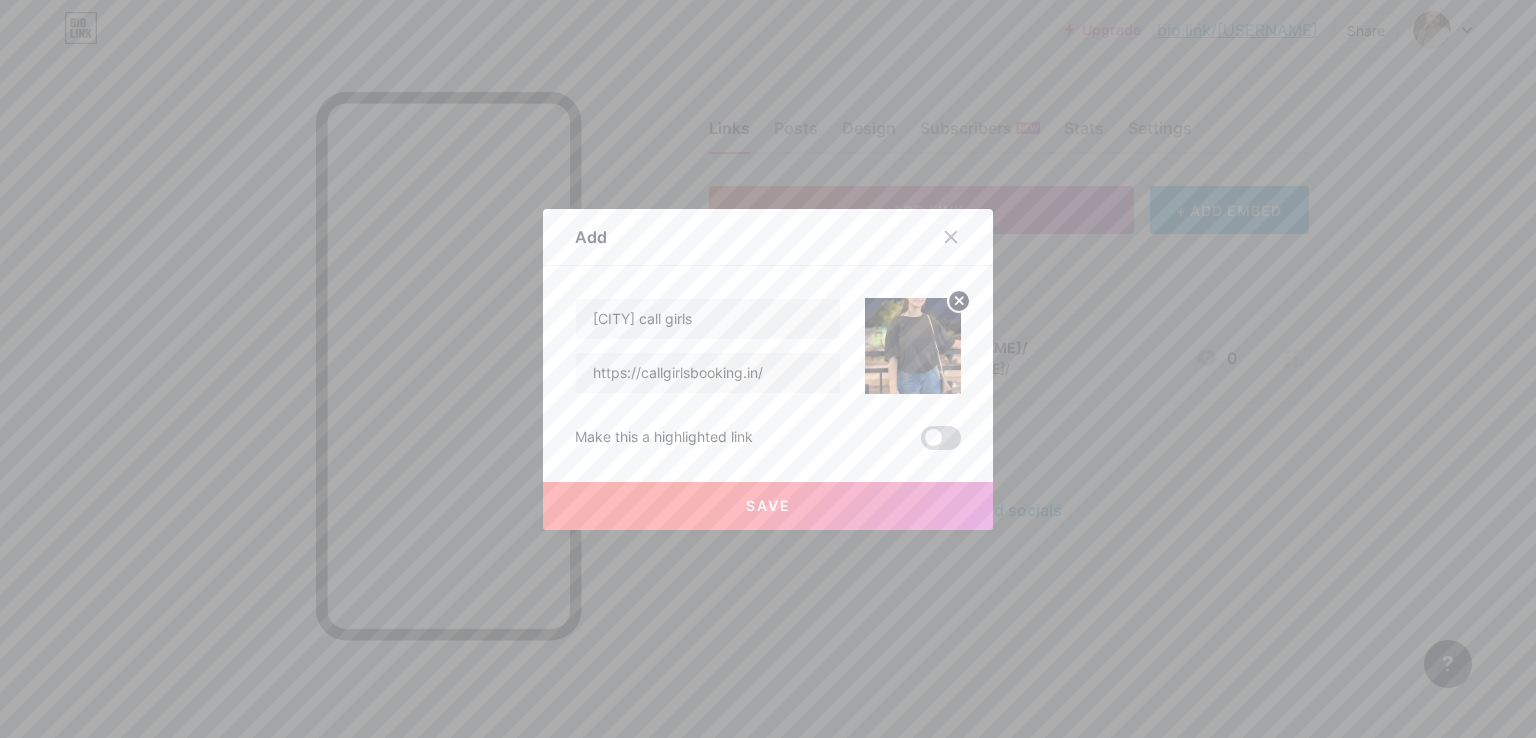 click at bounding box center (941, 438) 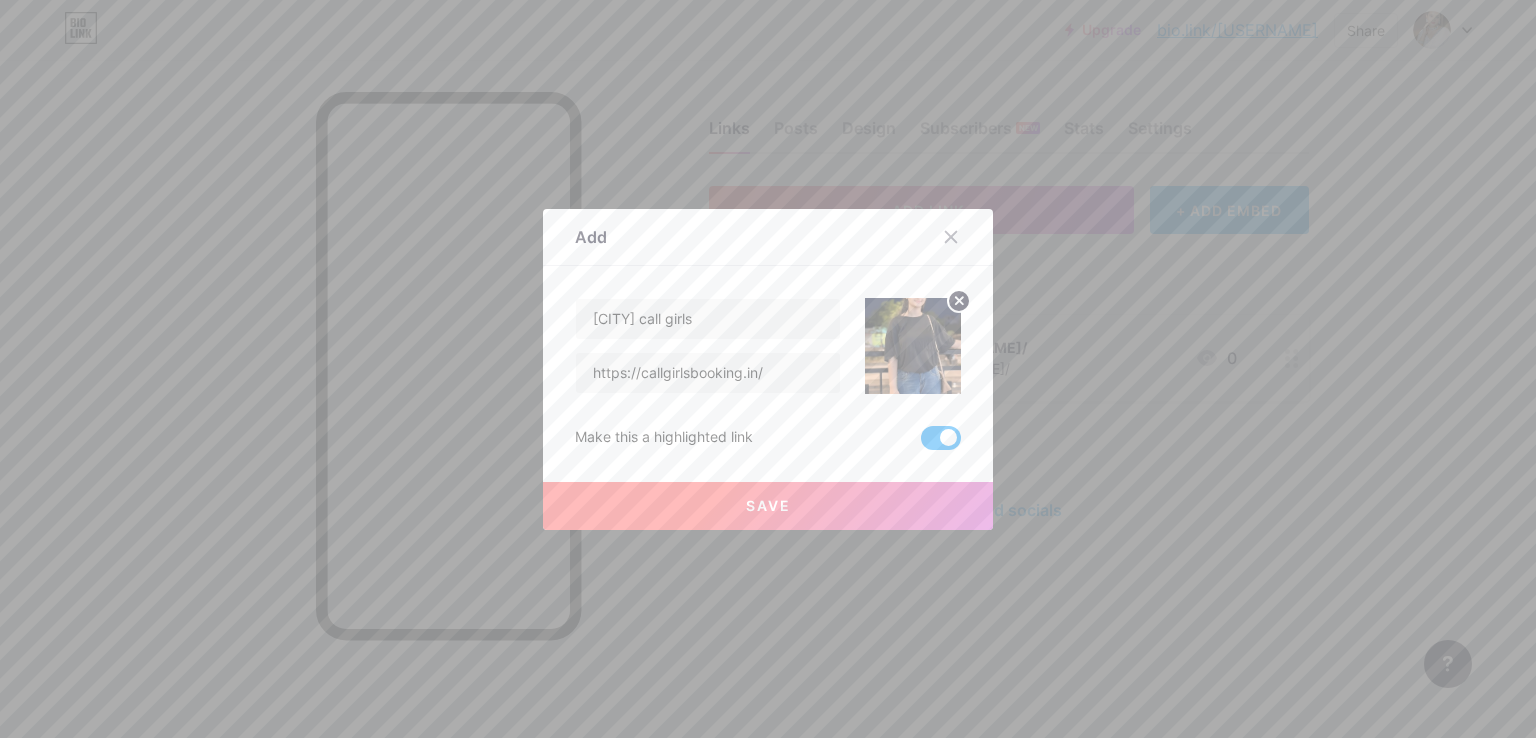 click on "Save" at bounding box center [768, 506] 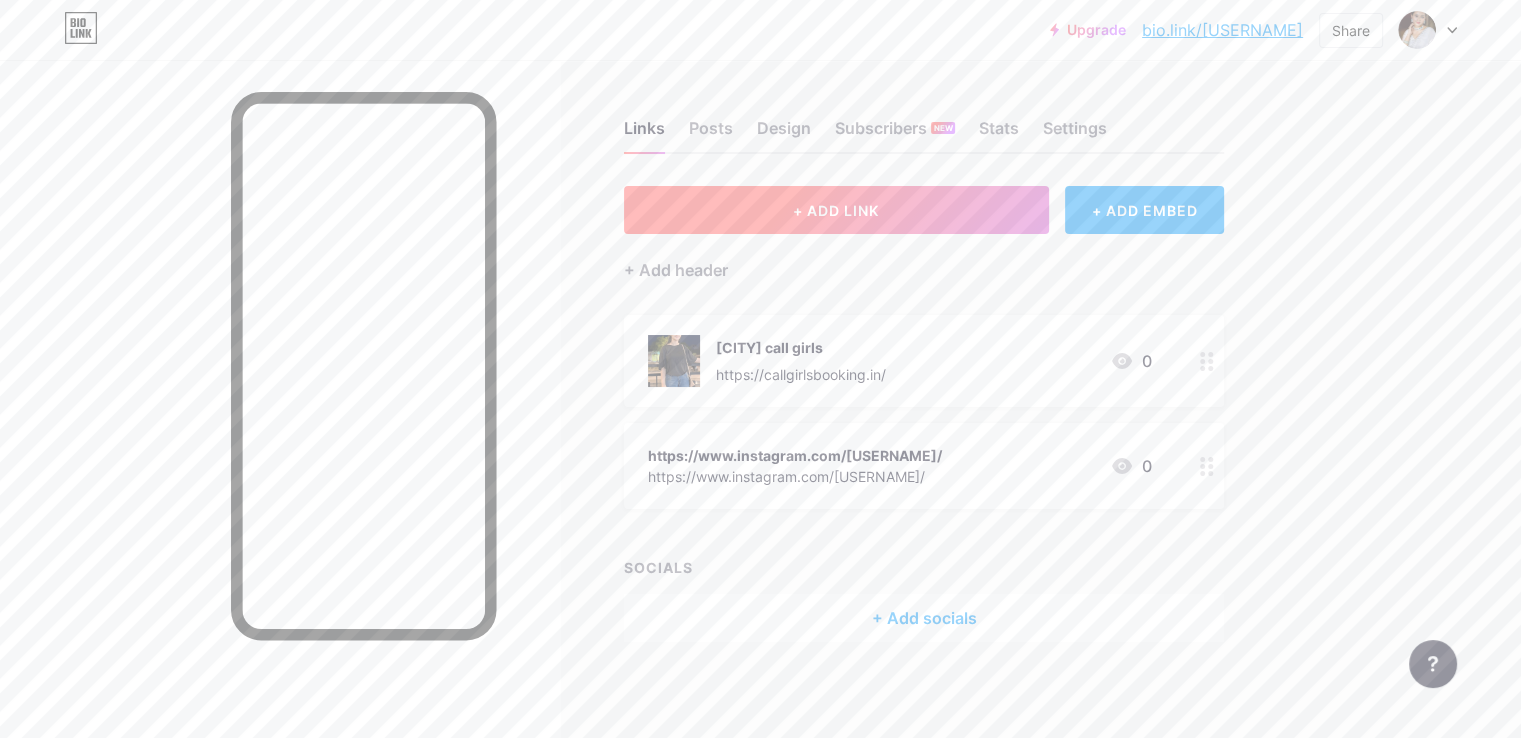 click on "+ ADD LINK" at bounding box center [836, 210] 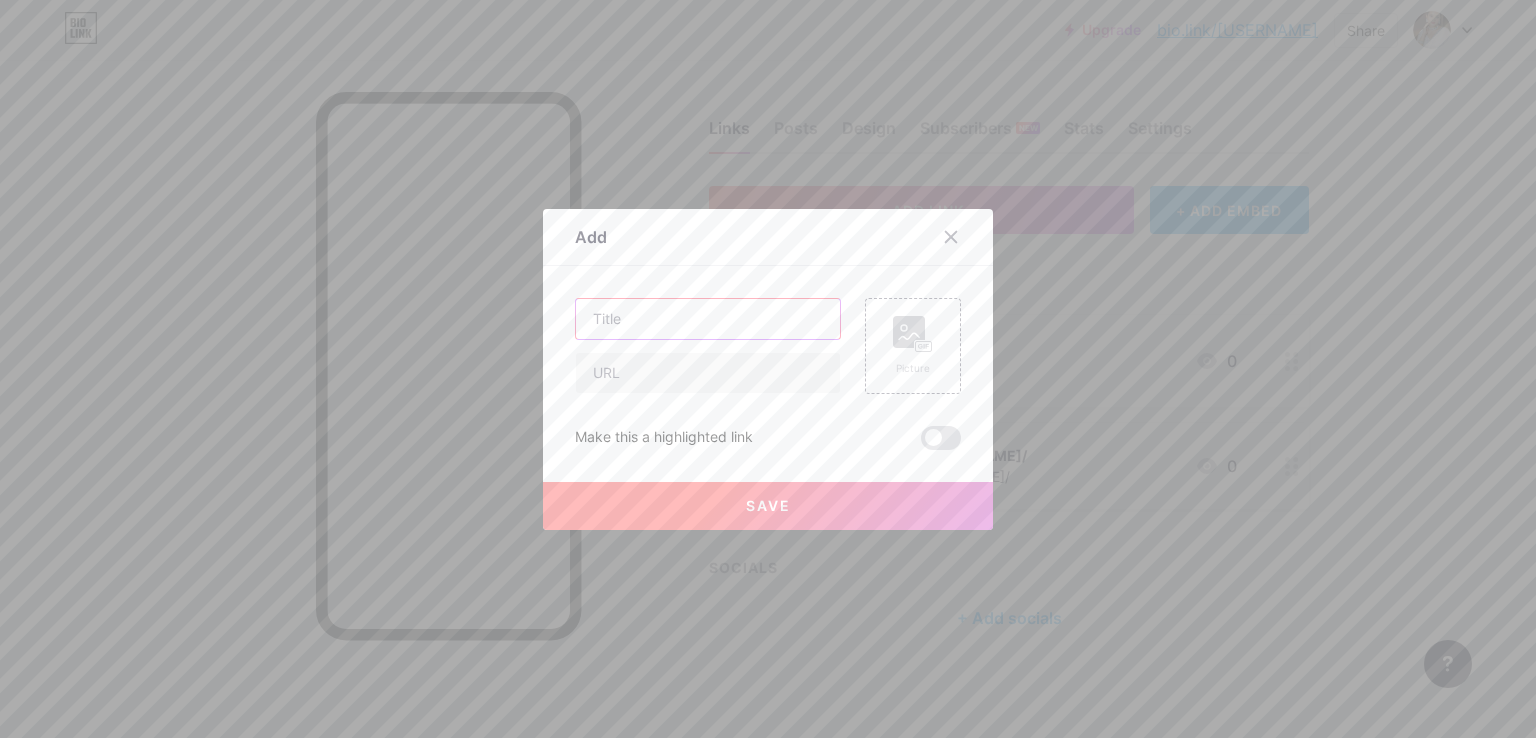 click at bounding box center (708, 319) 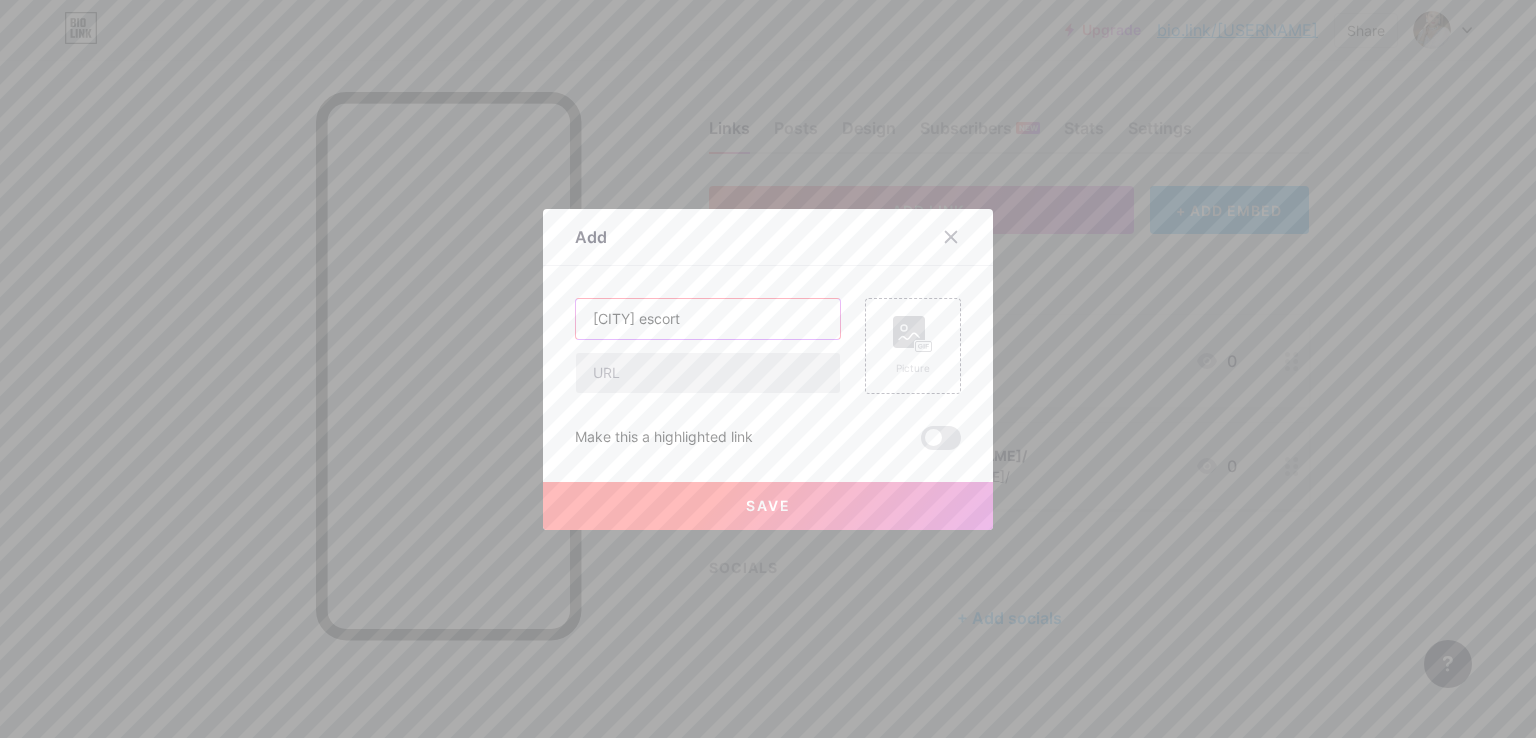 type on "[CITY] escort" 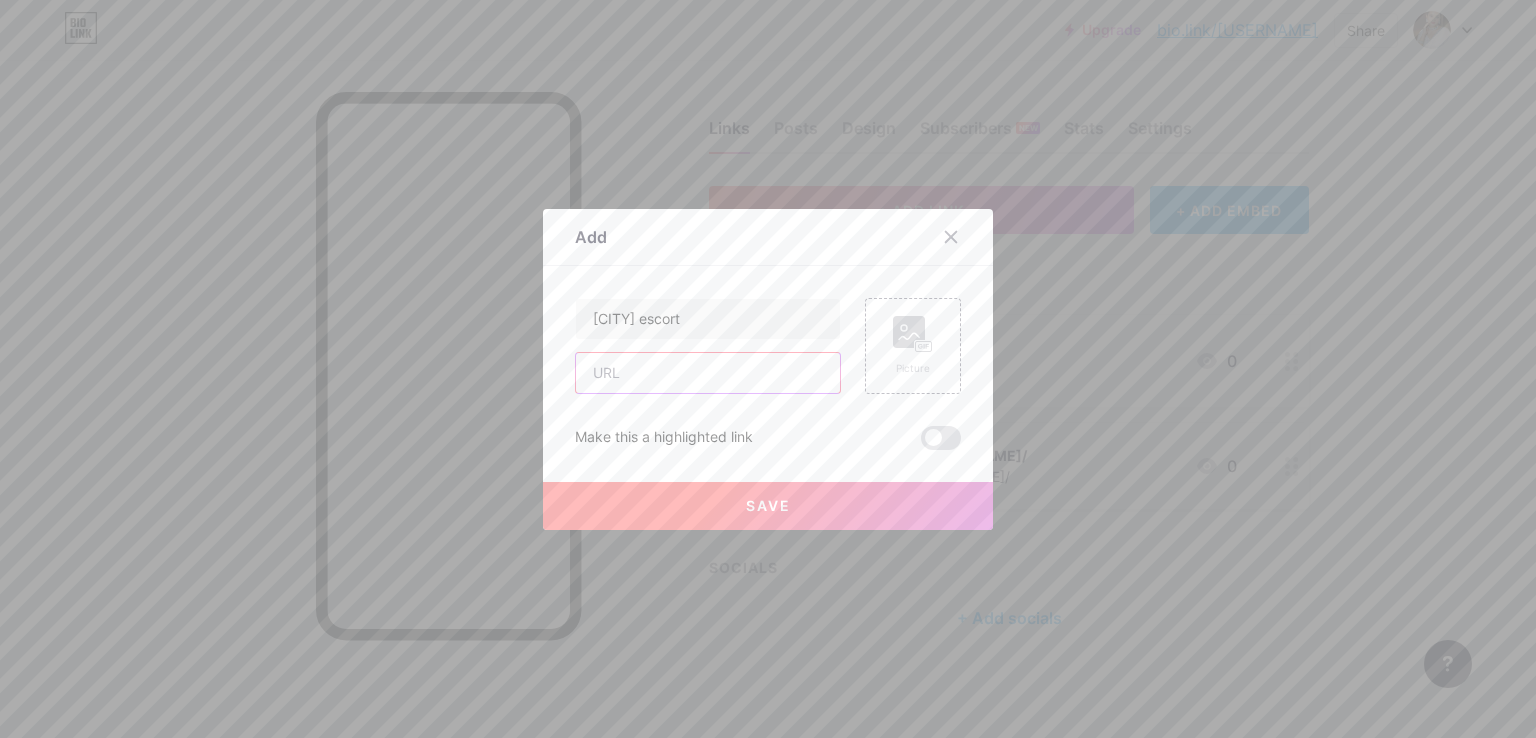 click at bounding box center [708, 373] 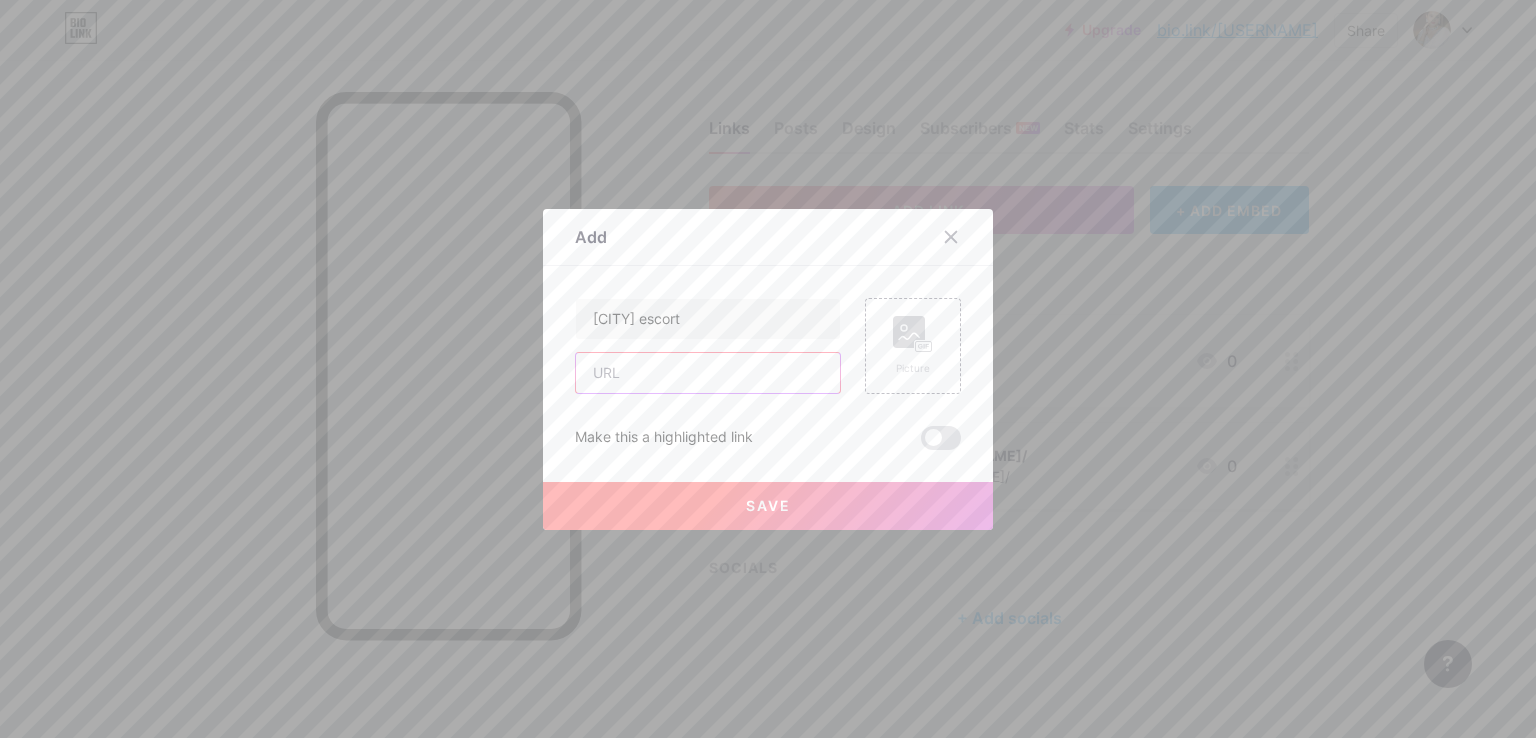 type on "https://newescort.in" 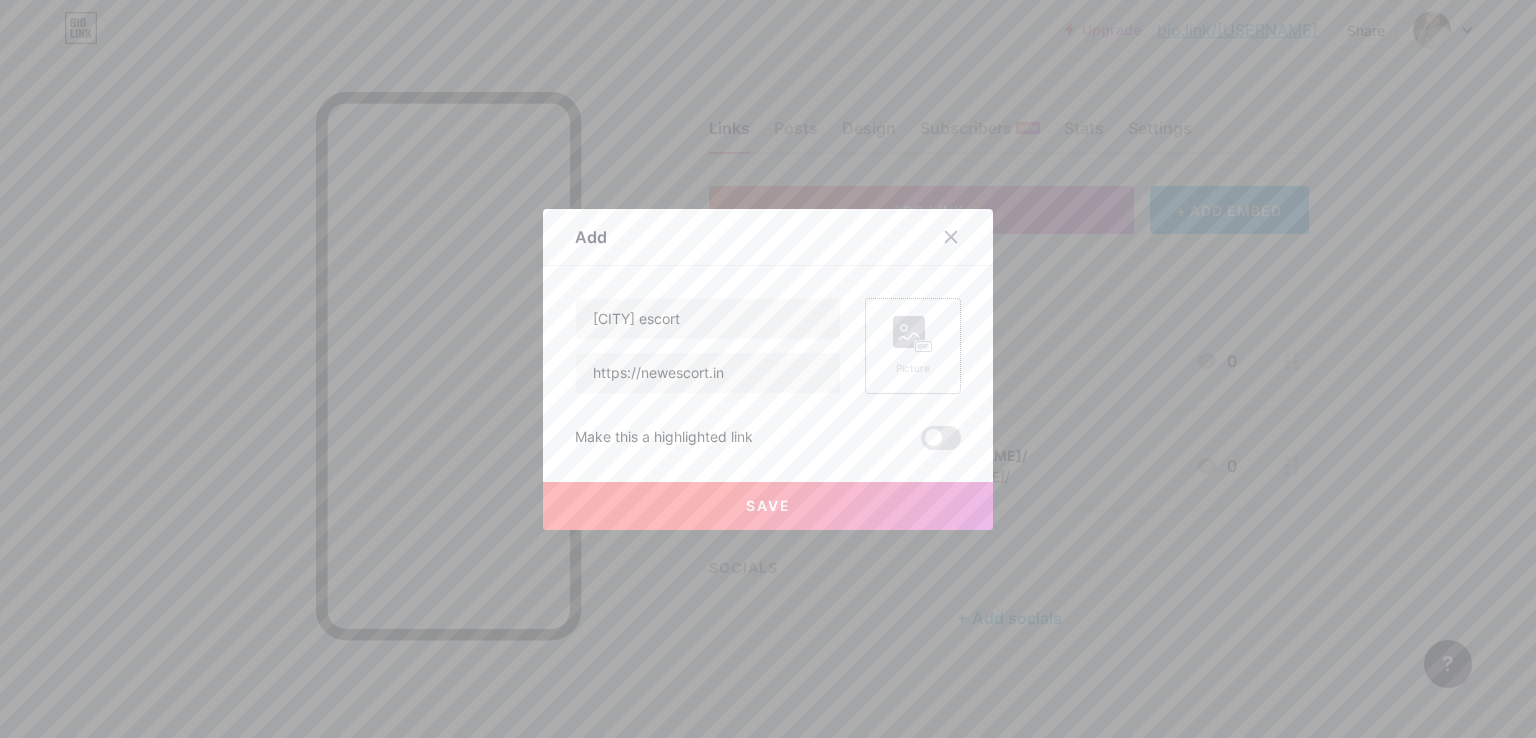 click on "Picture" at bounding box center (913, 368) 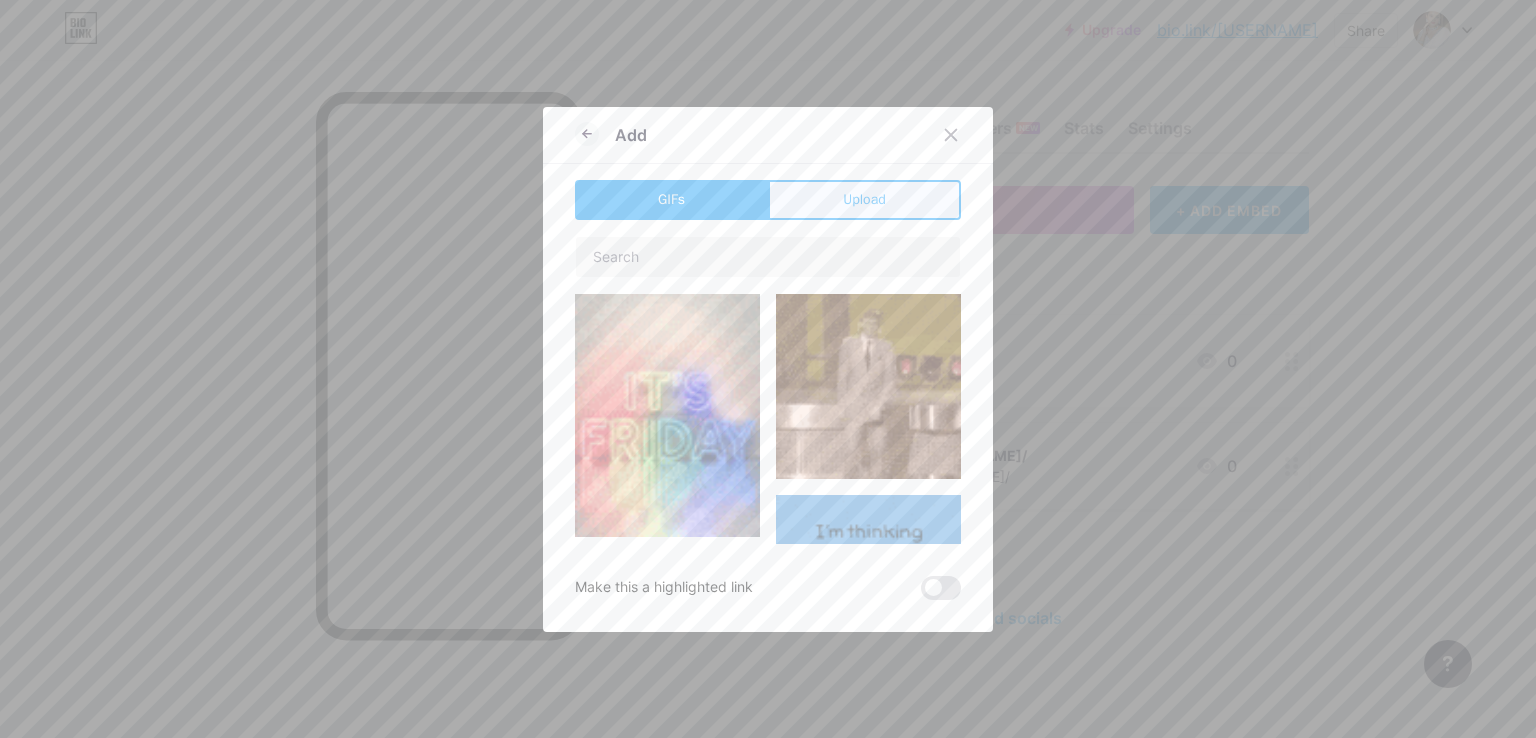 click on "Upload" at bounding box center (864, 199) 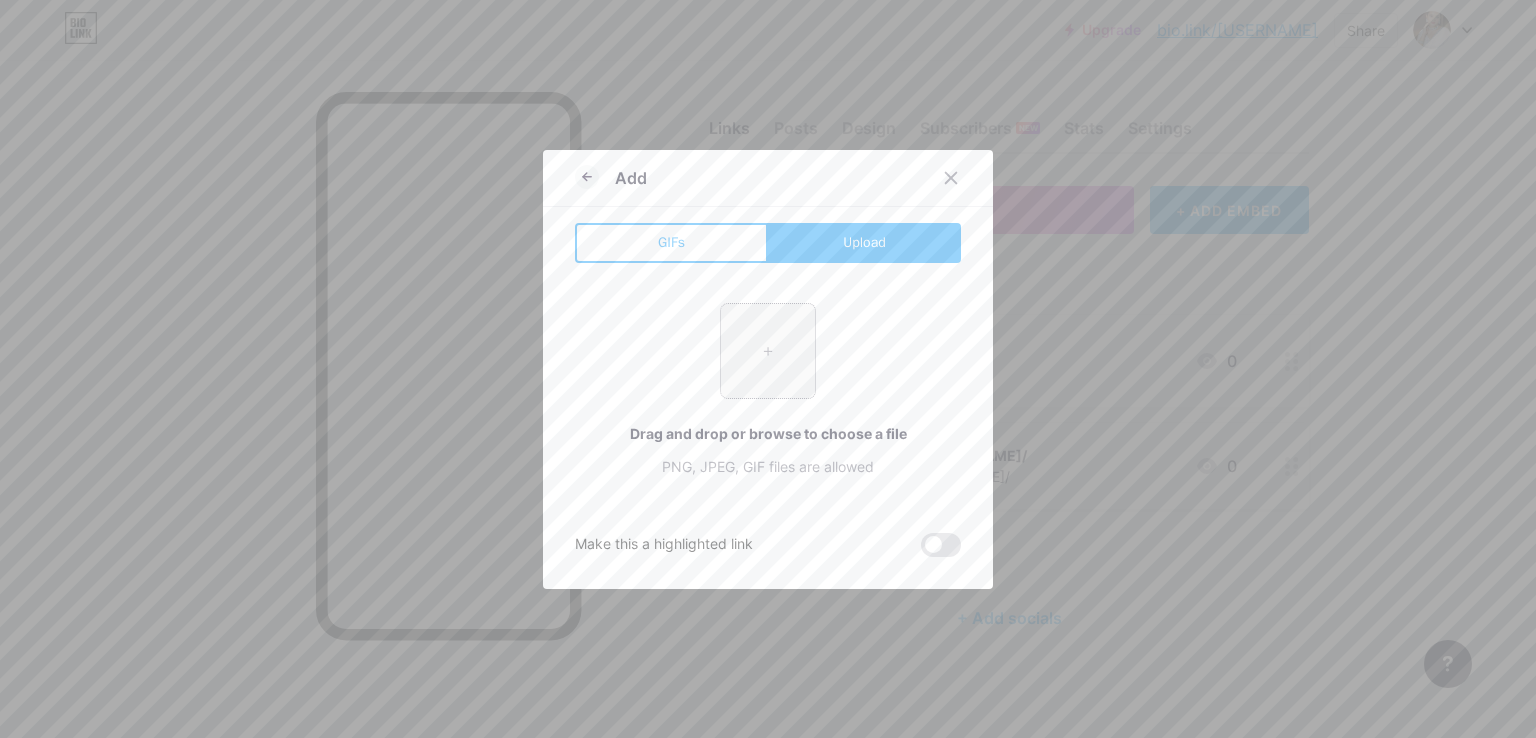 click at bounding box center (768, 351) 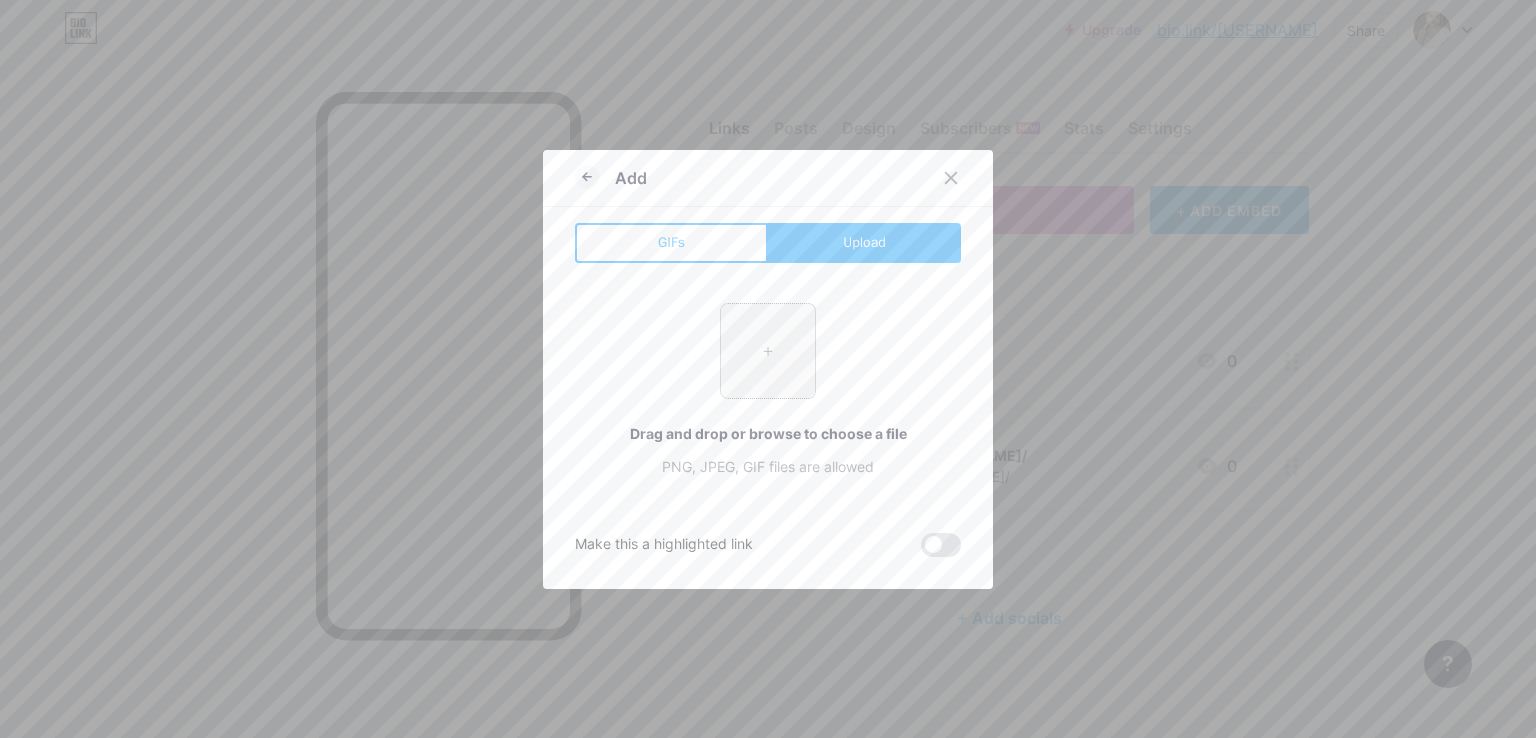 type on "C:\fakepath\28.jpg" 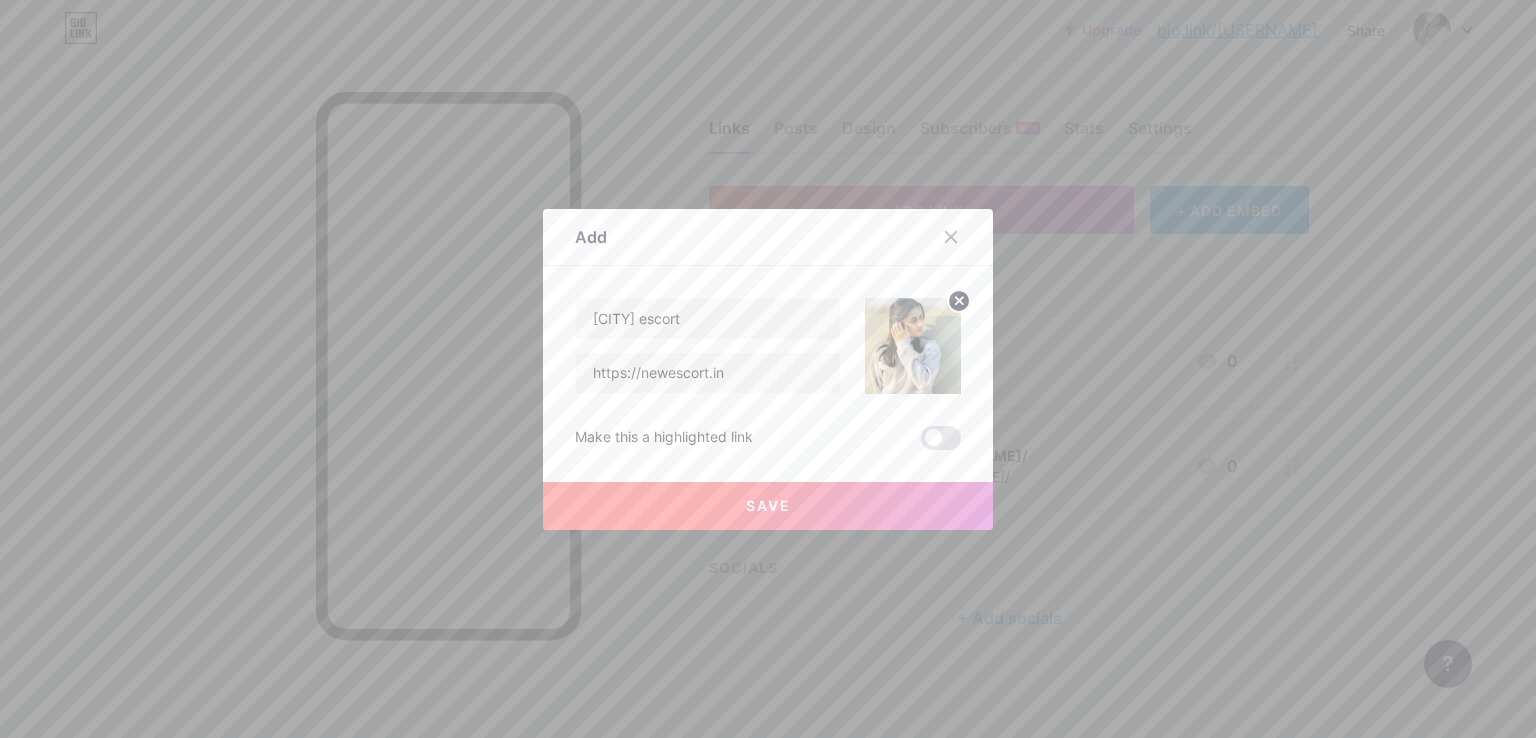 click at bounding box center (941, 438) 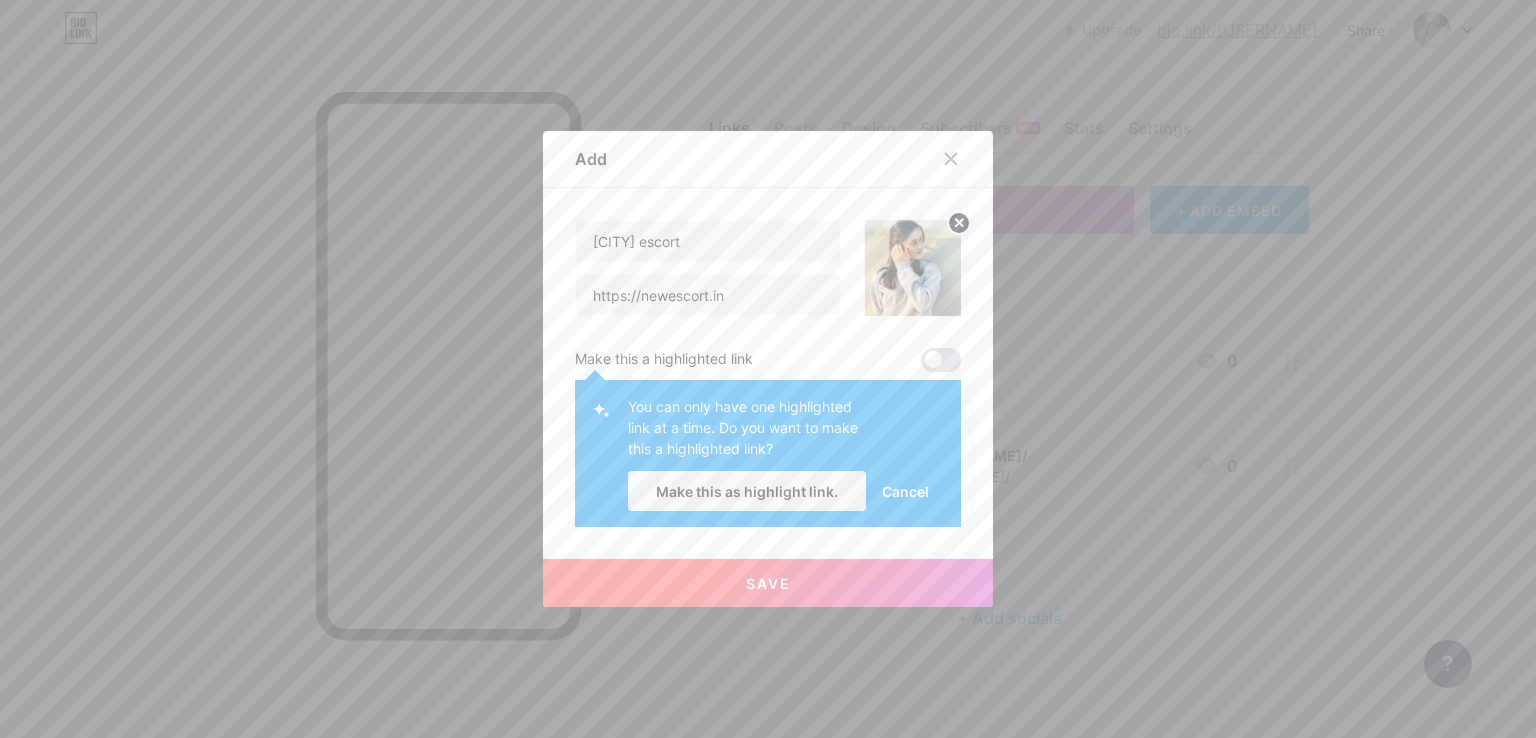 click at bounding box center [941, 360] 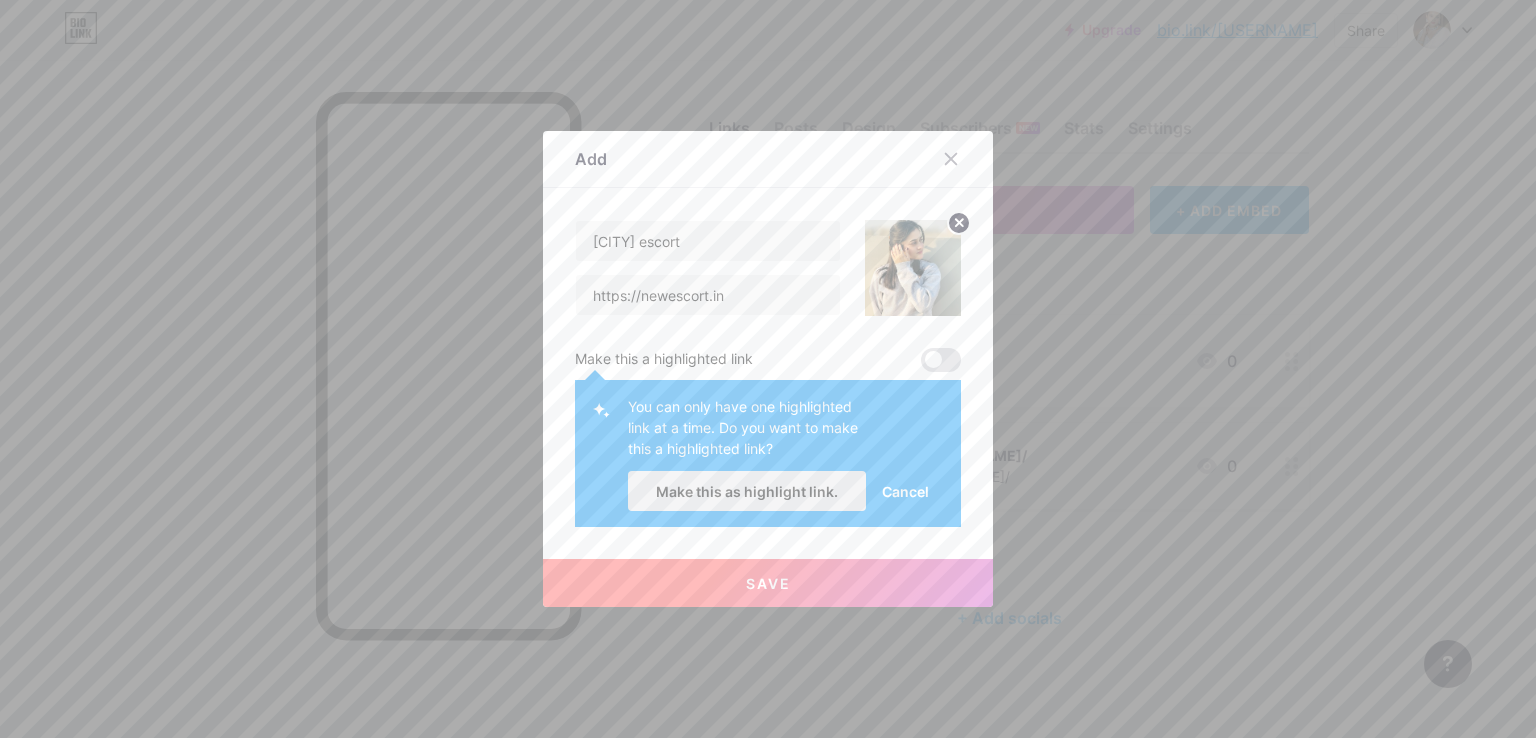 click on "Make this as highlight link." at bounding box center [747, 491] 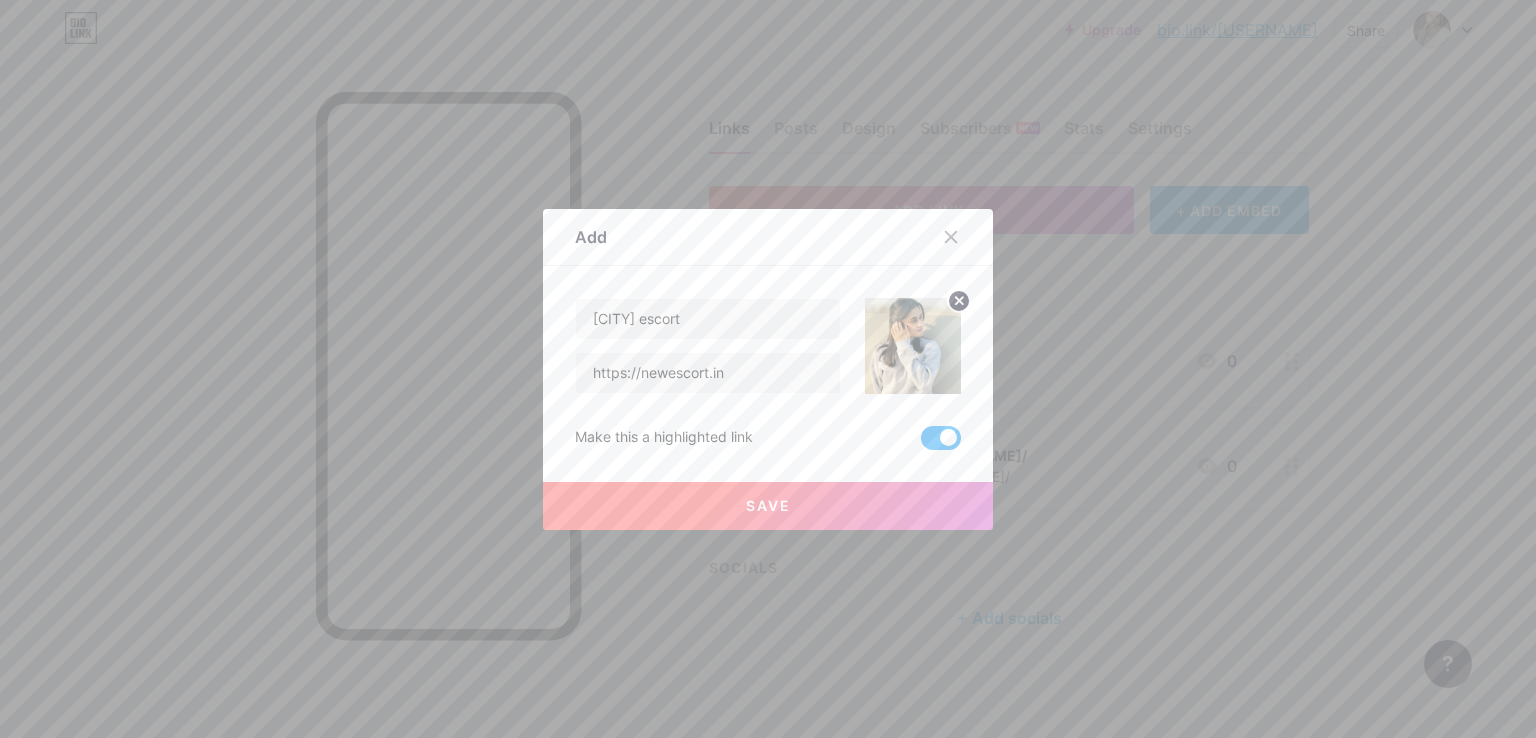 click on "Save" at bounding box center (768, 506) 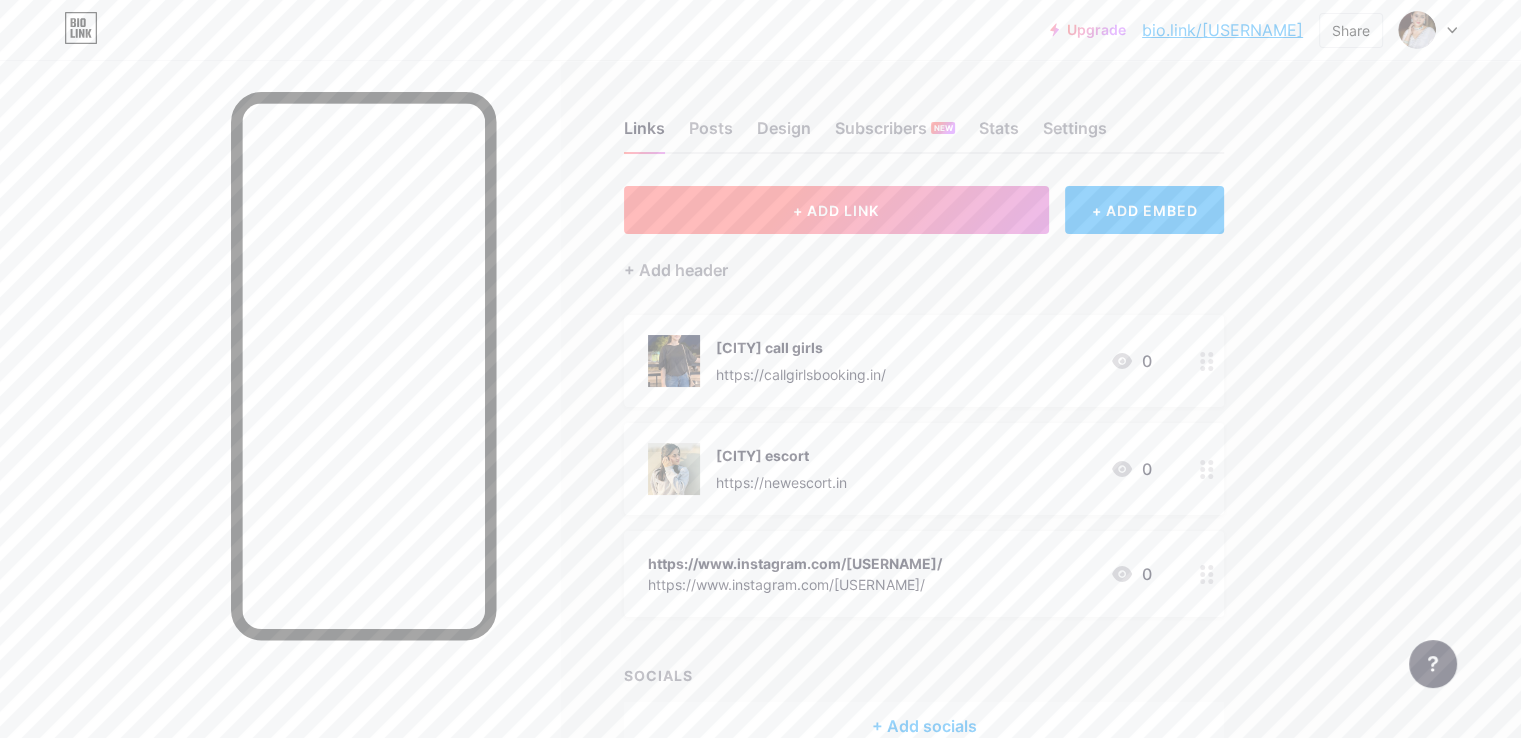 click on "+ ADD LINK" at bounding box center (836, 210) 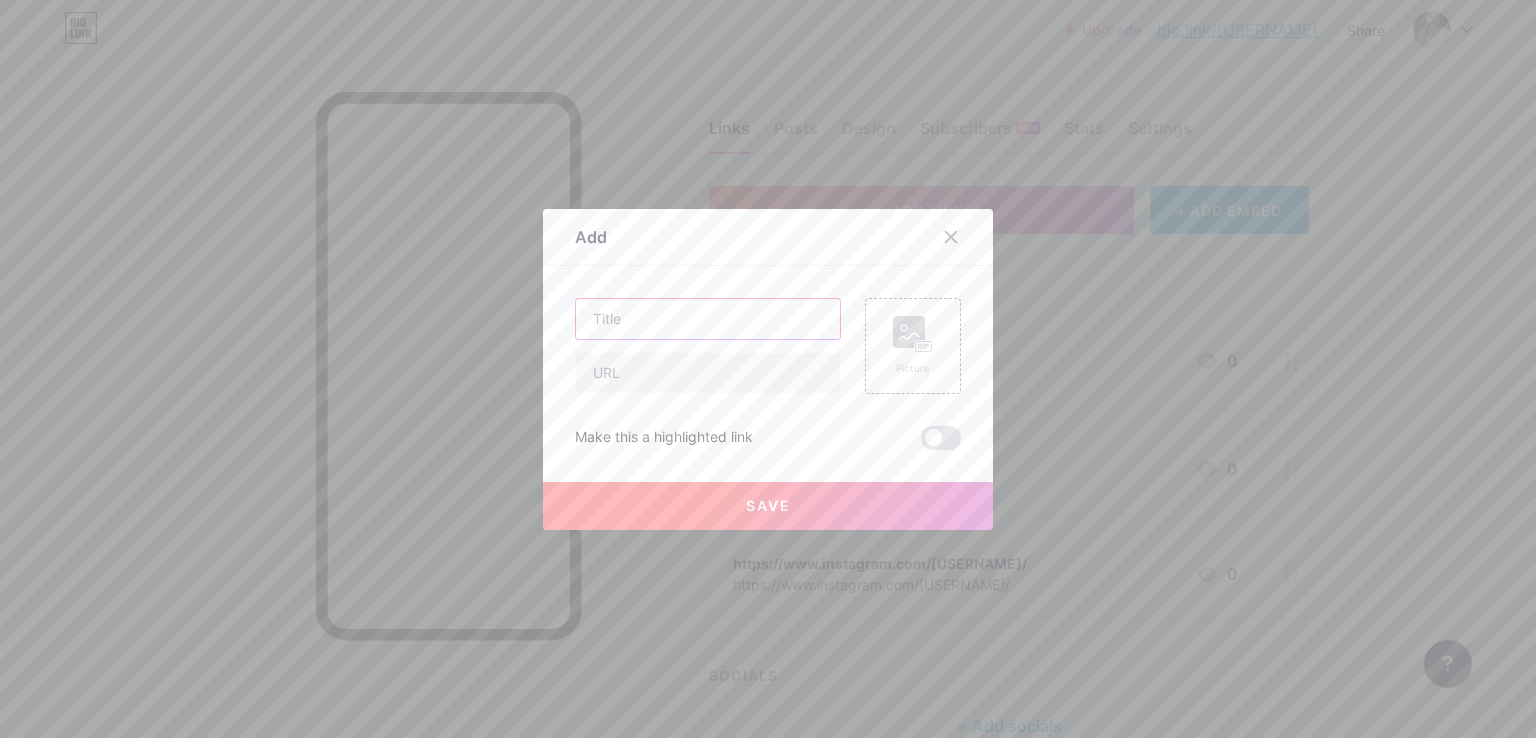 click at bounding box center [708, 319] 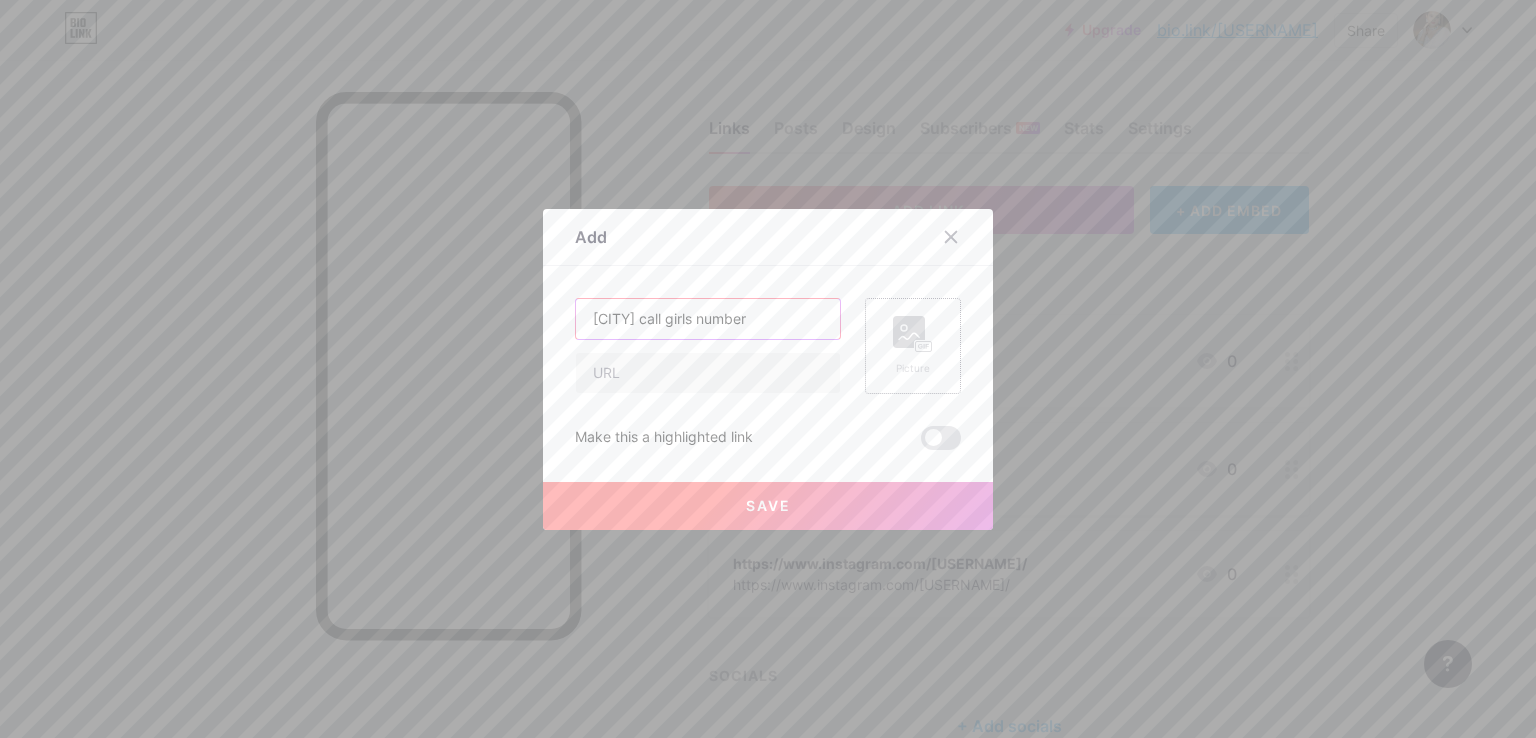 type on "[CITY] call girls number" 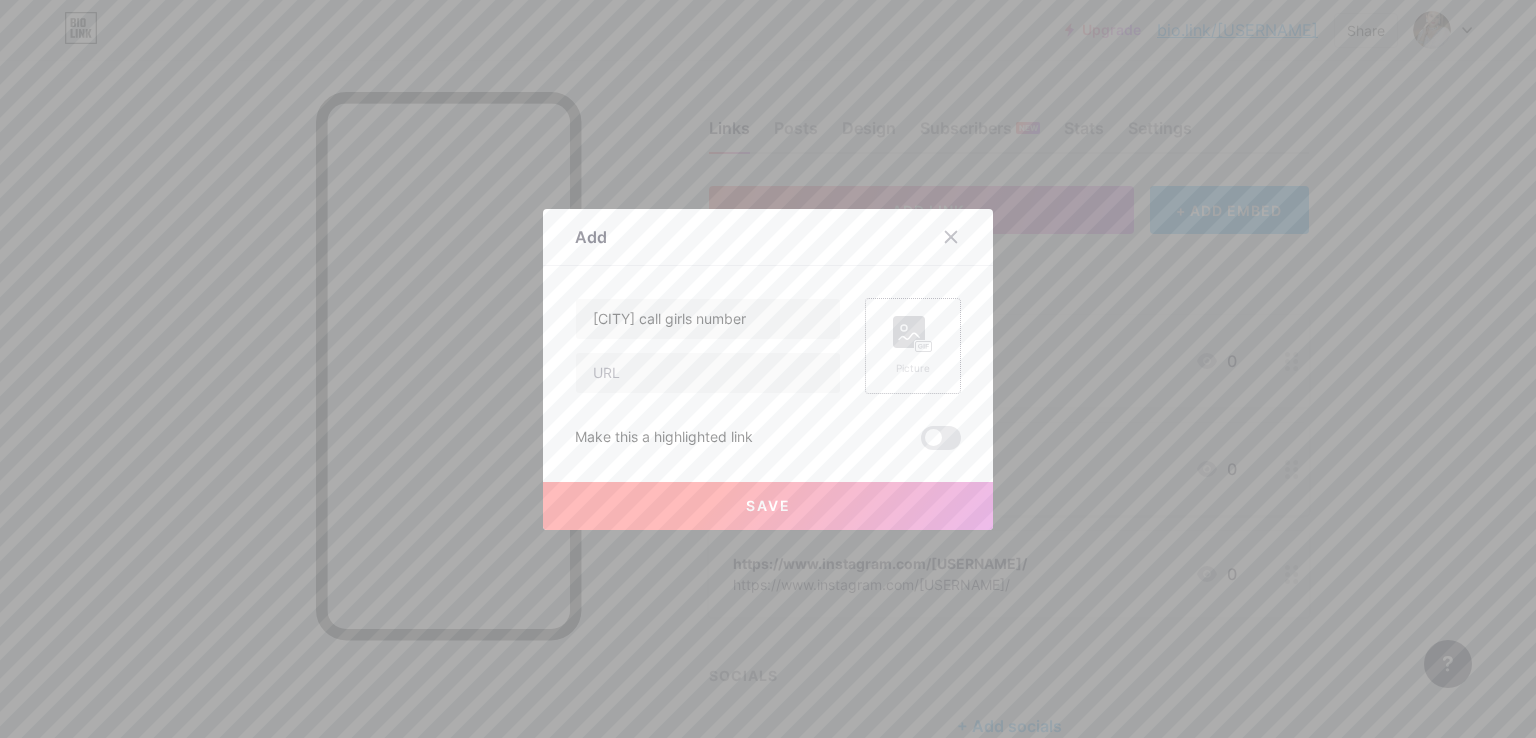 click on "Picture" at bounding box center [913, 346] 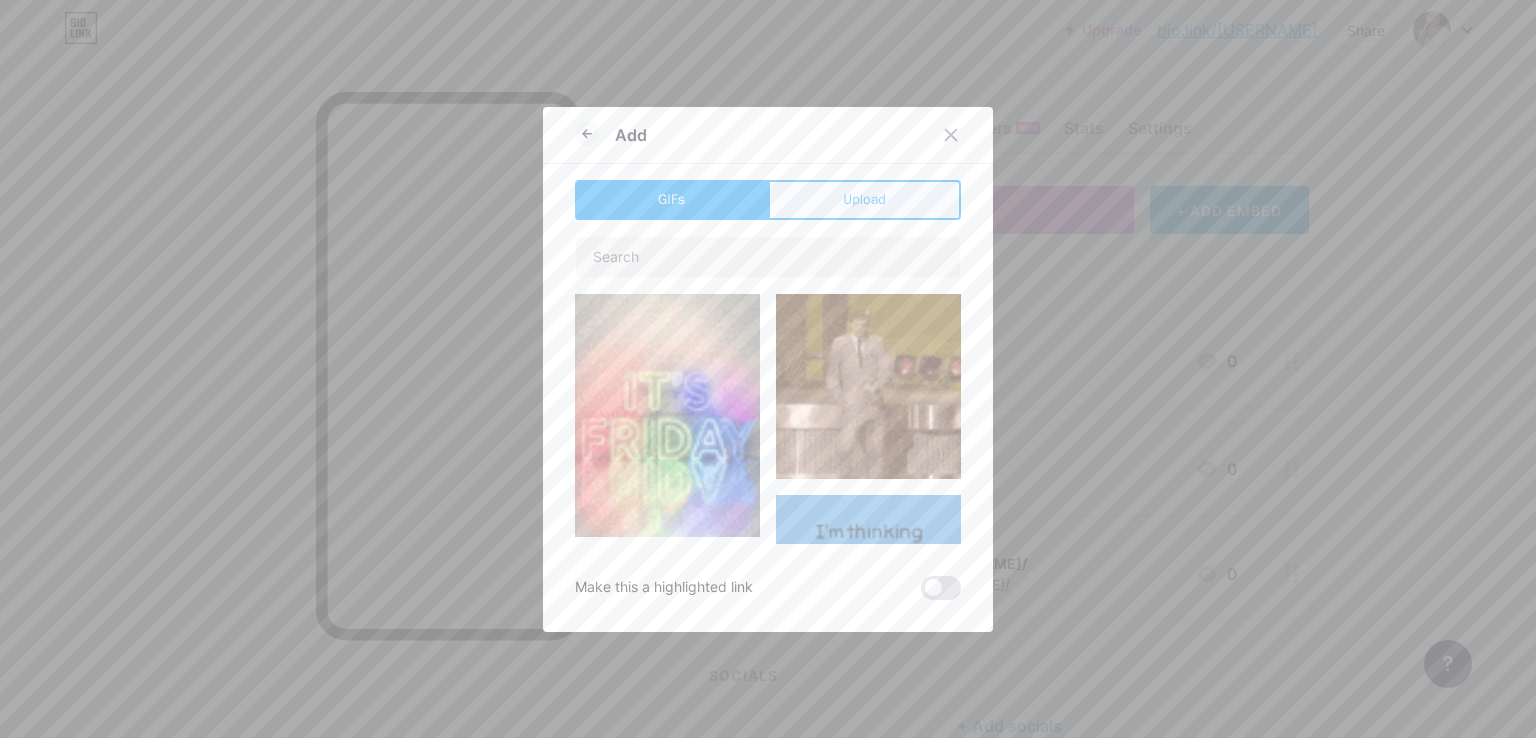 click on "Upload" at bounding box center [864, 199] 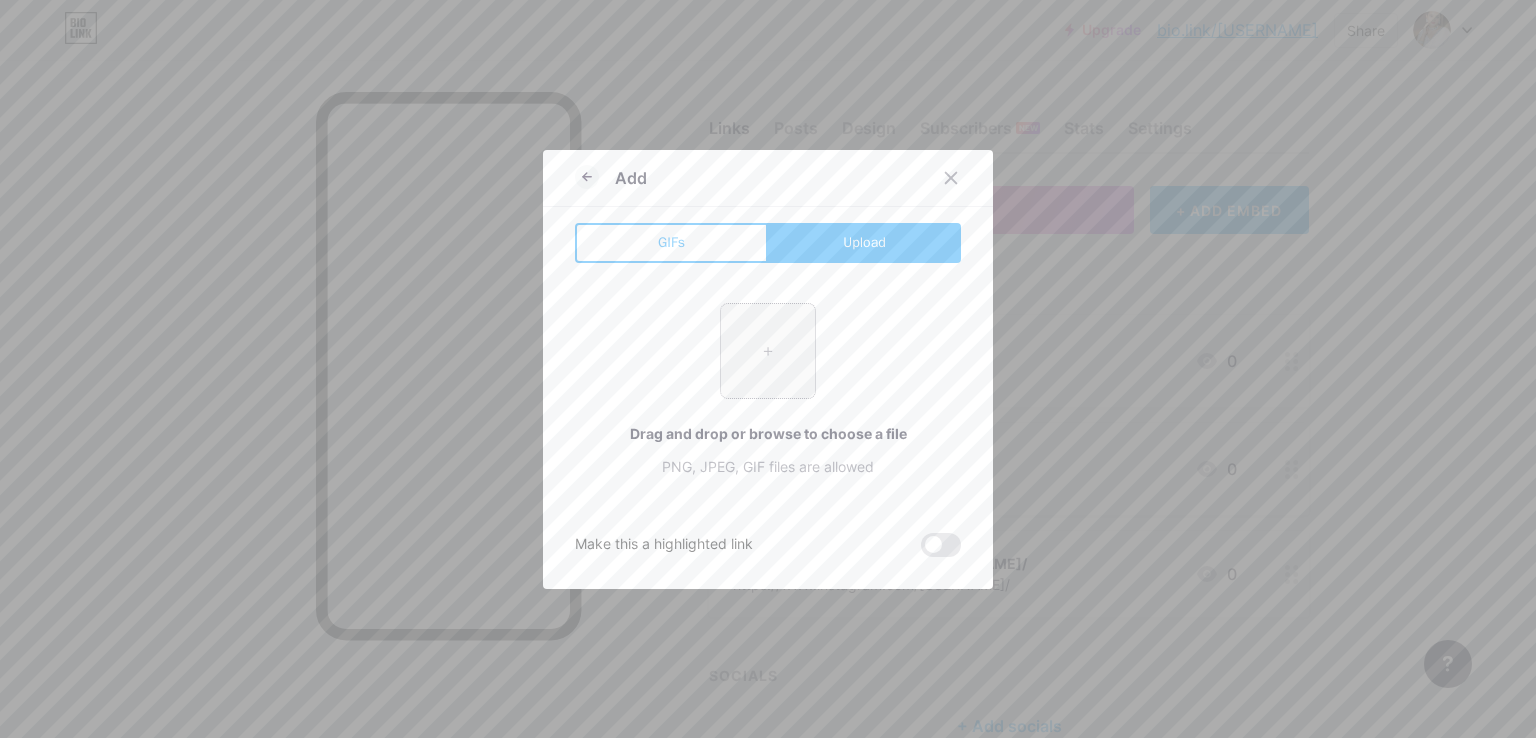 click at bounding box center [768, 351] 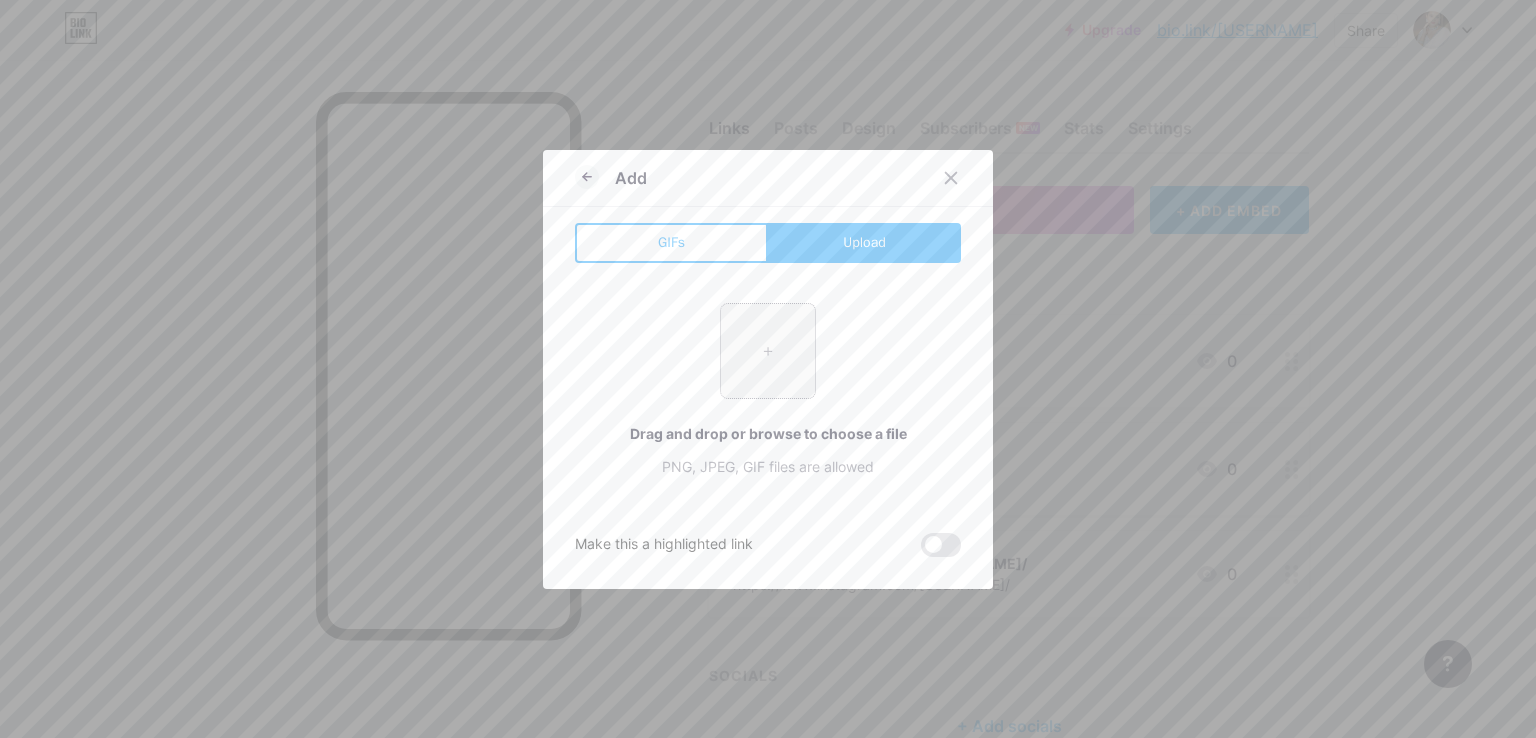 type on "C:\fakepath\16.jpg" 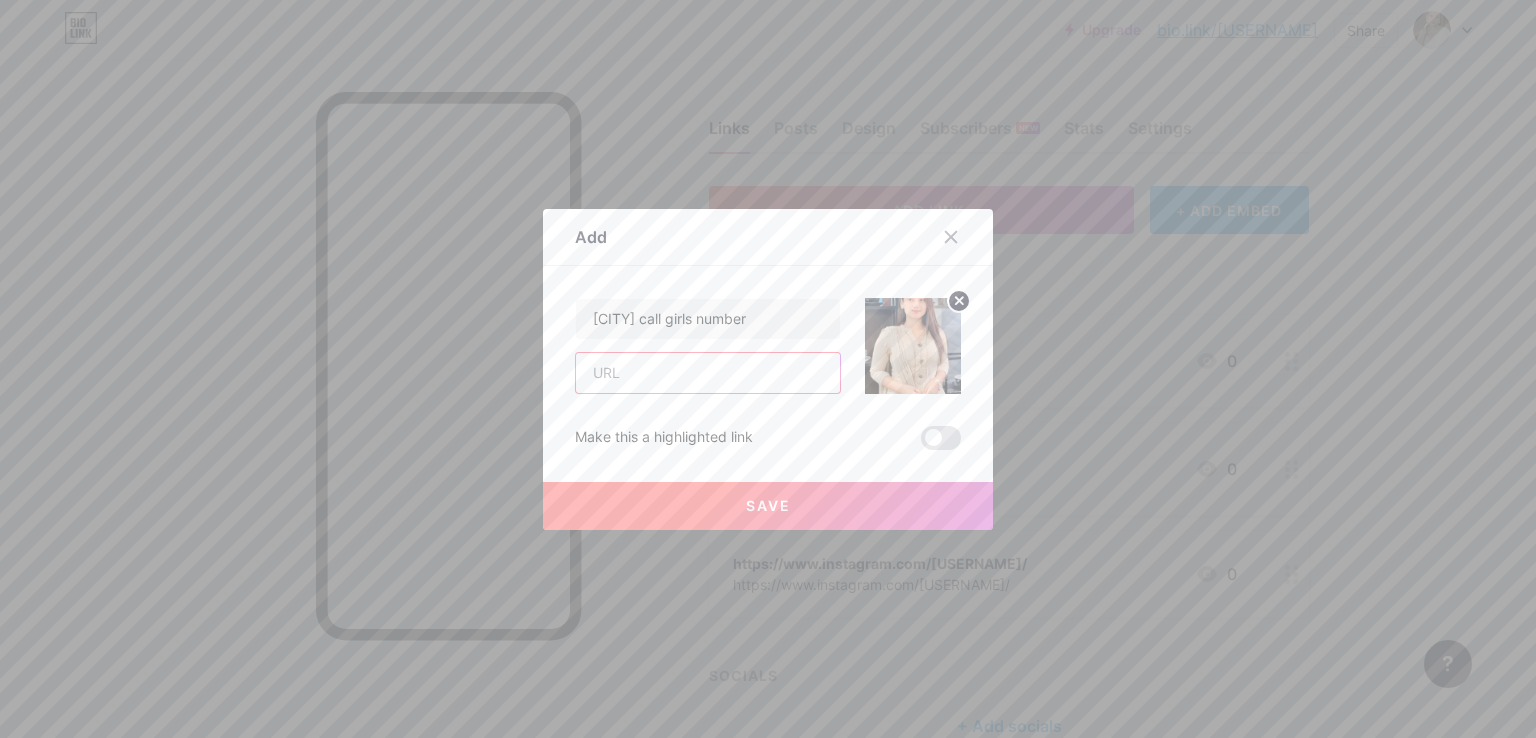click at bounding box center (708, 373) 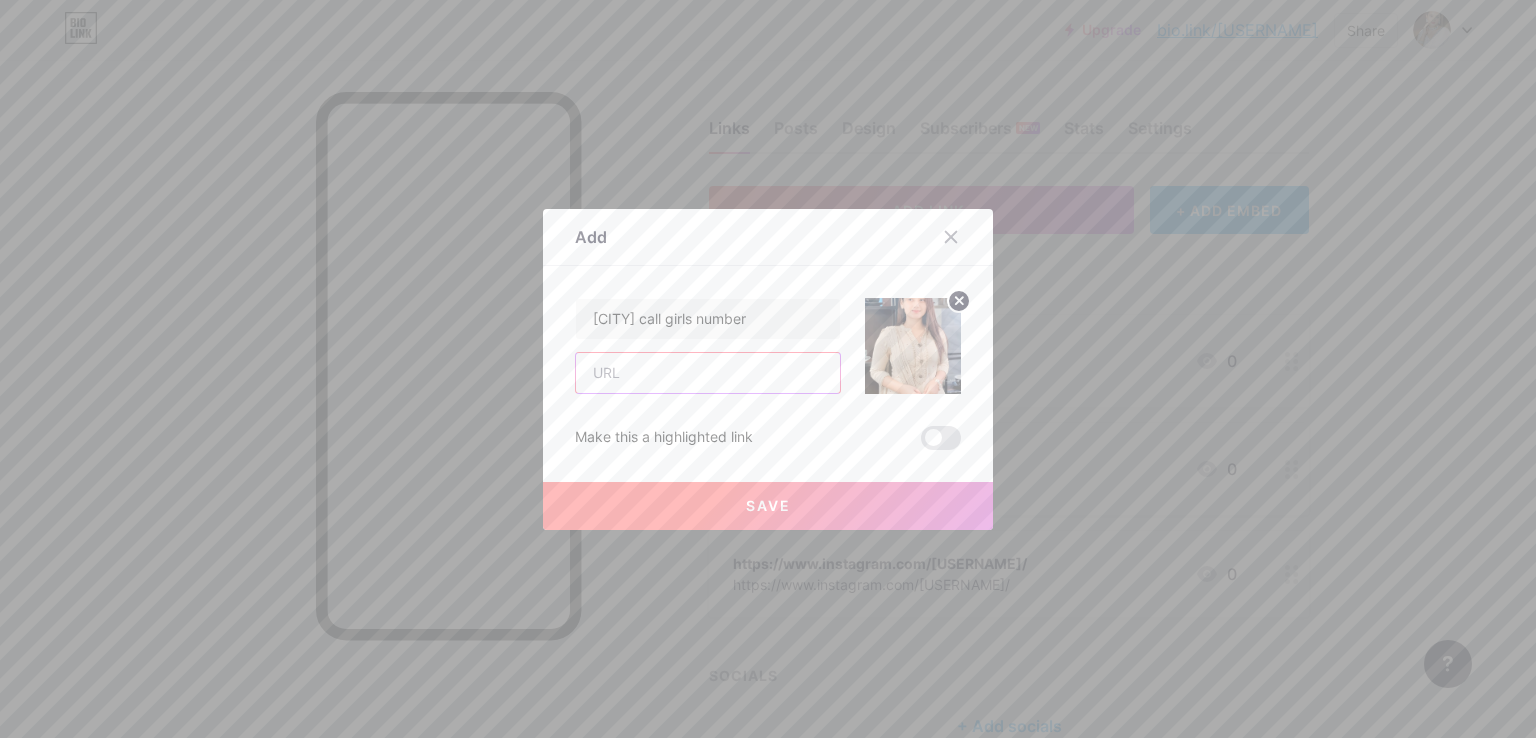type on "https://hotgirlsavita.com/" 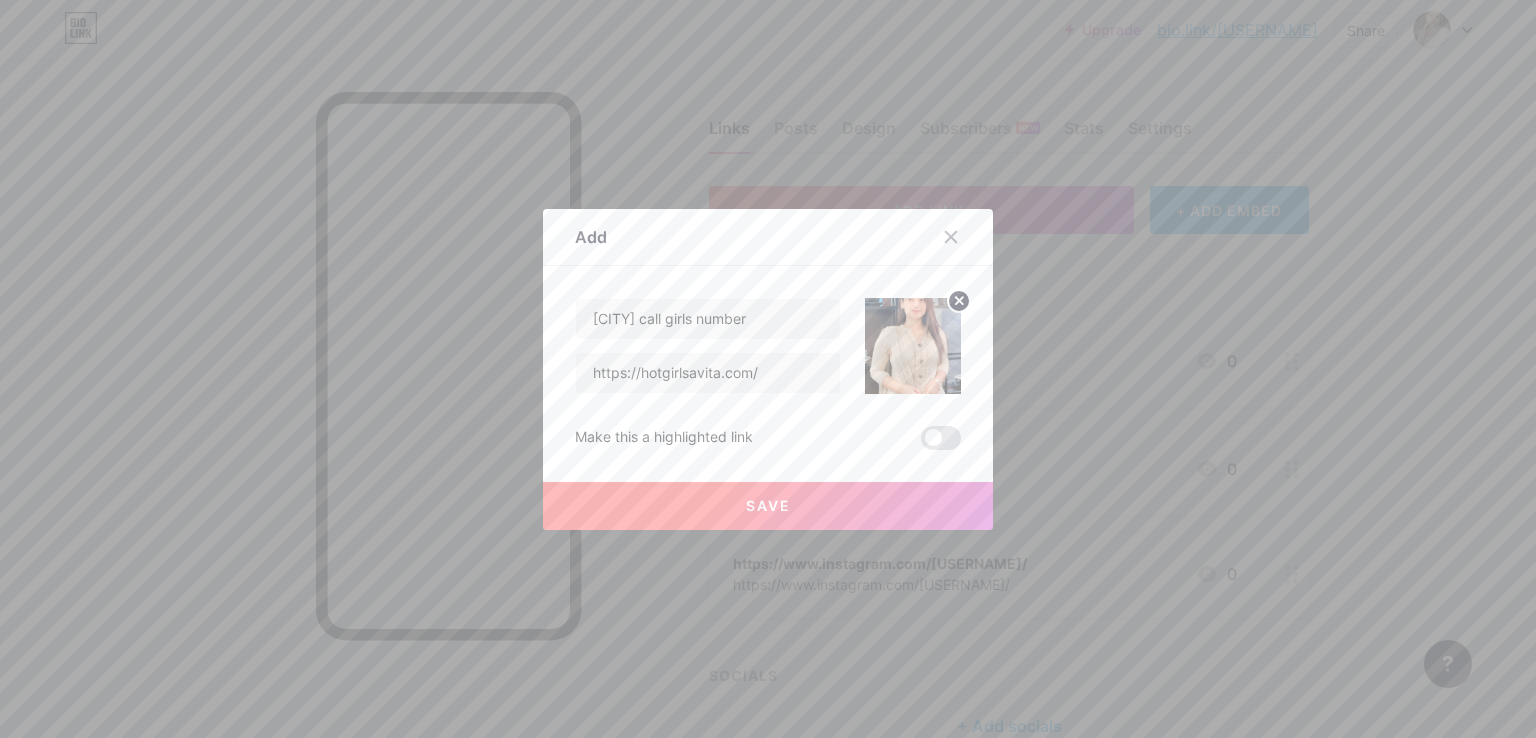 click at bounding box center (941, 438) 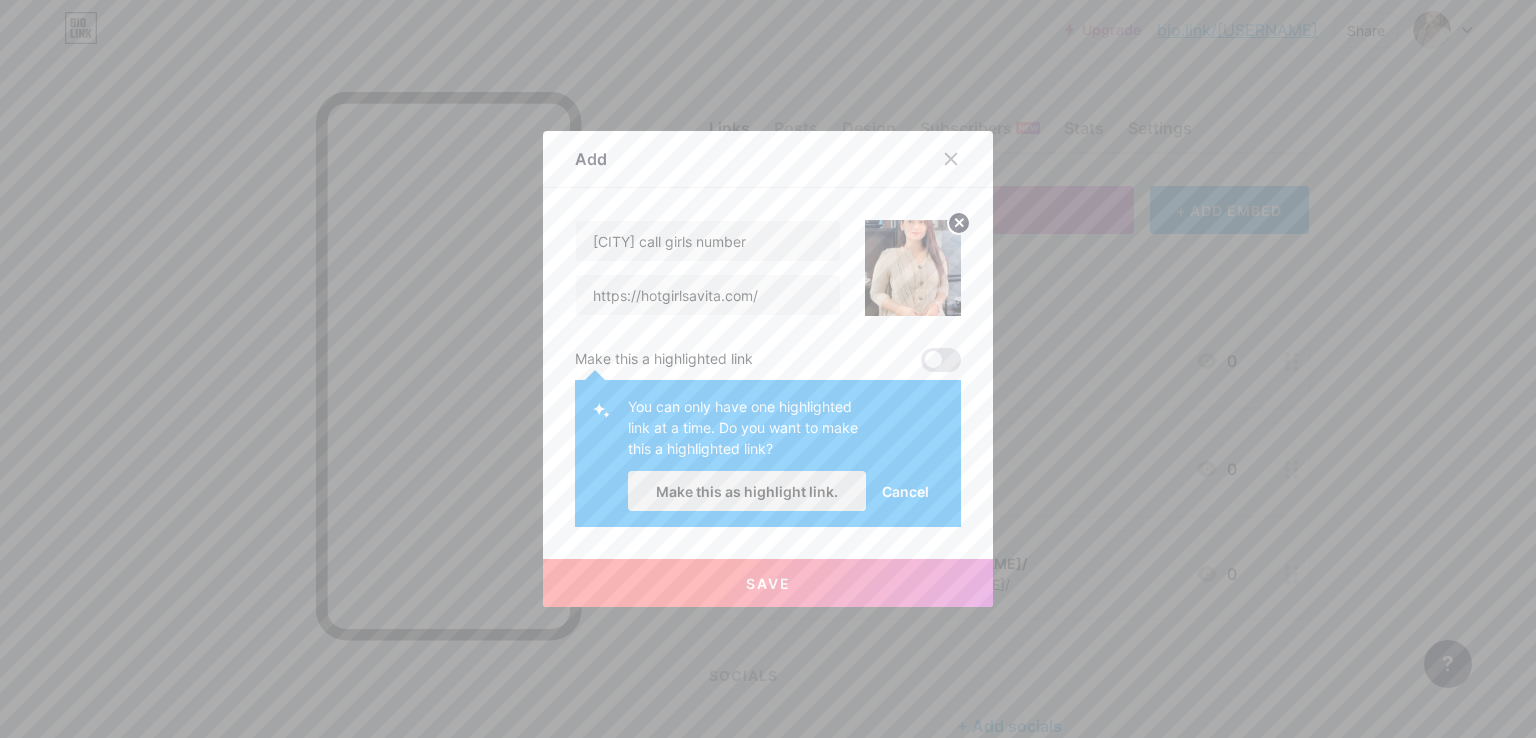click on "Make this as highlight link." at bounding box center [747, 491] 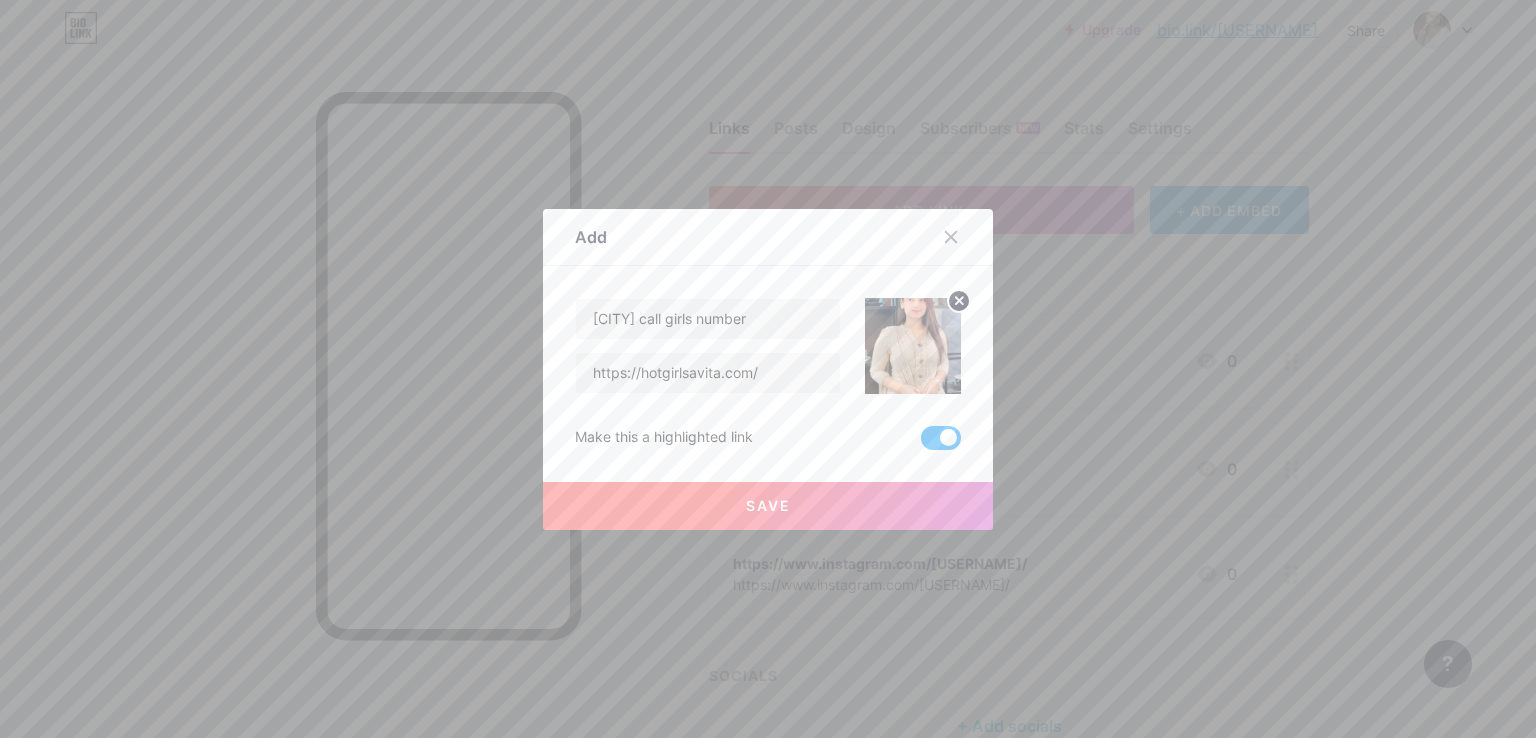 click on "Save" at bounding box center (768, 506) 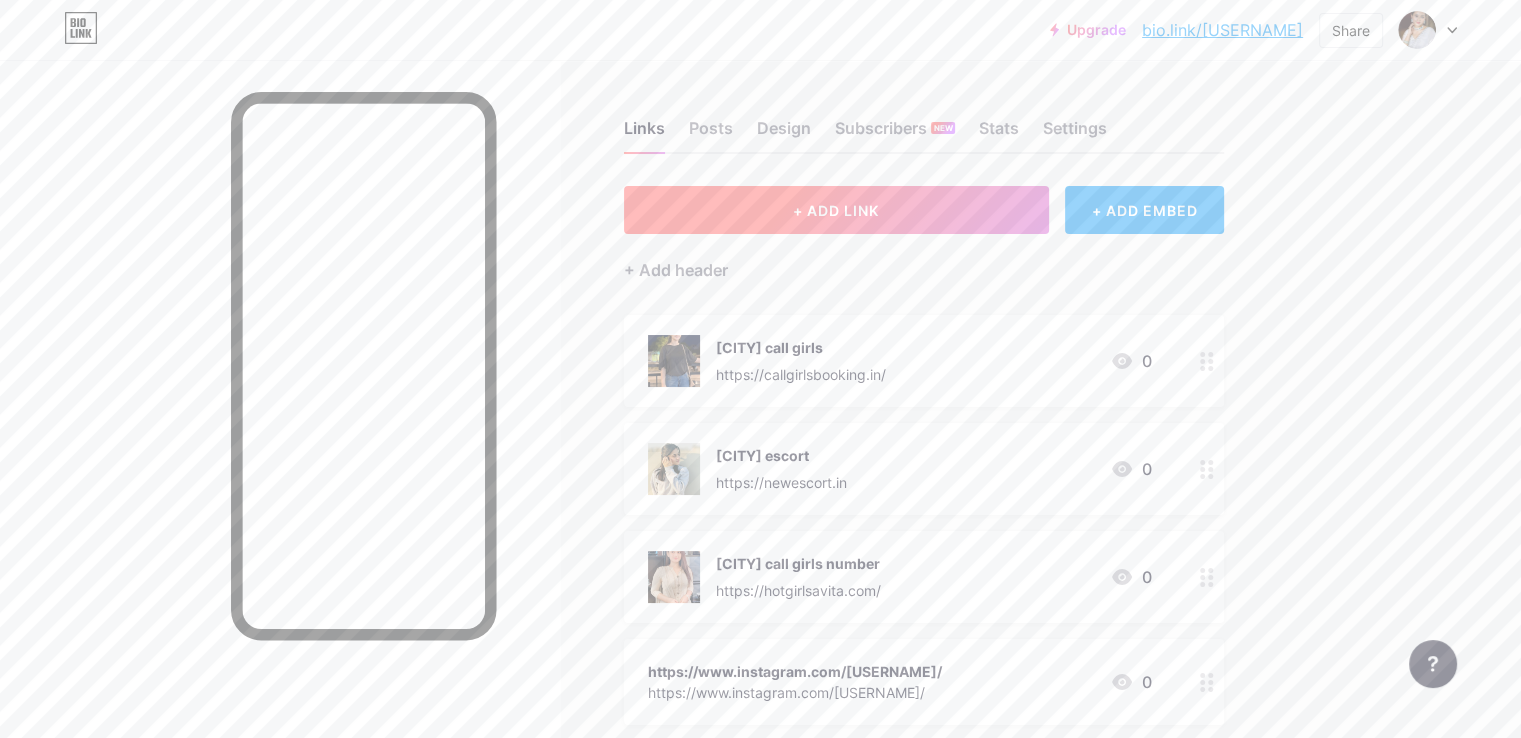 click on "+ ADD LINK" at bounding box center (836, 210) 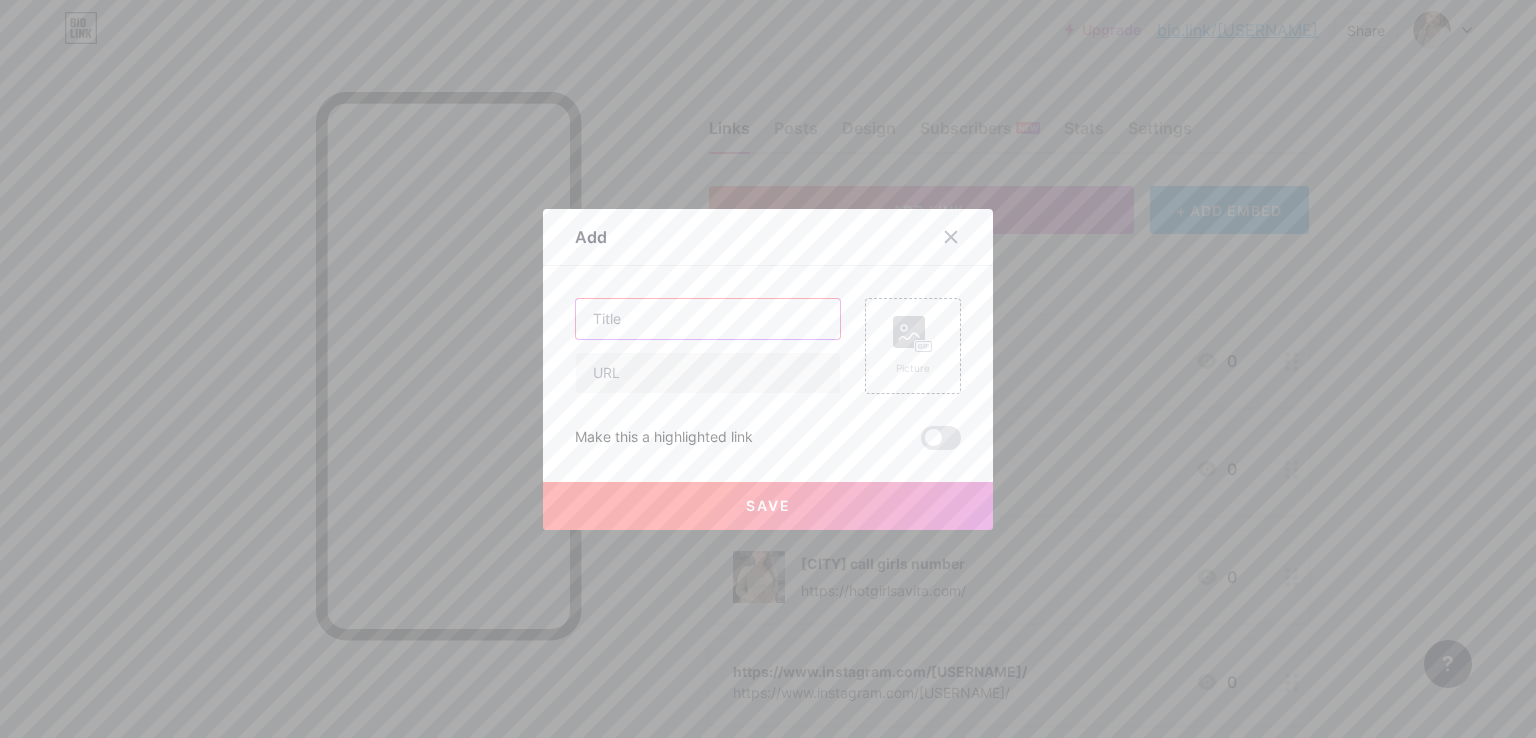 click at bounding box center (708, 319) 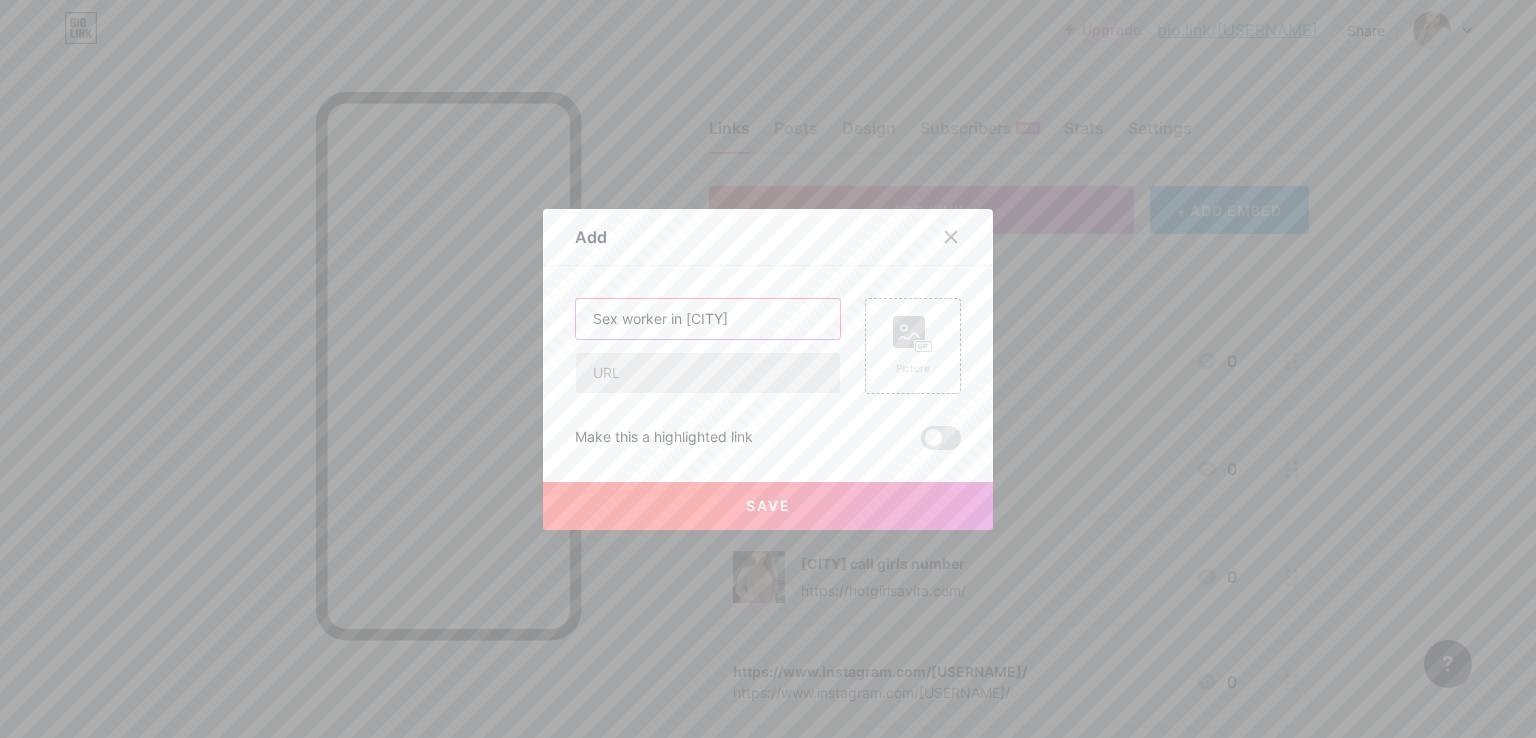 type on "Sex worker in [CITY]" 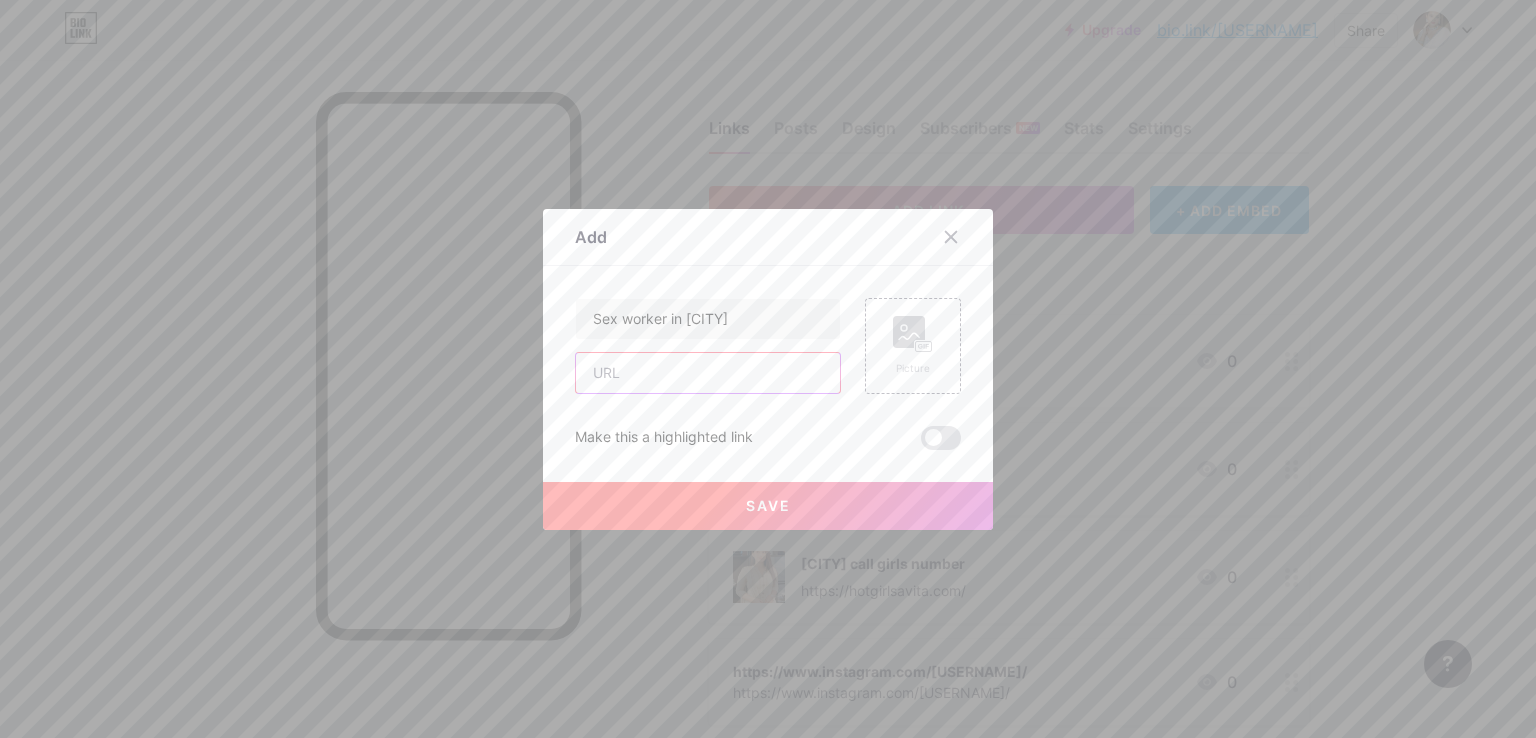 click at bounding box center (708, 373) 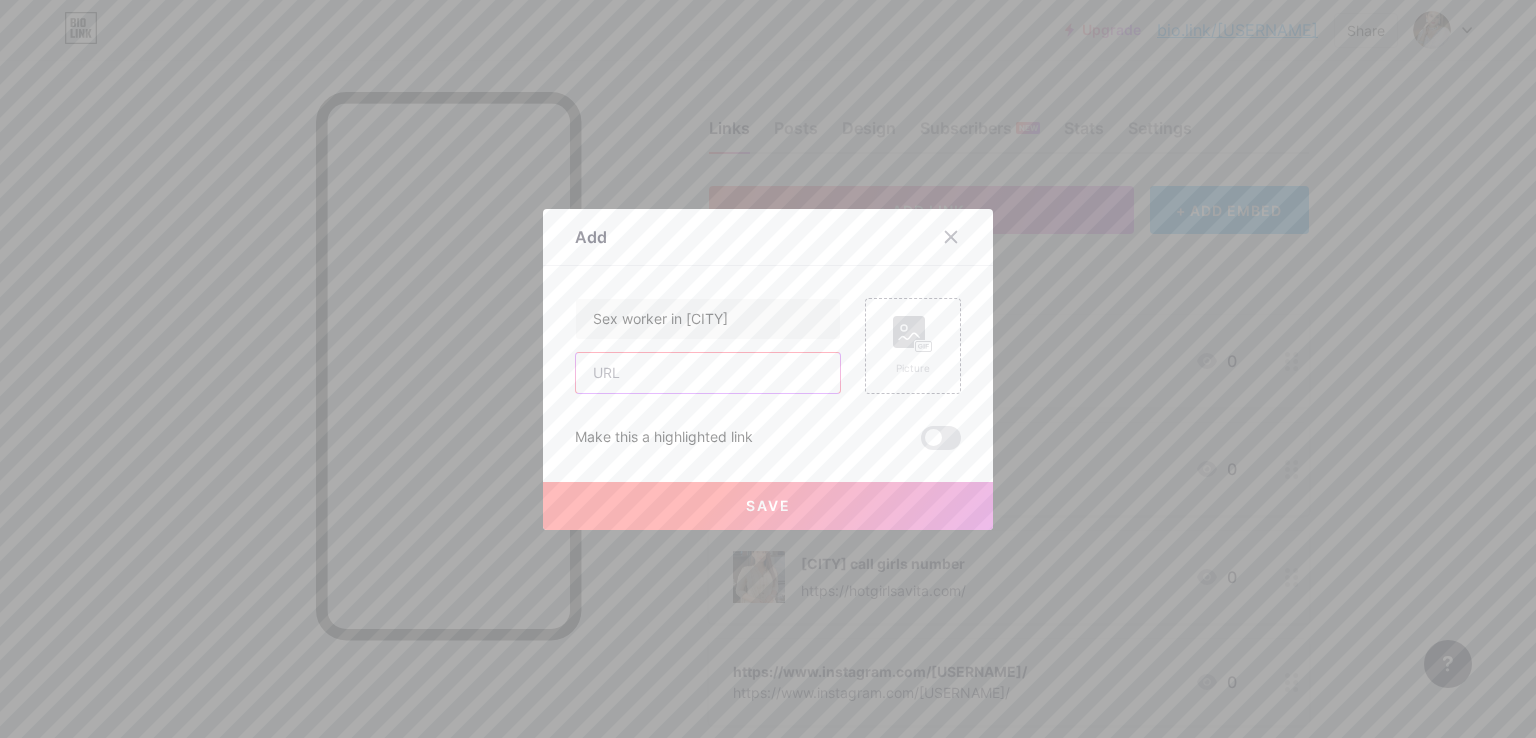 type on "https://escortqueen.in/" 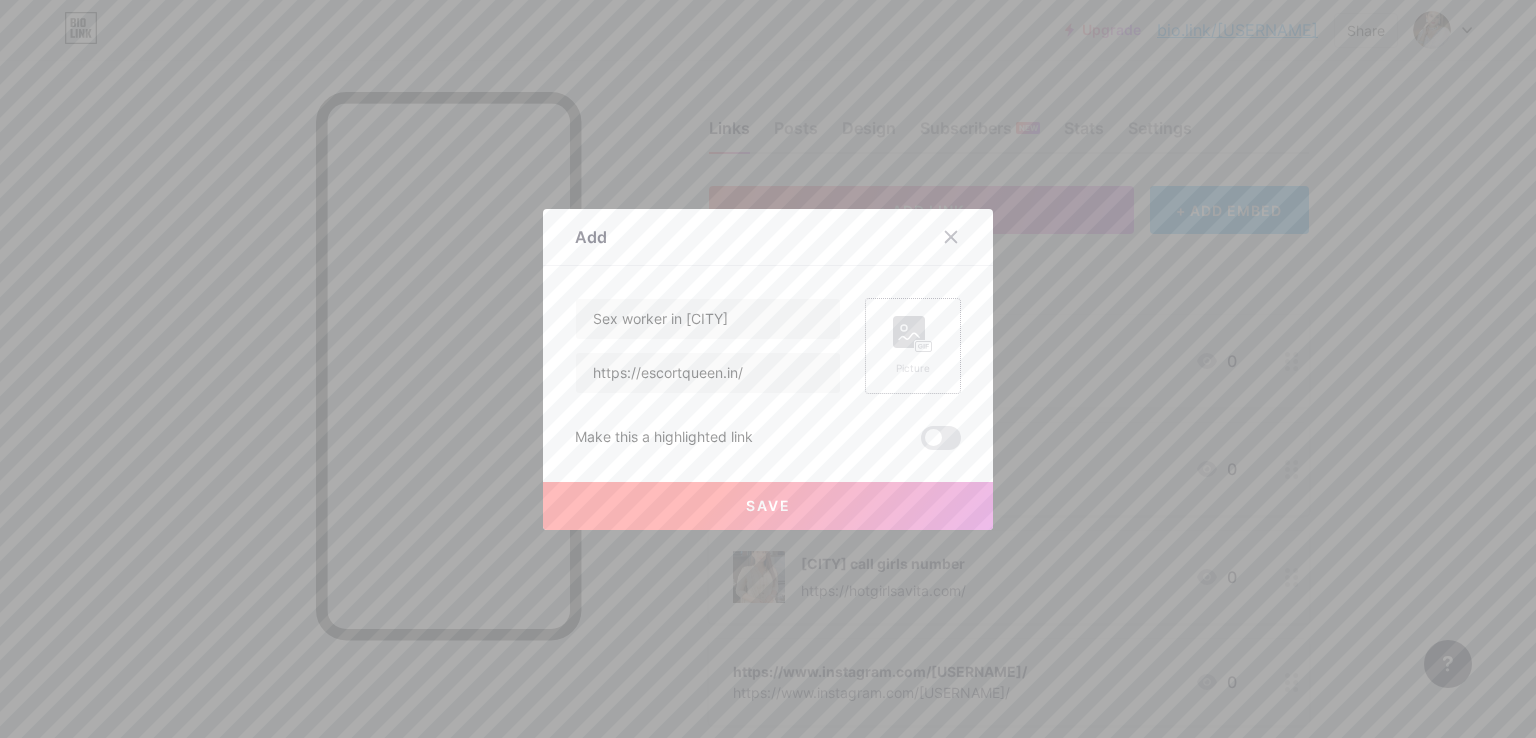 click 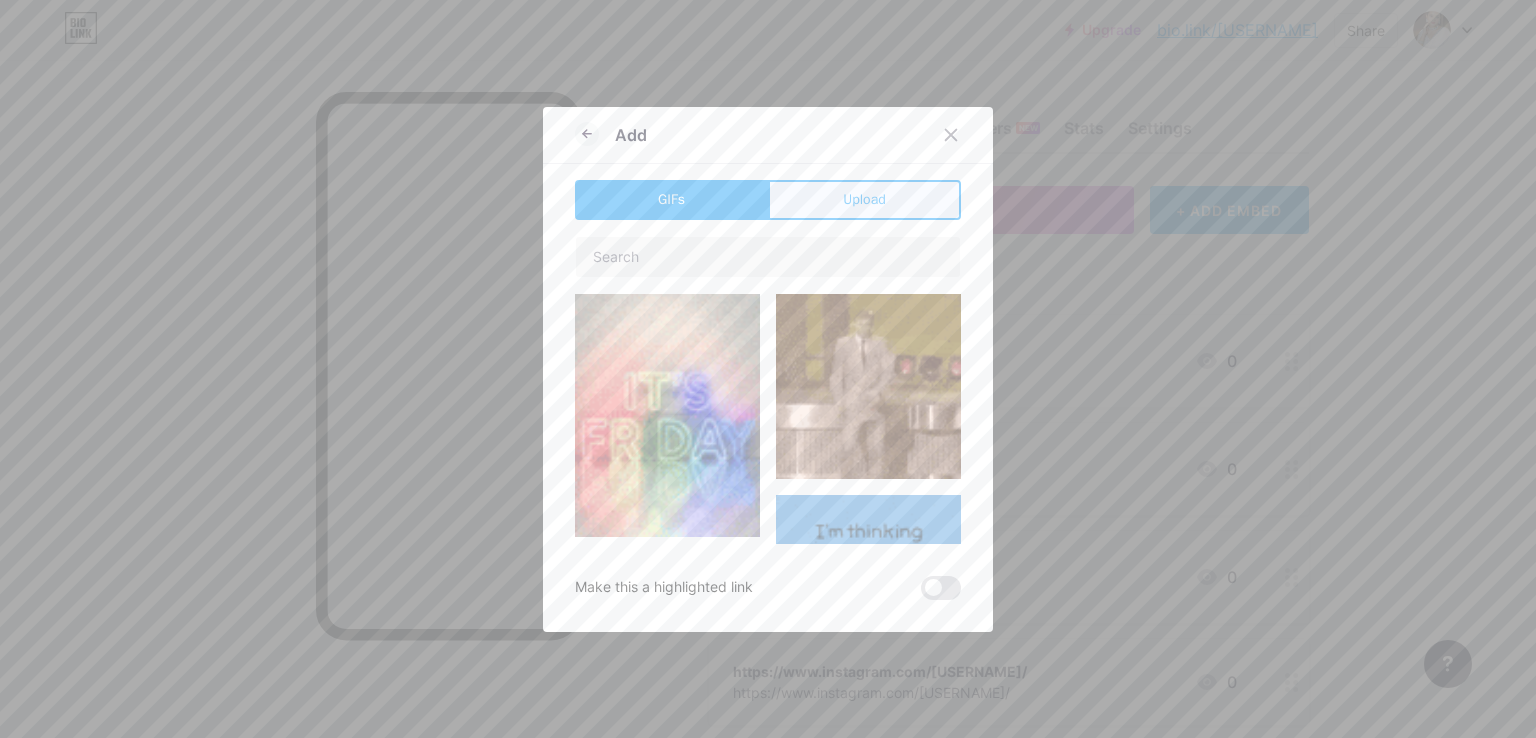 click on "Upload" at bounding box center (864, 200) 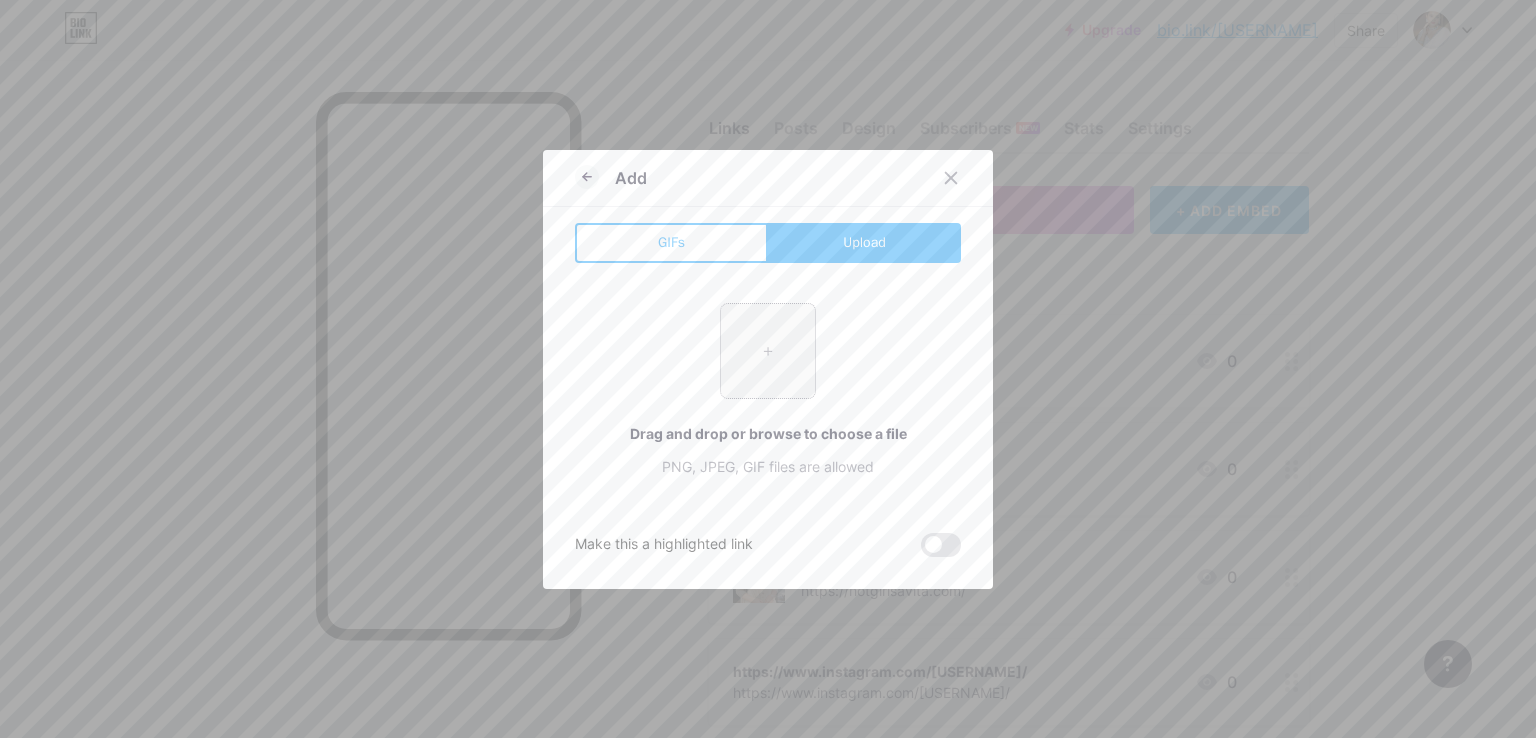 click at bounding box center [768, 351] 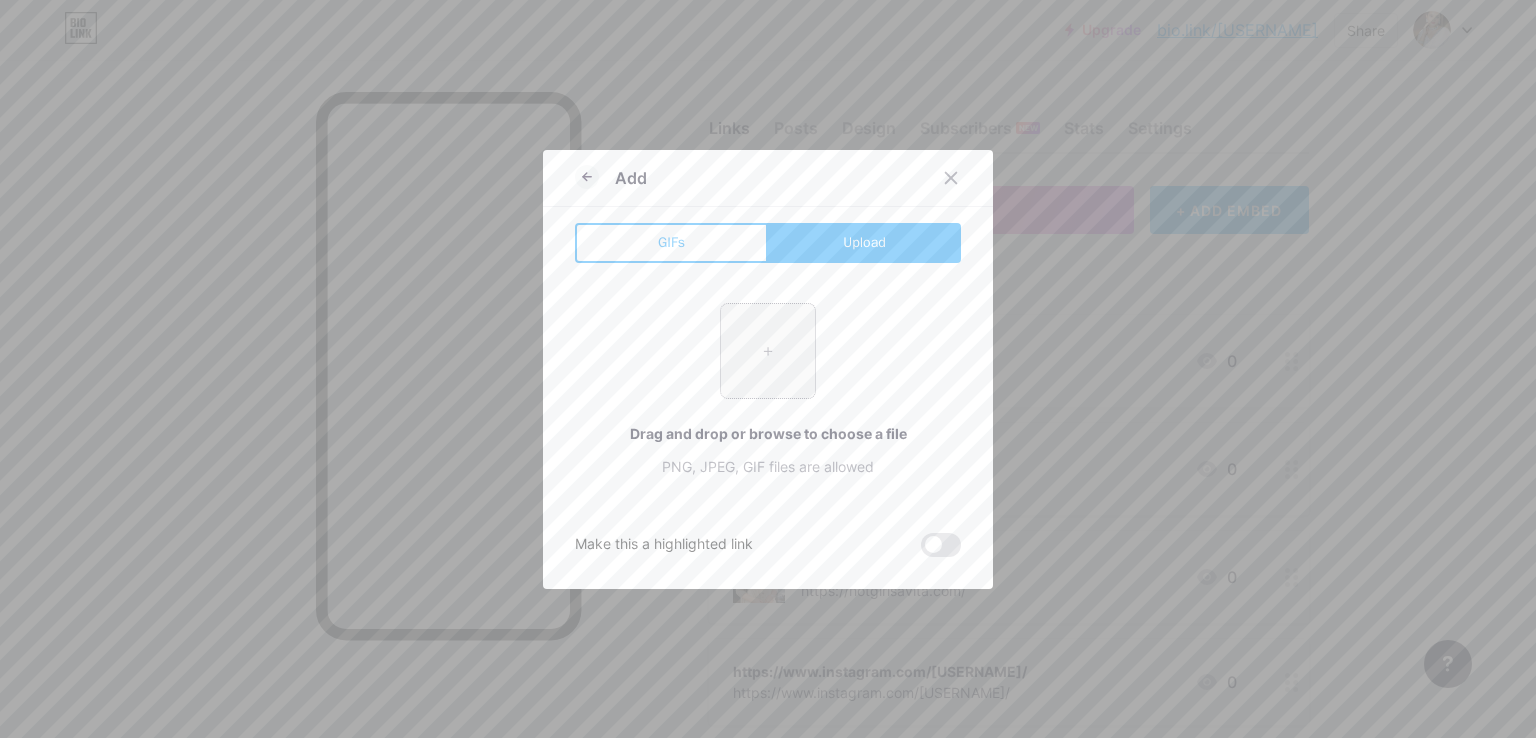 type on "C:\fakepath\36.jpg" 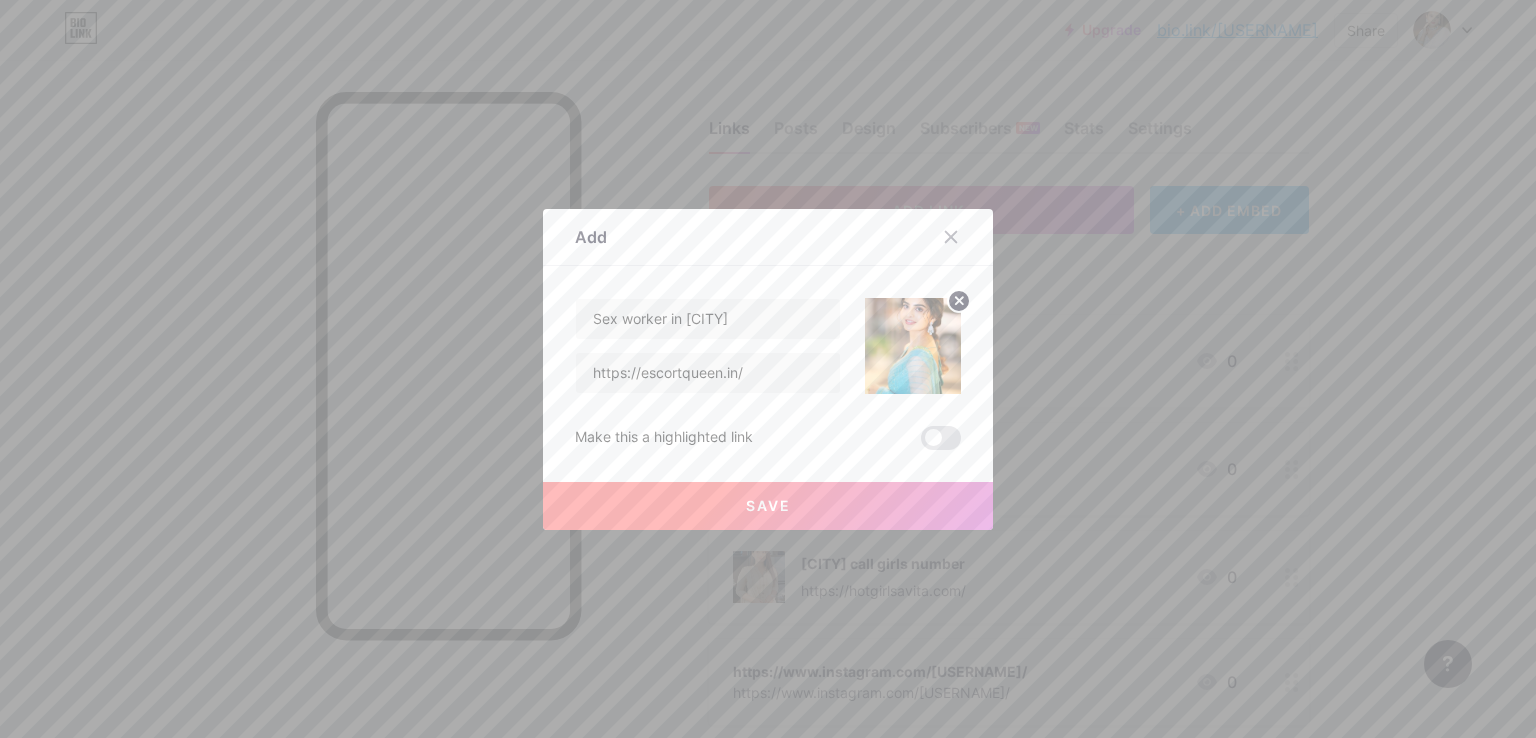 click at bounding box center (941, 438) 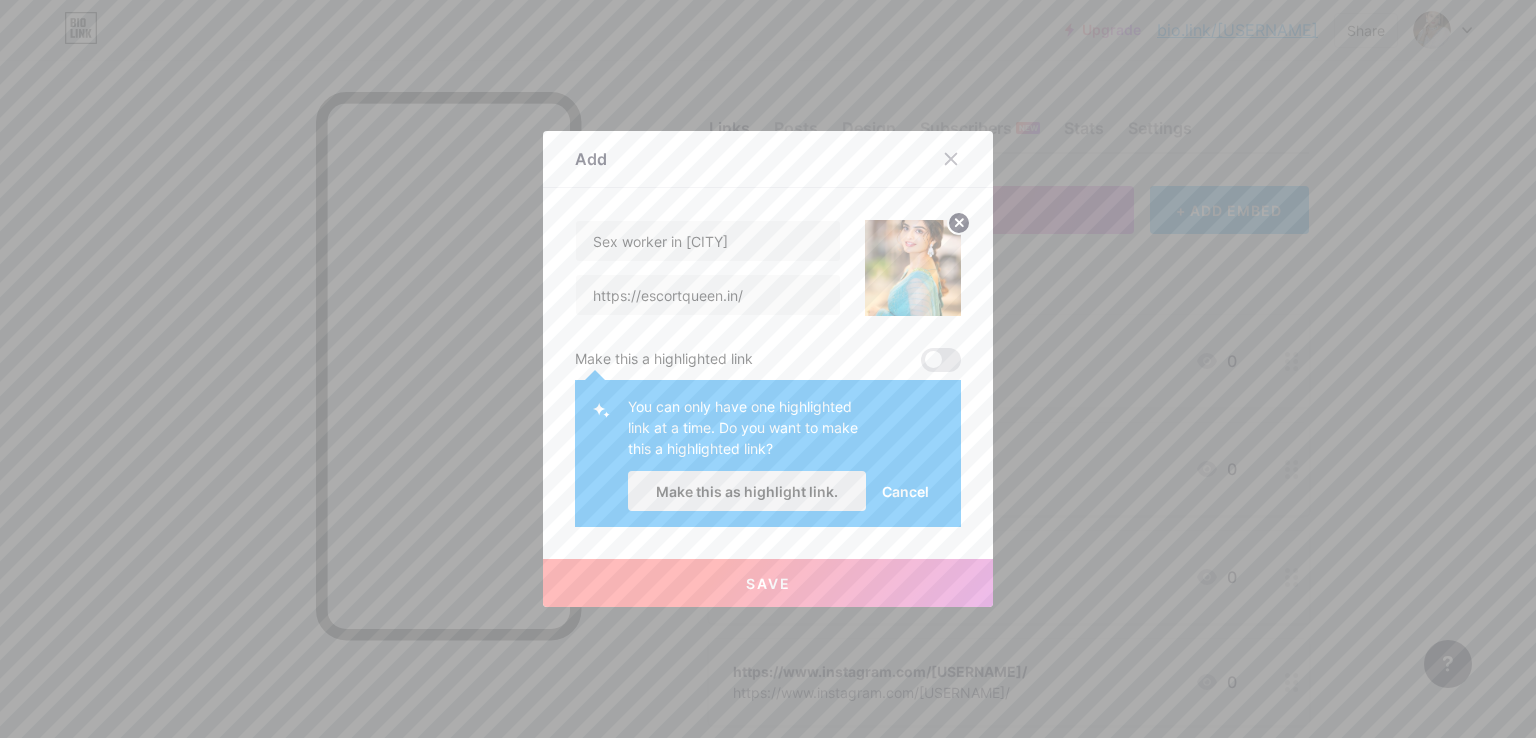click on "Make this as highlight link." at bounding box center (747, 491) 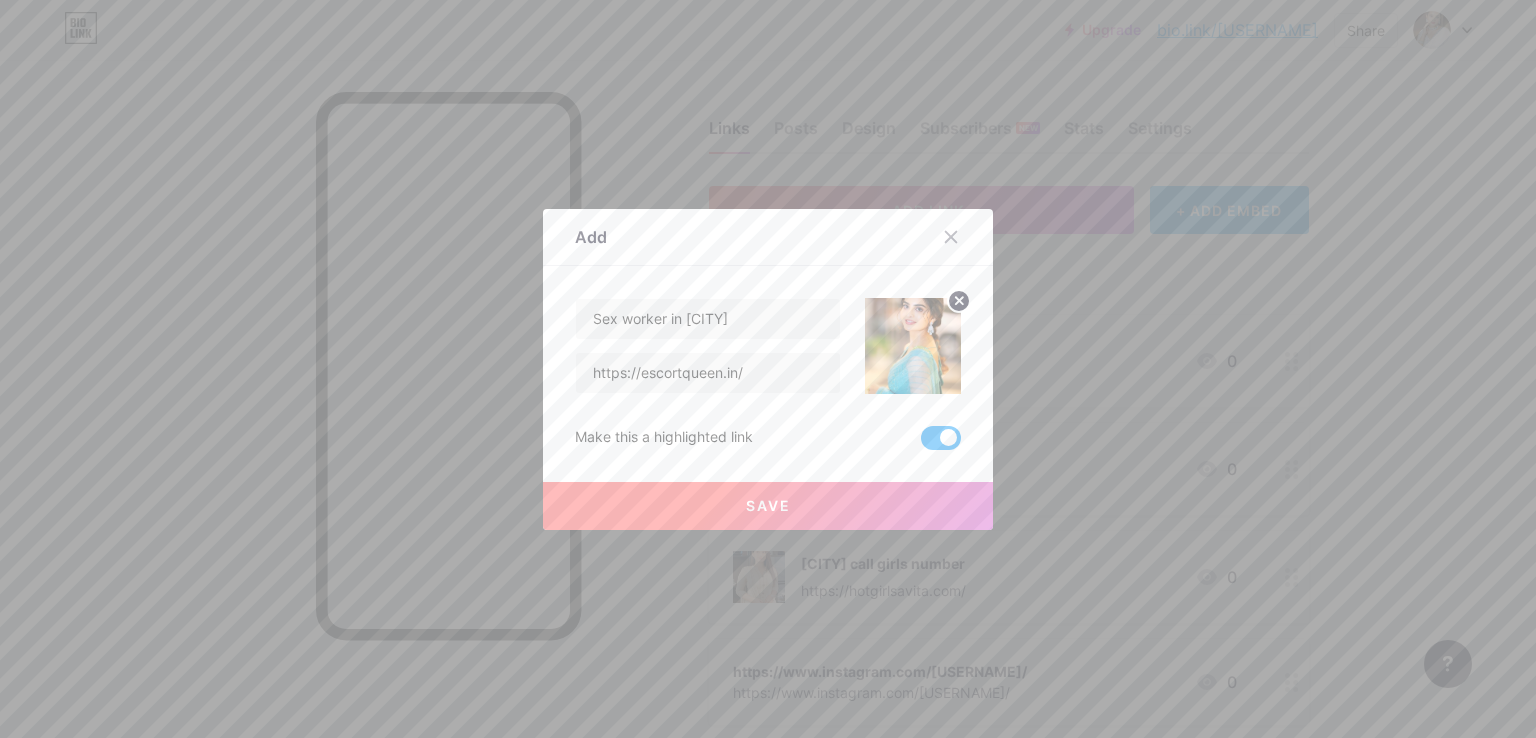 click on "Save" at bounding box center [768, 506] 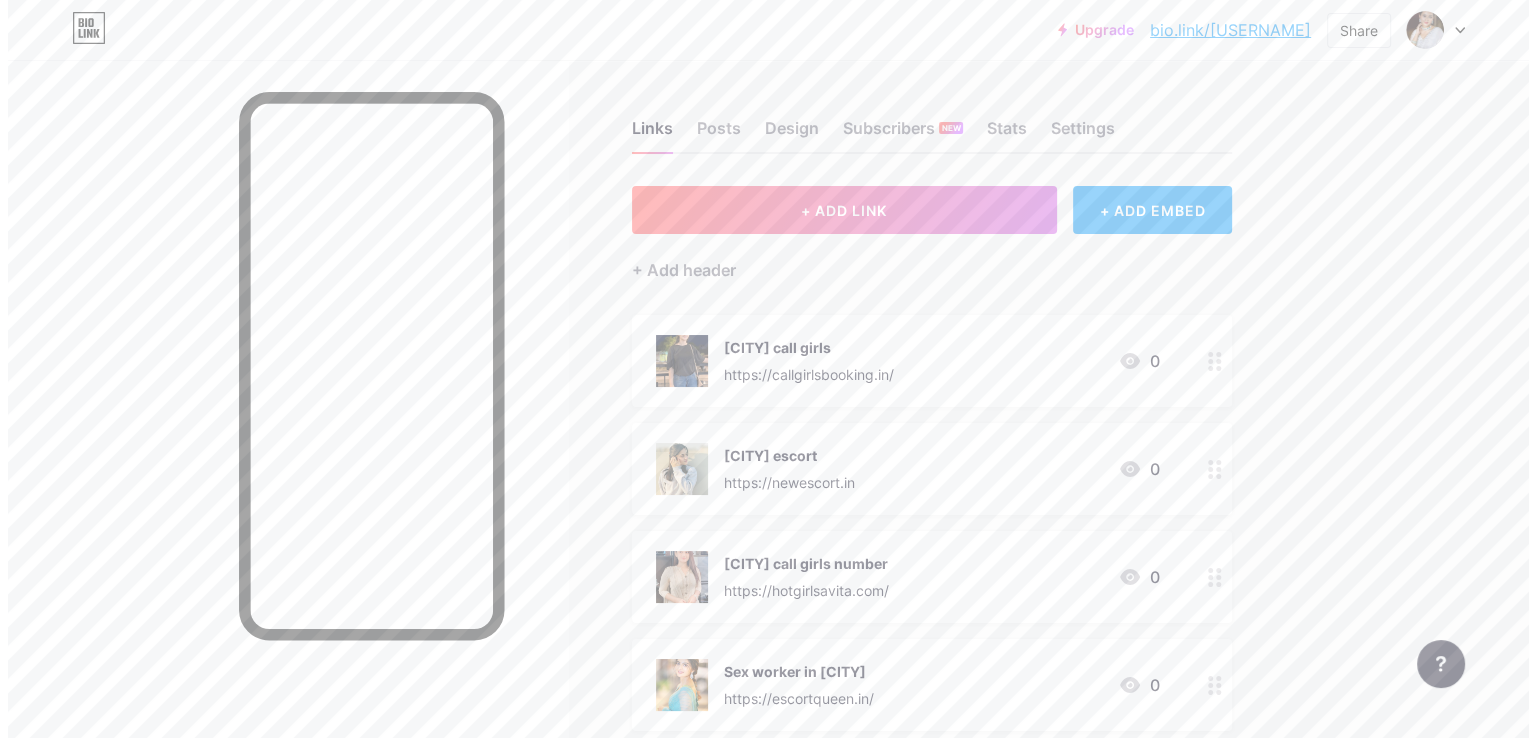 scroll, scrollTop: 327, scrollLeft: 0, axis: vertical 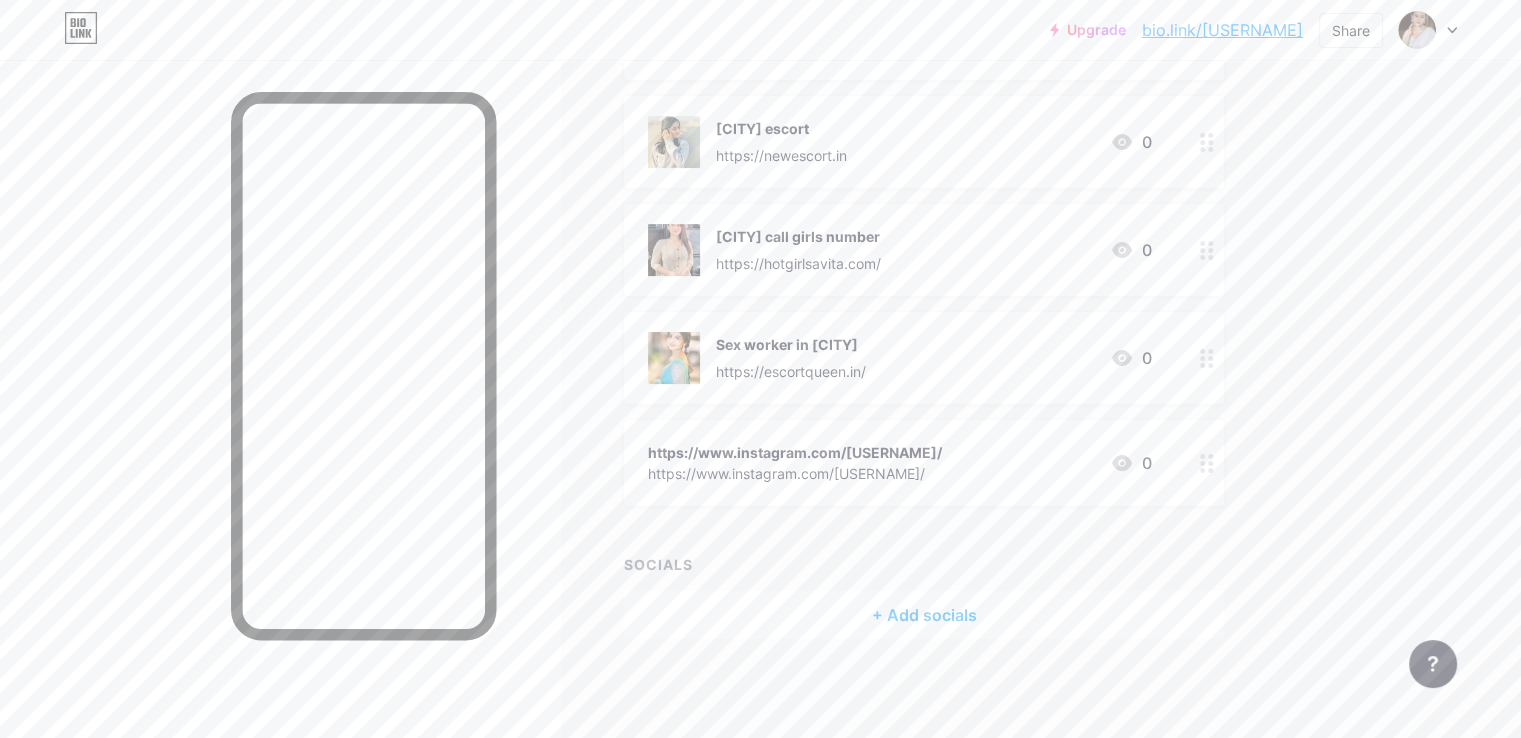 click on "+ Add socials" at bounding box center [924, 615] 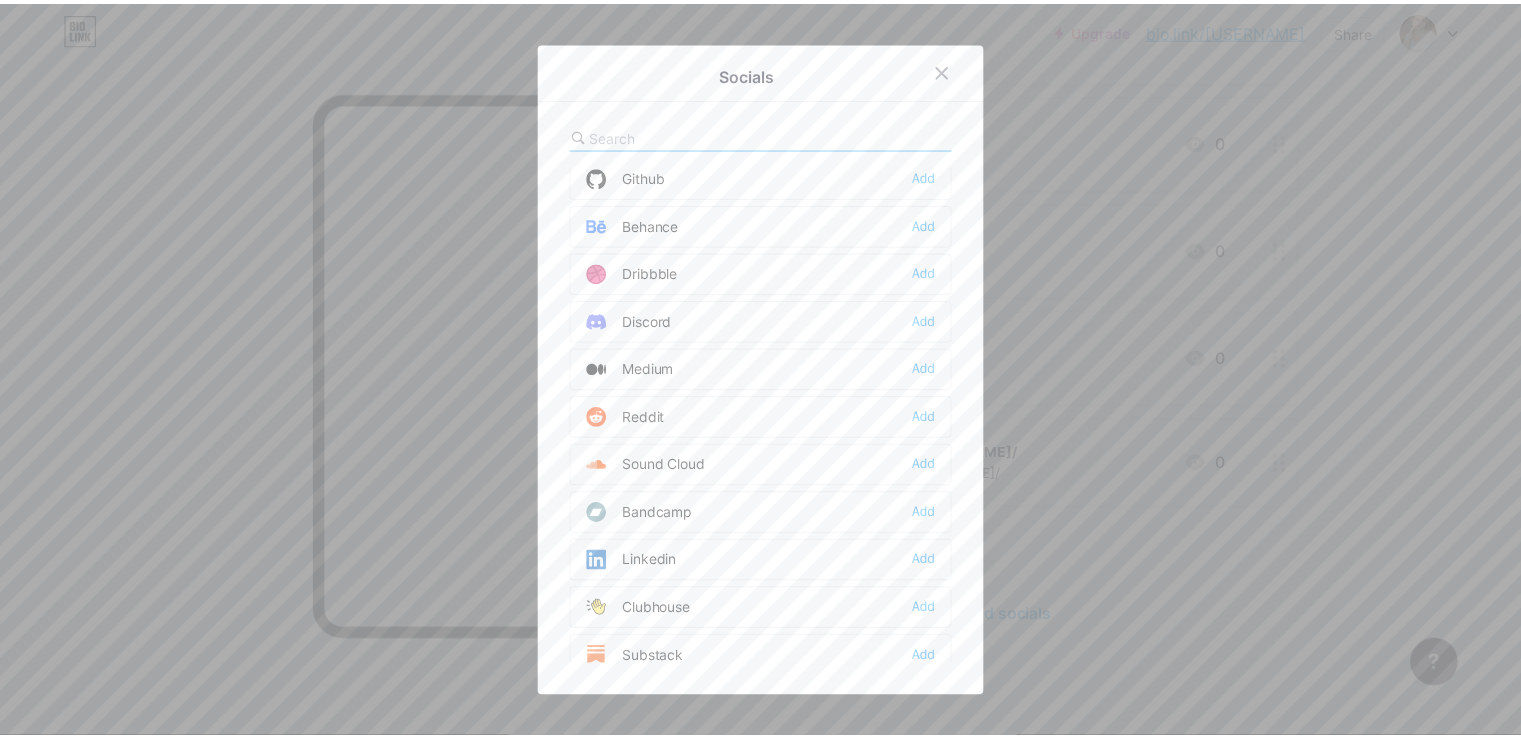scroll, scrollTop: 497, scrollLeft: 0, axis: vertical 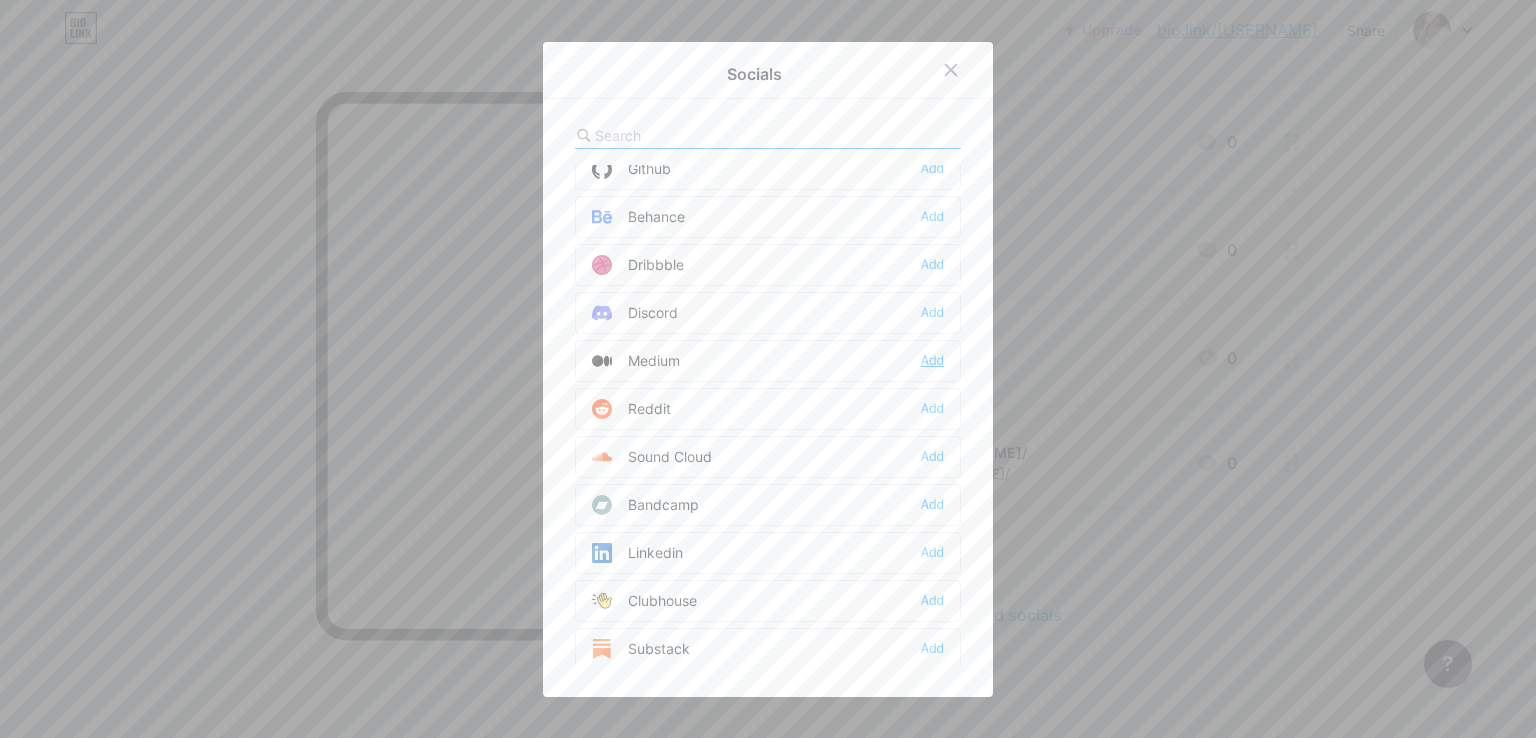 click on "Add" at bounding box center (932, 361) 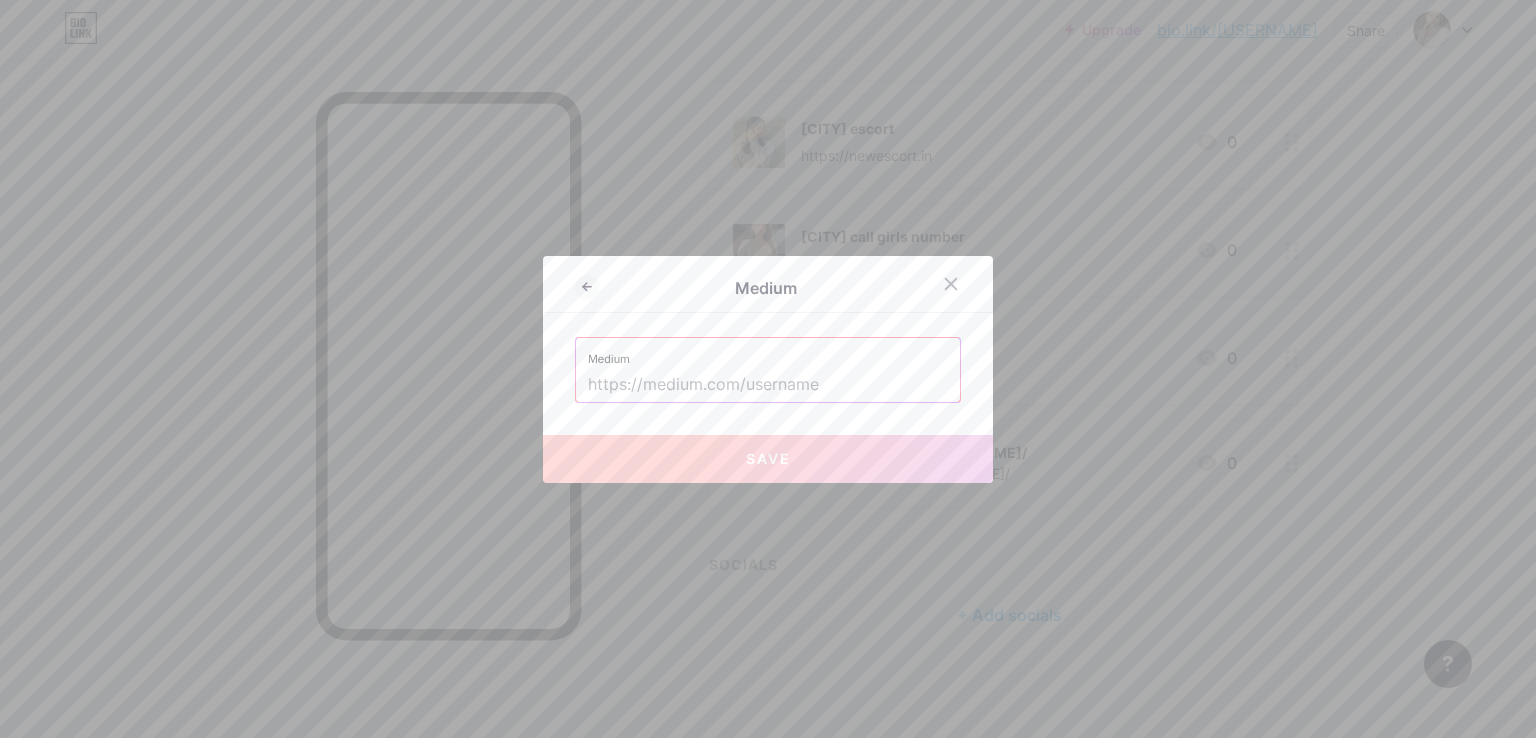 click at bounding box center (768, 385) 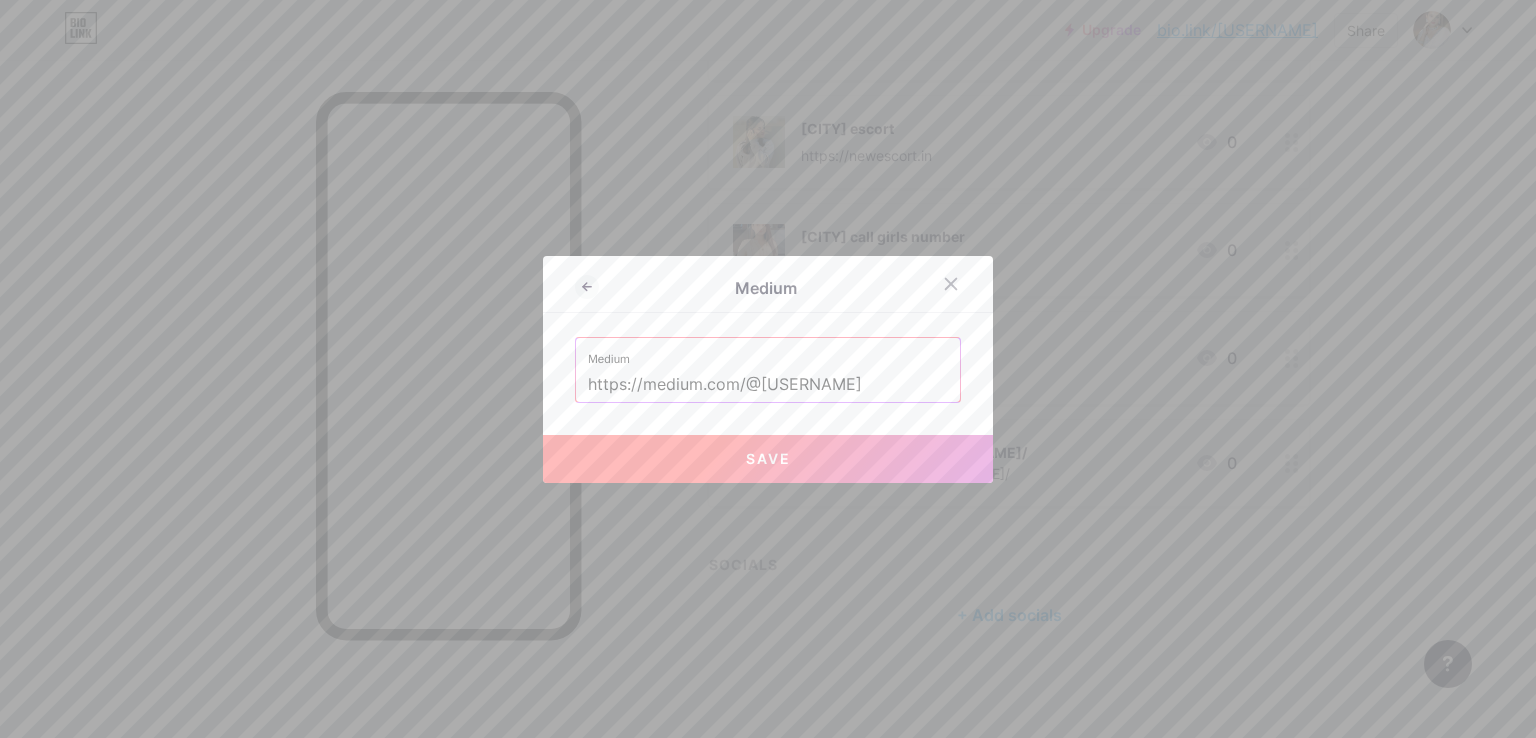 type on "https://medium.com/@[USERNAME]" 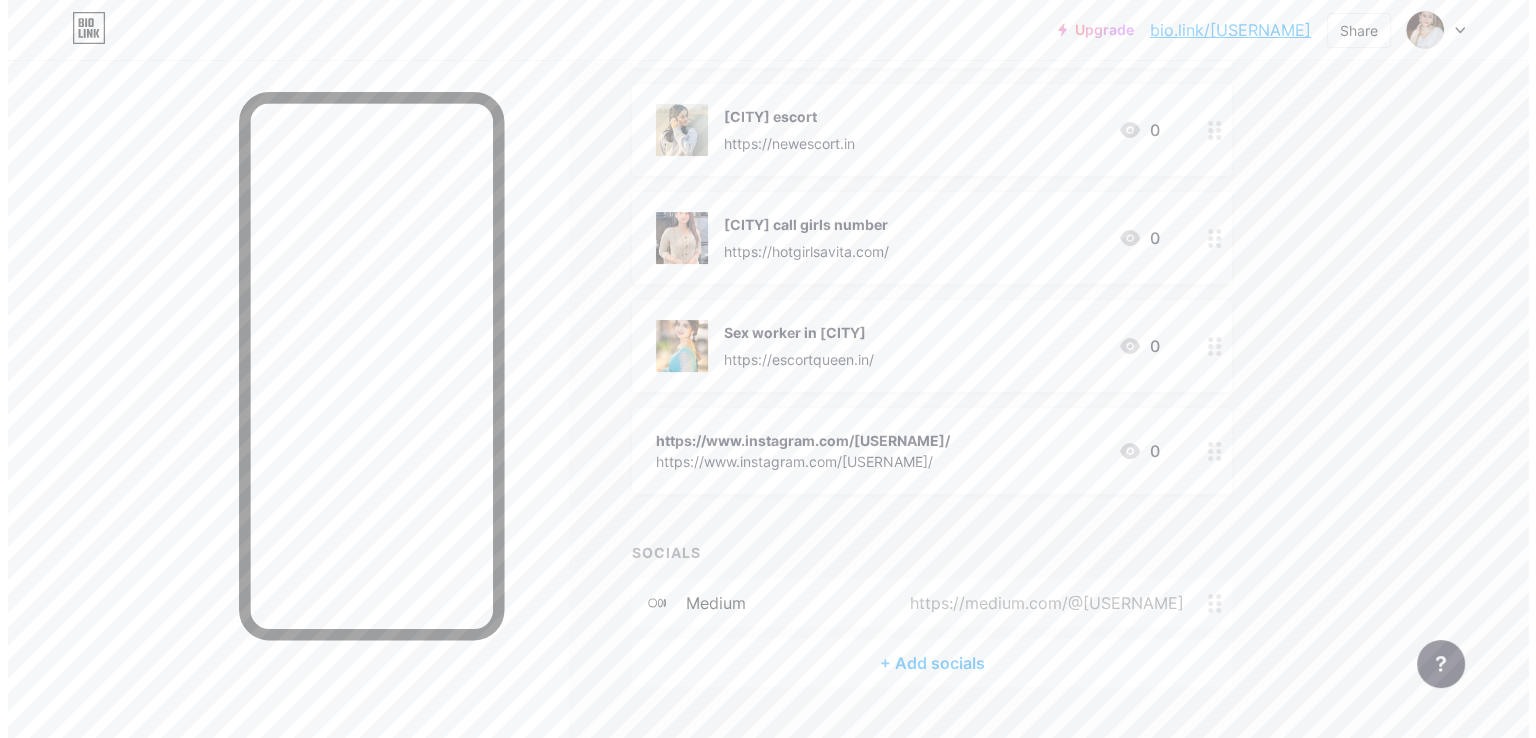 scroll, scrollTop: 387, scrollLeft: 0, axis: vertical 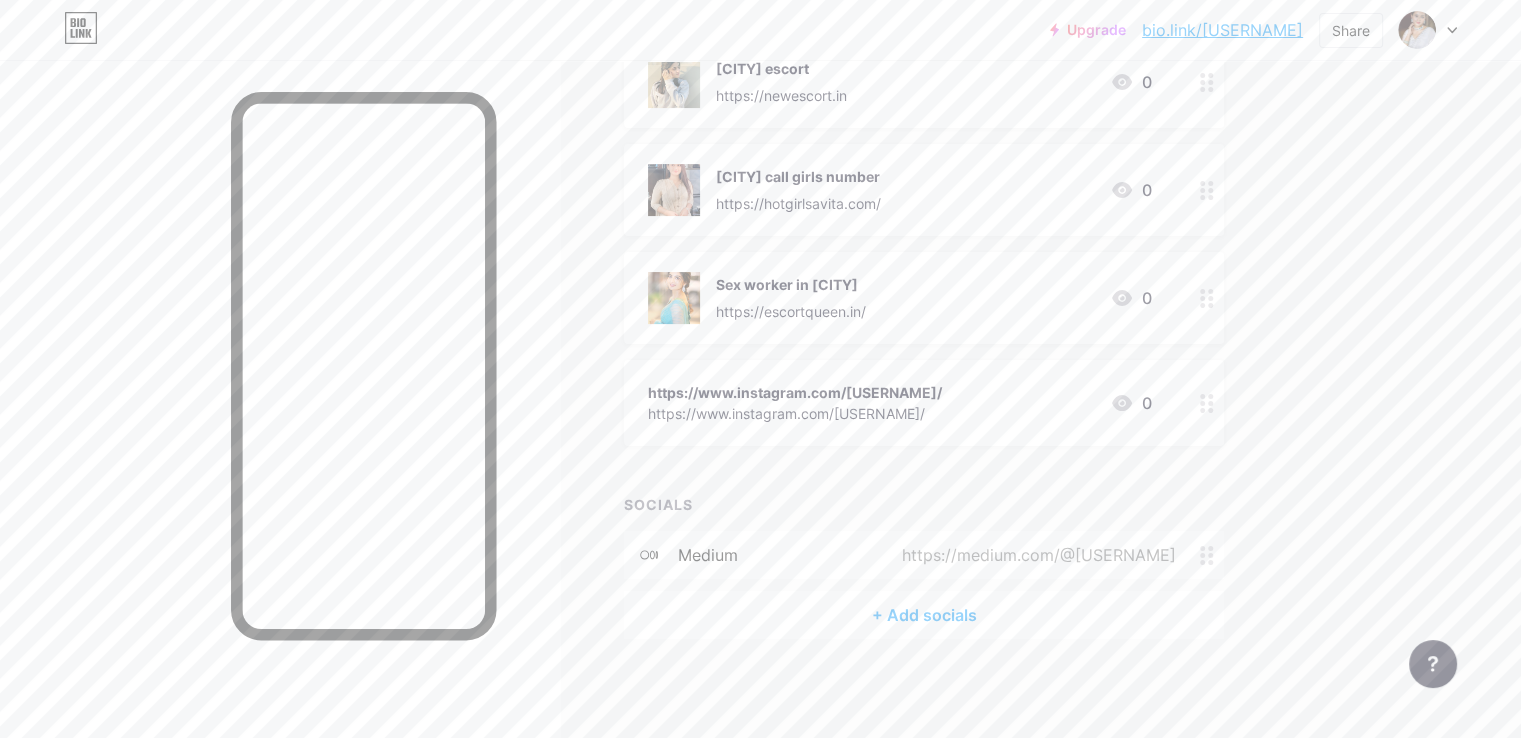 click on "+ Add socials" at bounding box center (924, 615) 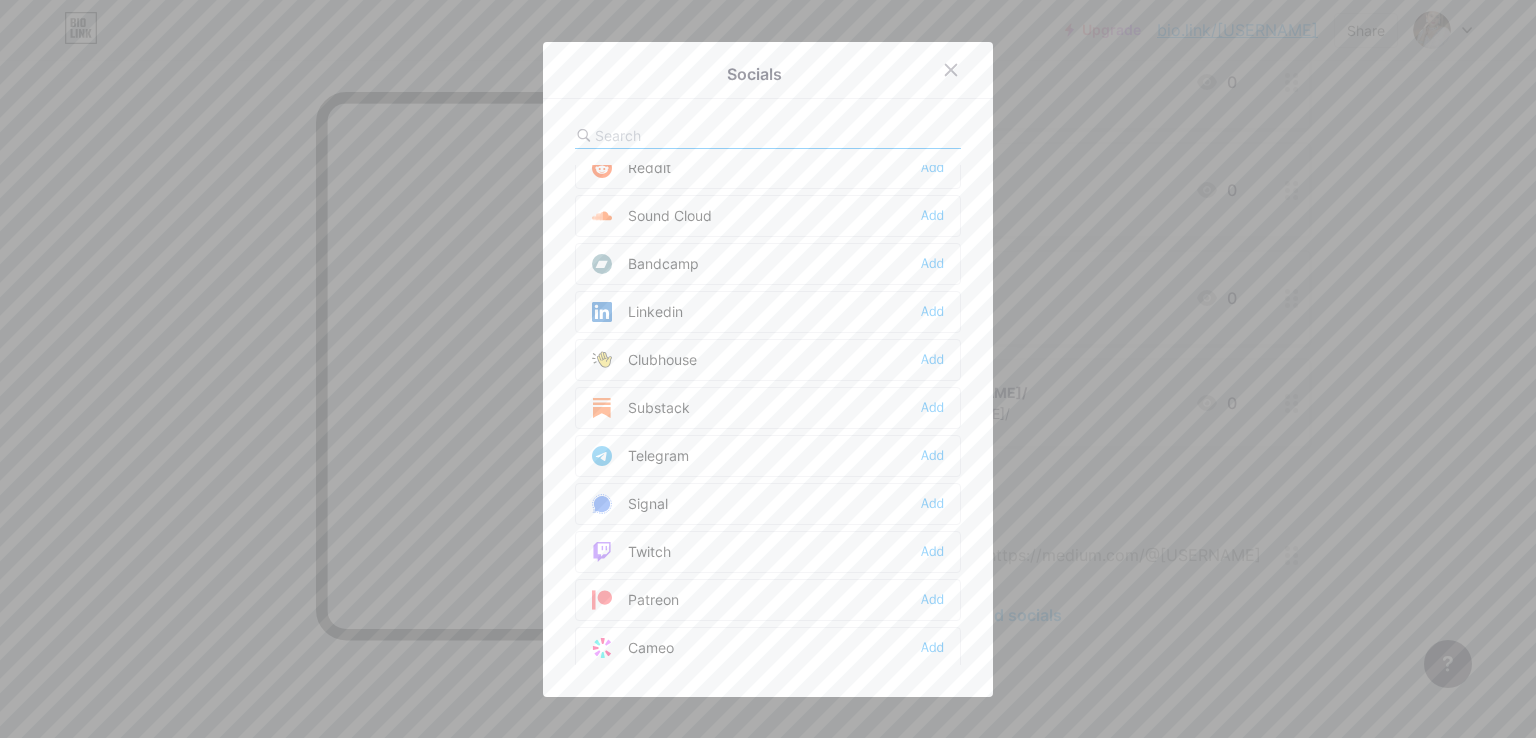 scroll, scrollTop: 754, scrollLeft: 0, axis: vertical 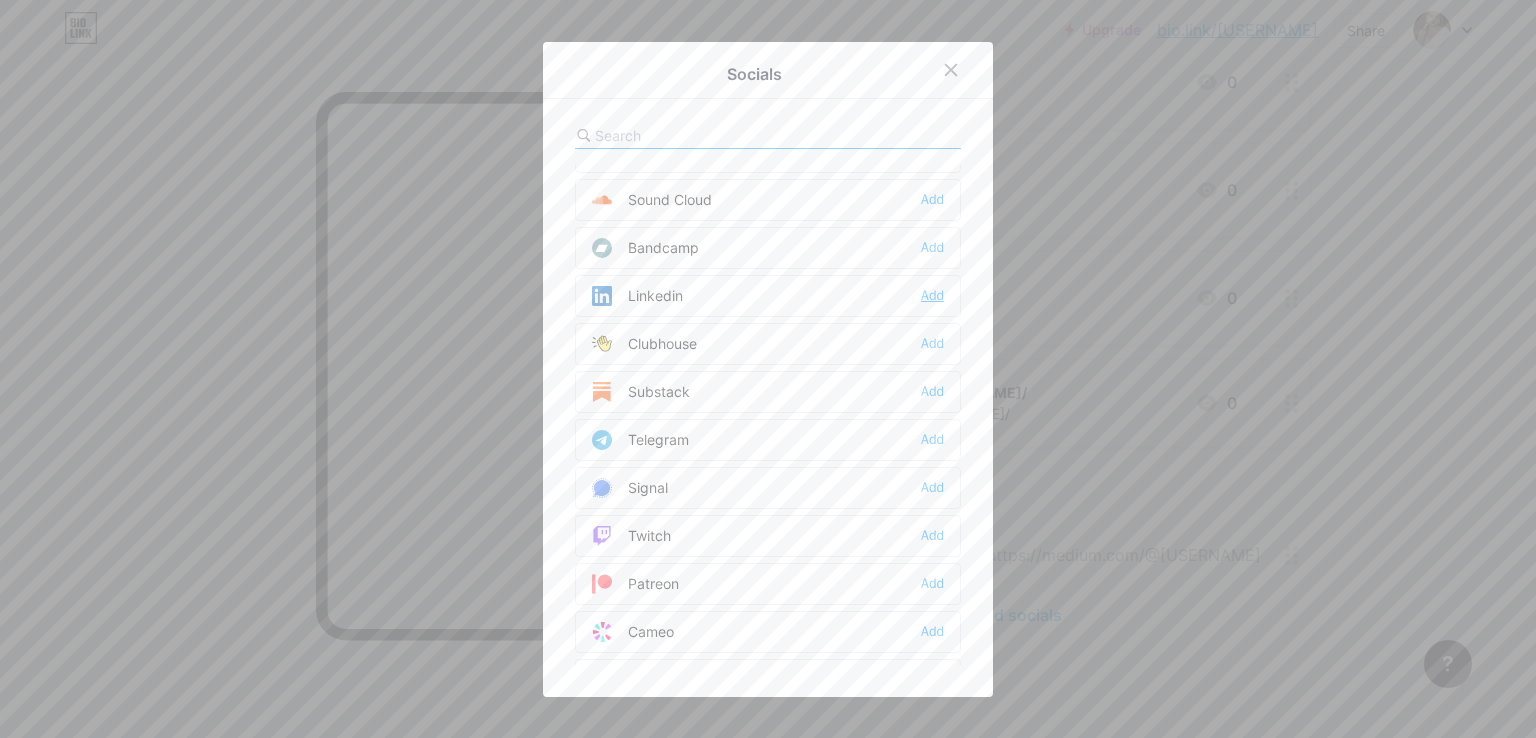 click on "Add" at bounding box center [932, 296] 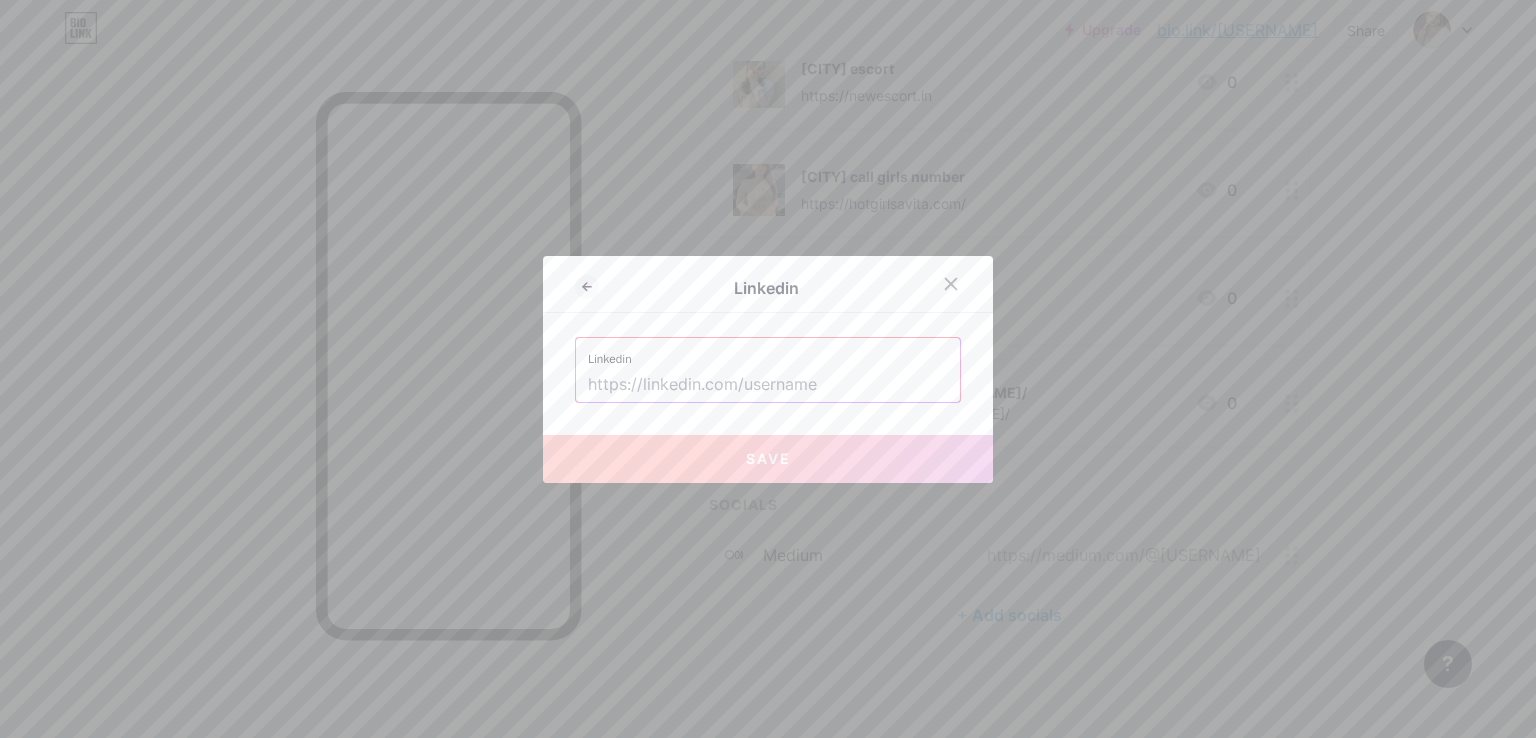 click at bounding box center [768, 385] 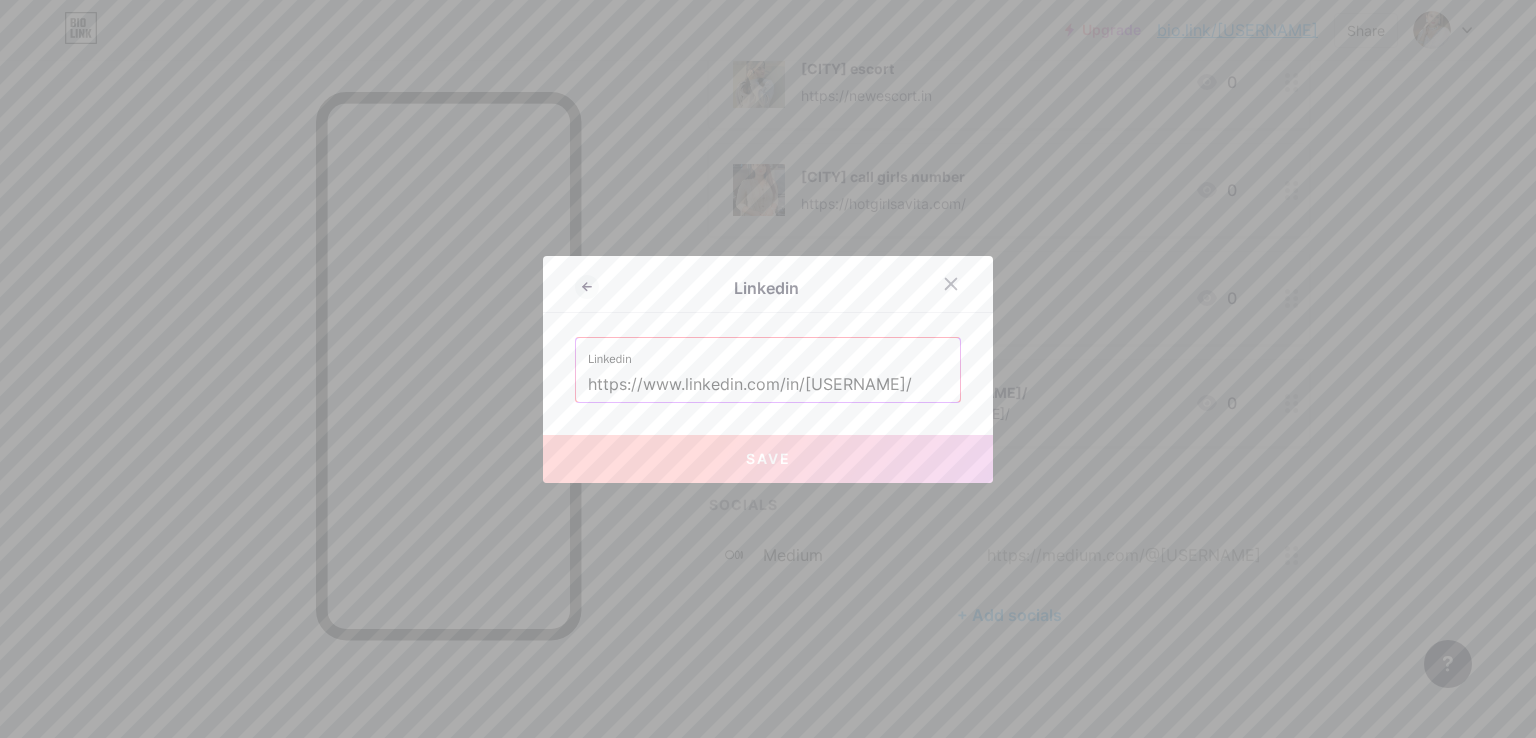 scroll, scrollTop: 0, scrollLeft: 28, axis: horizontal 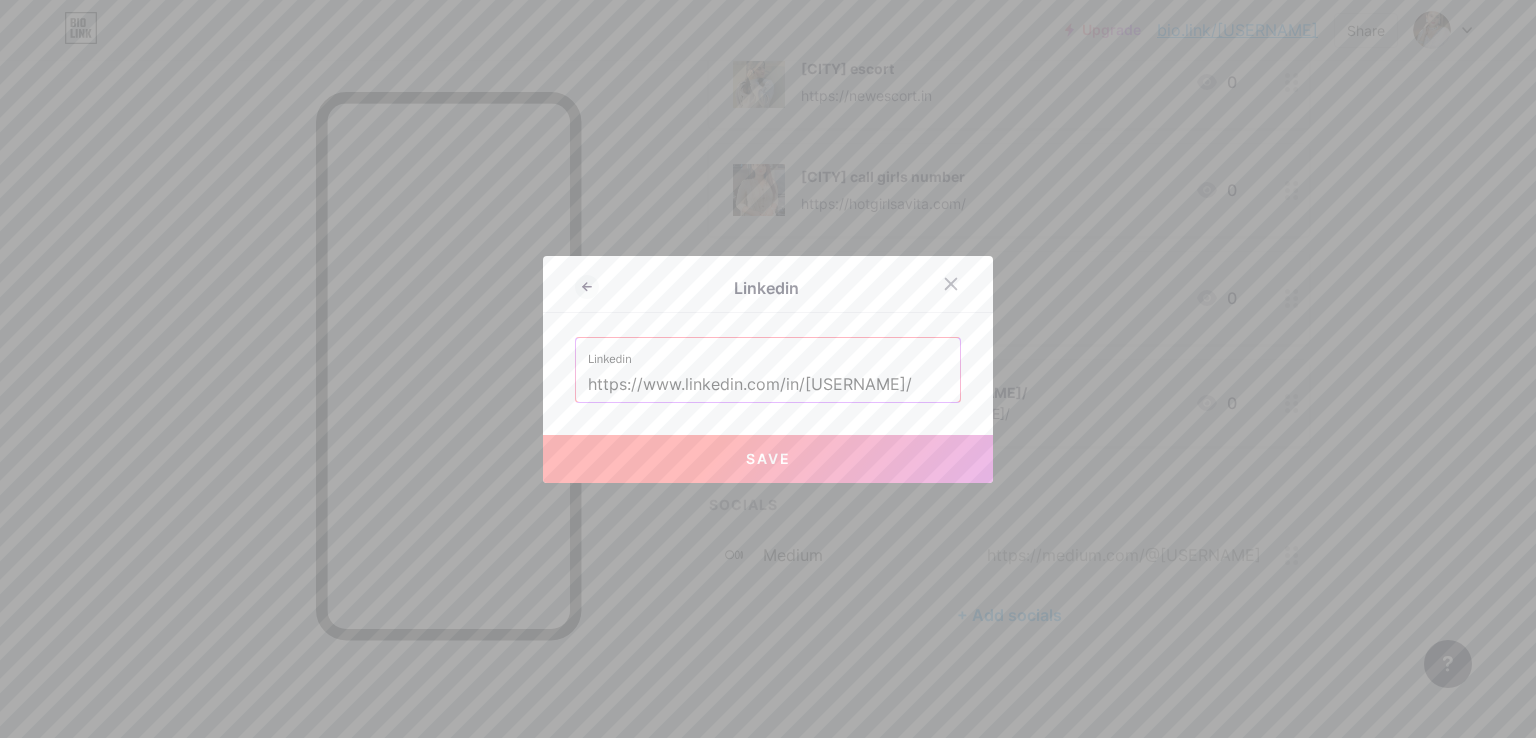 type on "https://www.linkedin.com/in/[USERNAME]/" 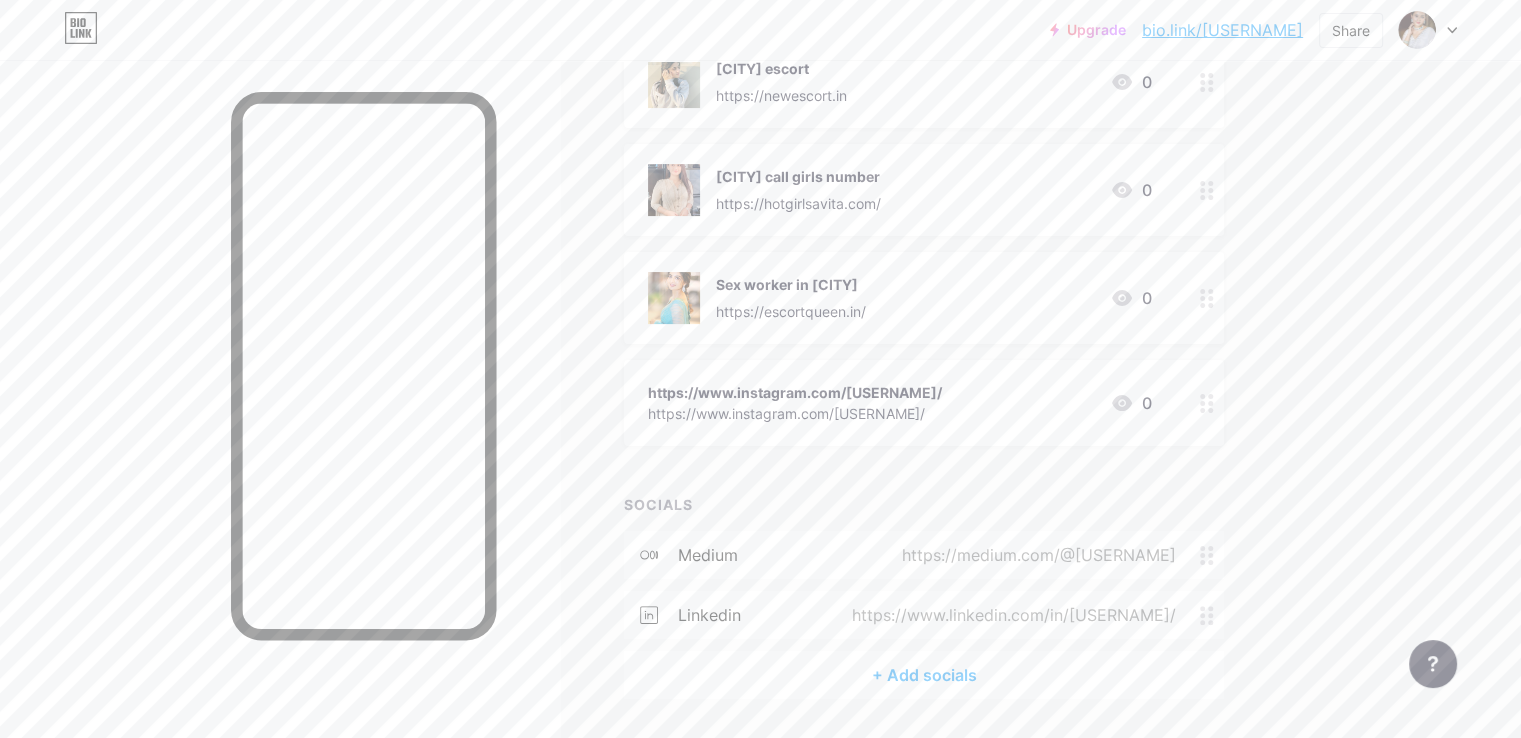 click on "+ Add socials" at bounding box center [924, 675] 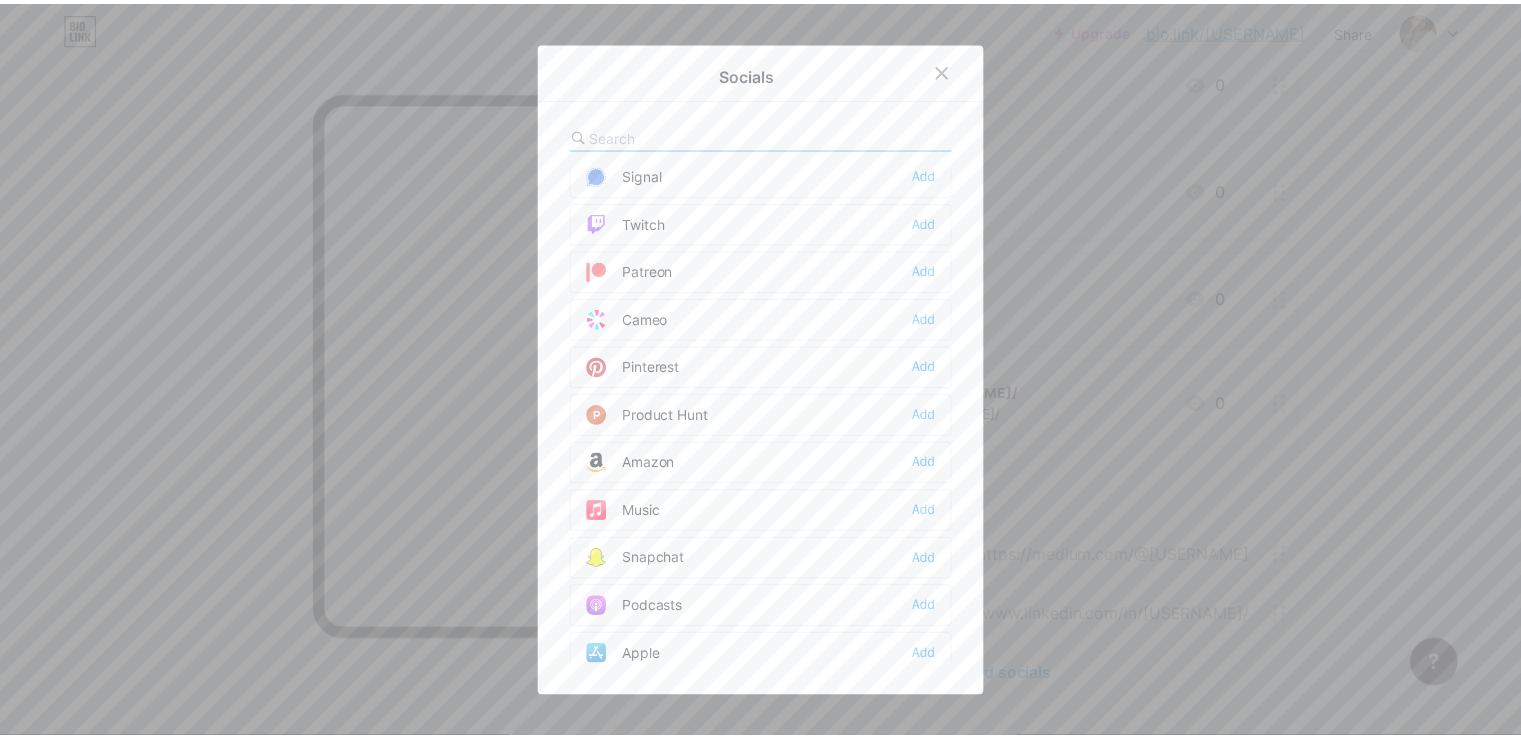 scroll, scrollTop: 1073, scrollLeft: 0, axis: vertical 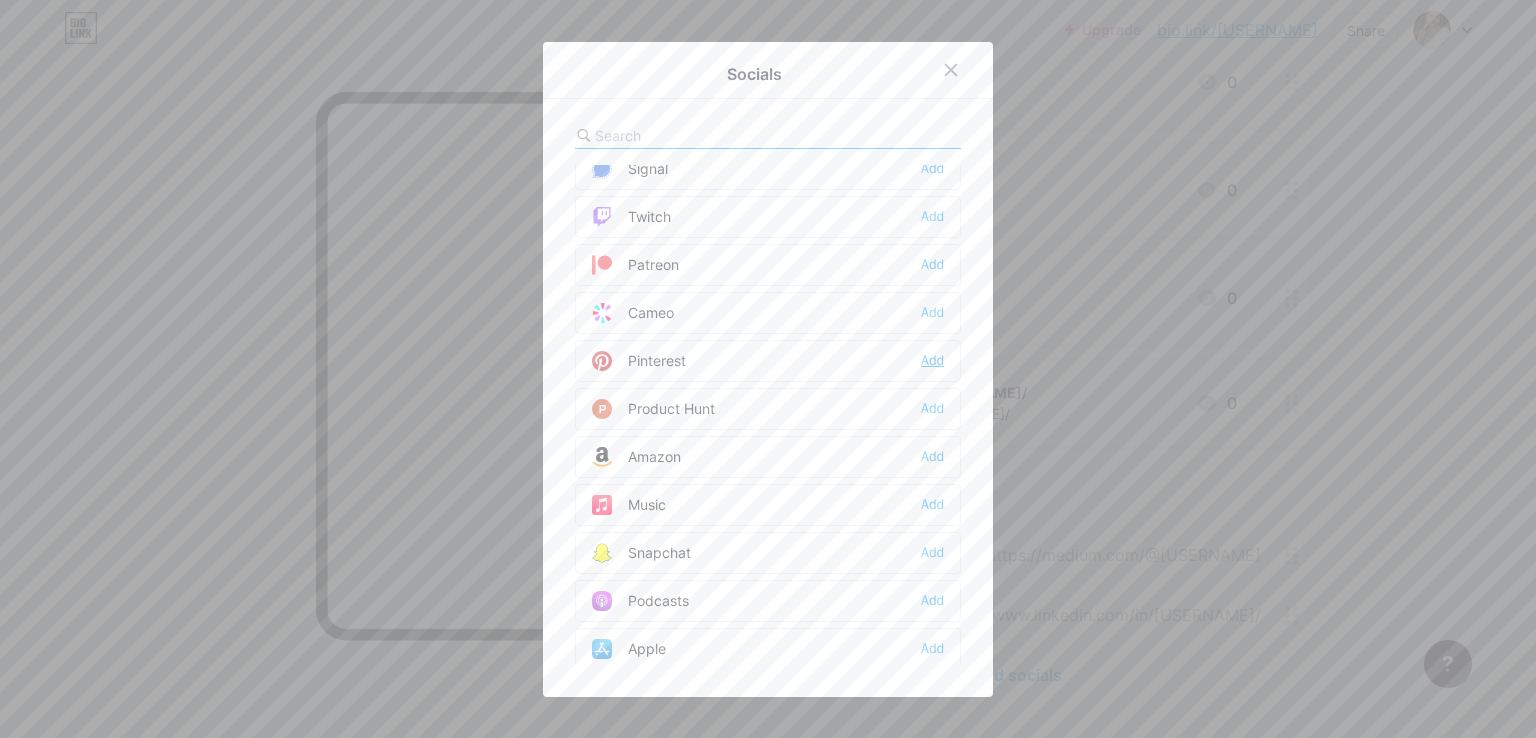 click on "Add" at bounding box center (932, 361) 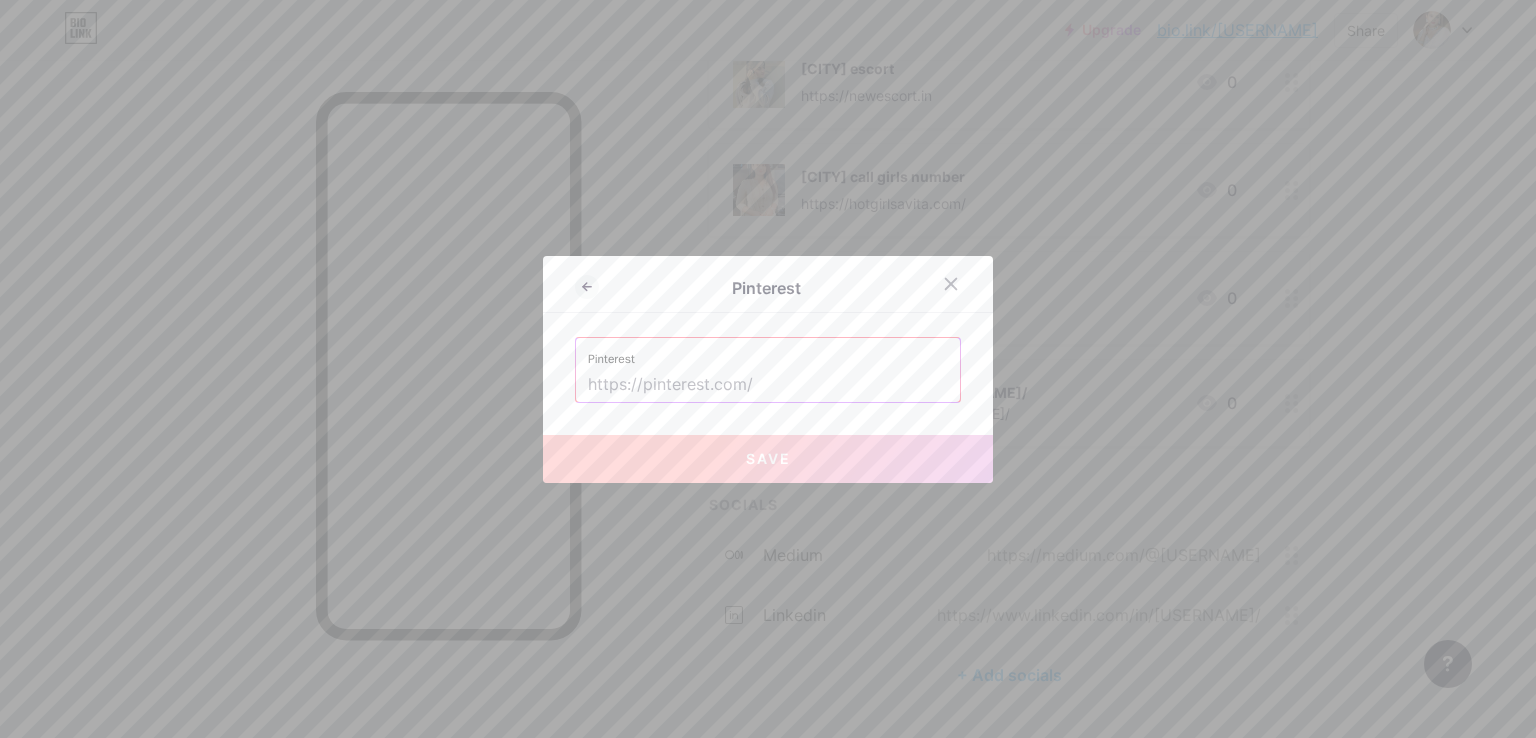 click at bounding box center [768, 385] 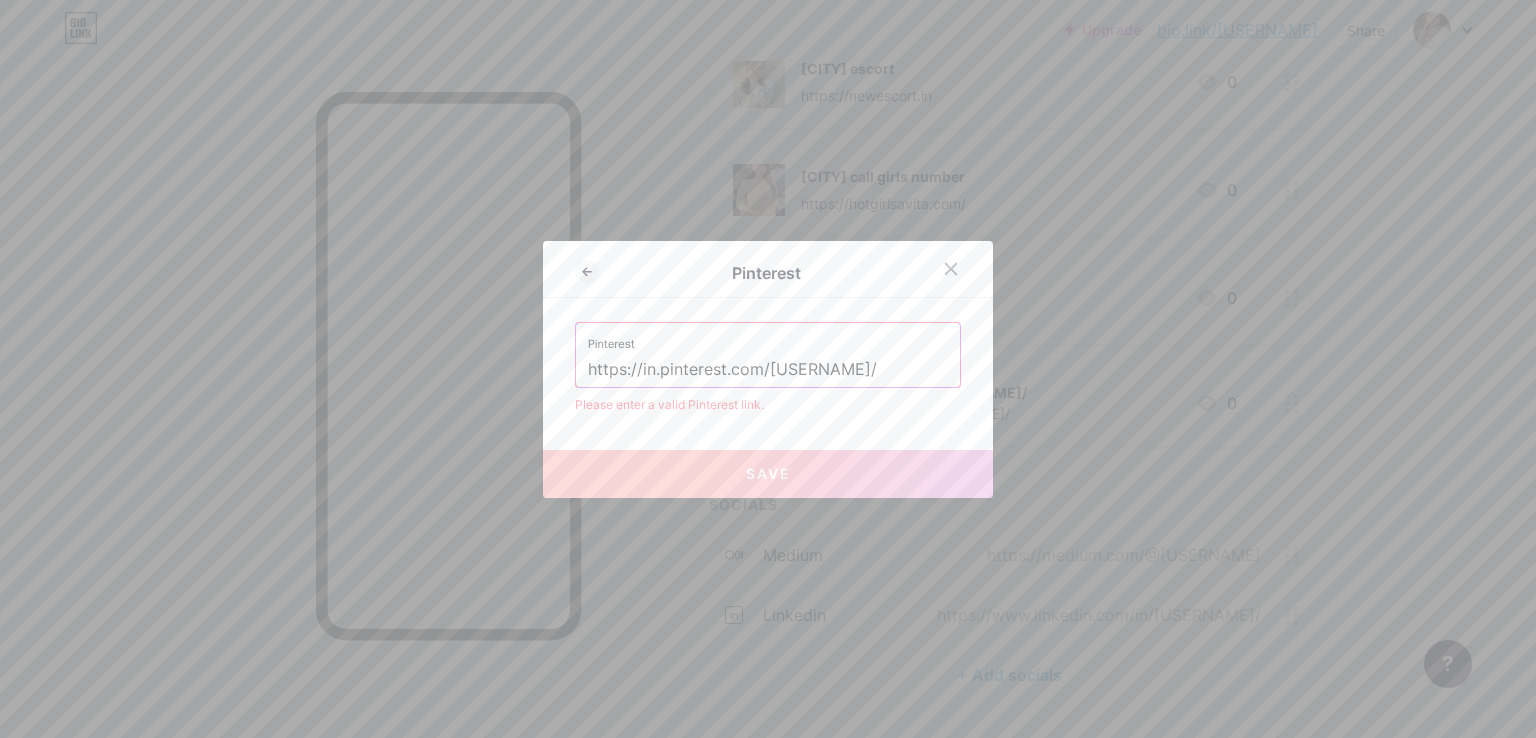 type on "https://in.pinterest.com/[USERNAME]/" 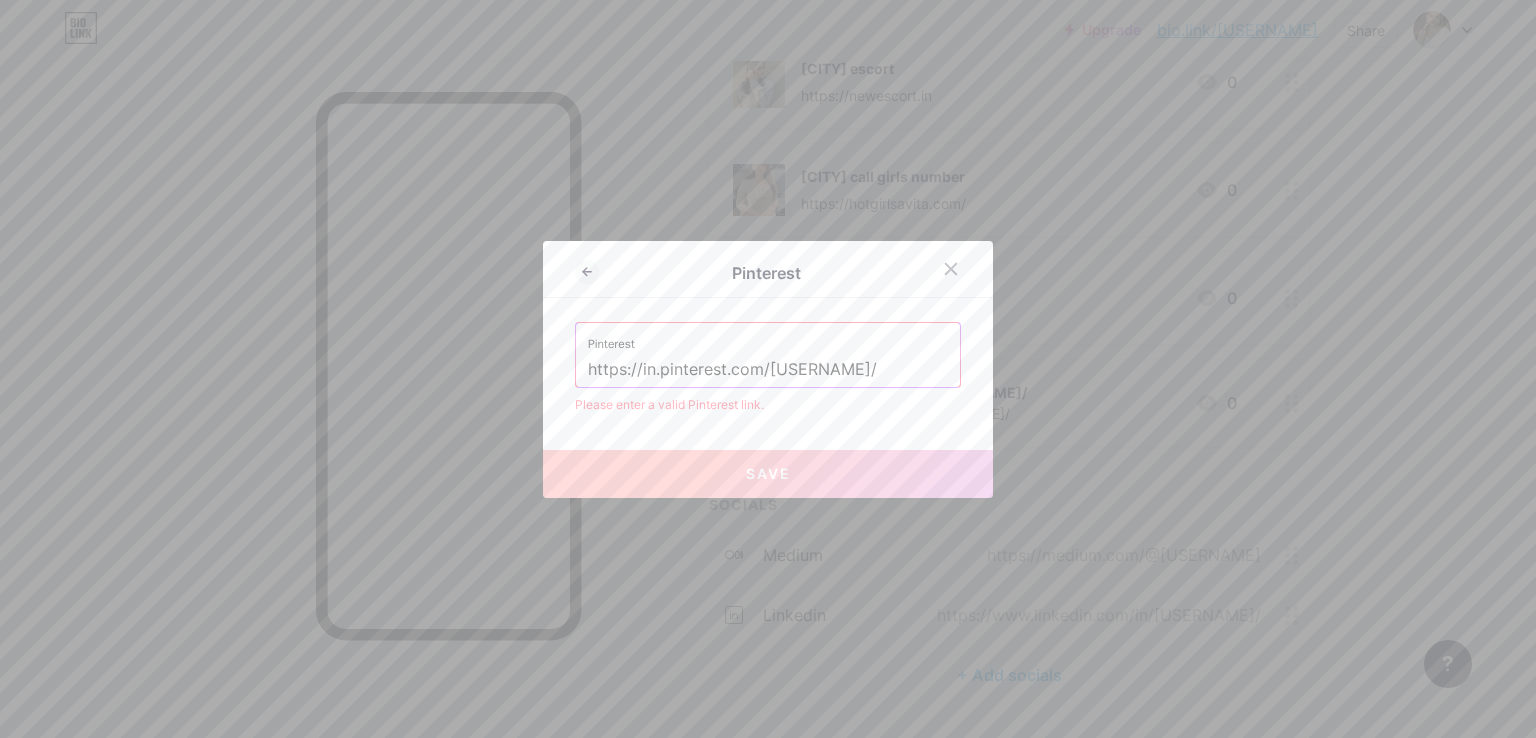 type 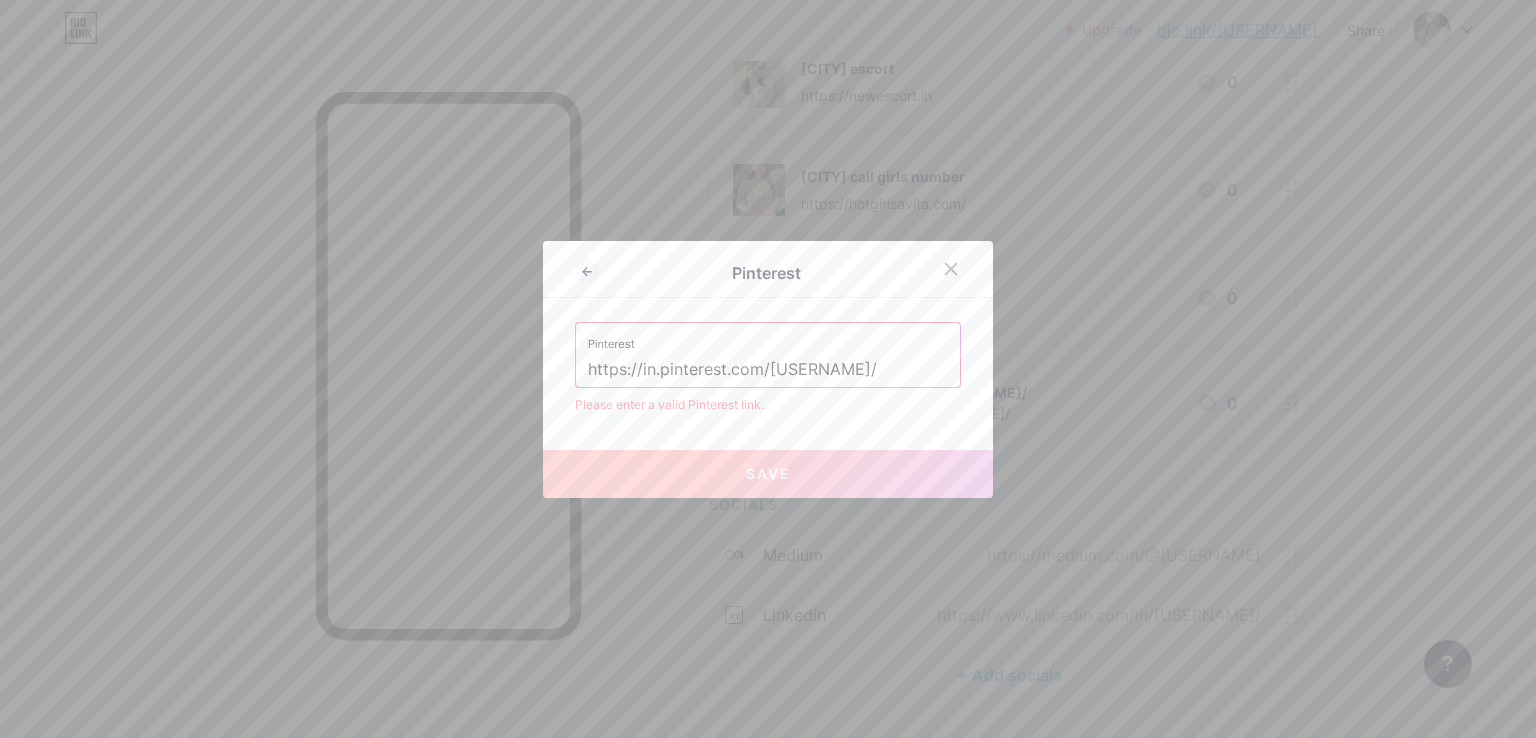 click on "https://in.pinterest.com/[USERNAME]/" at bounding box center [768, 370] 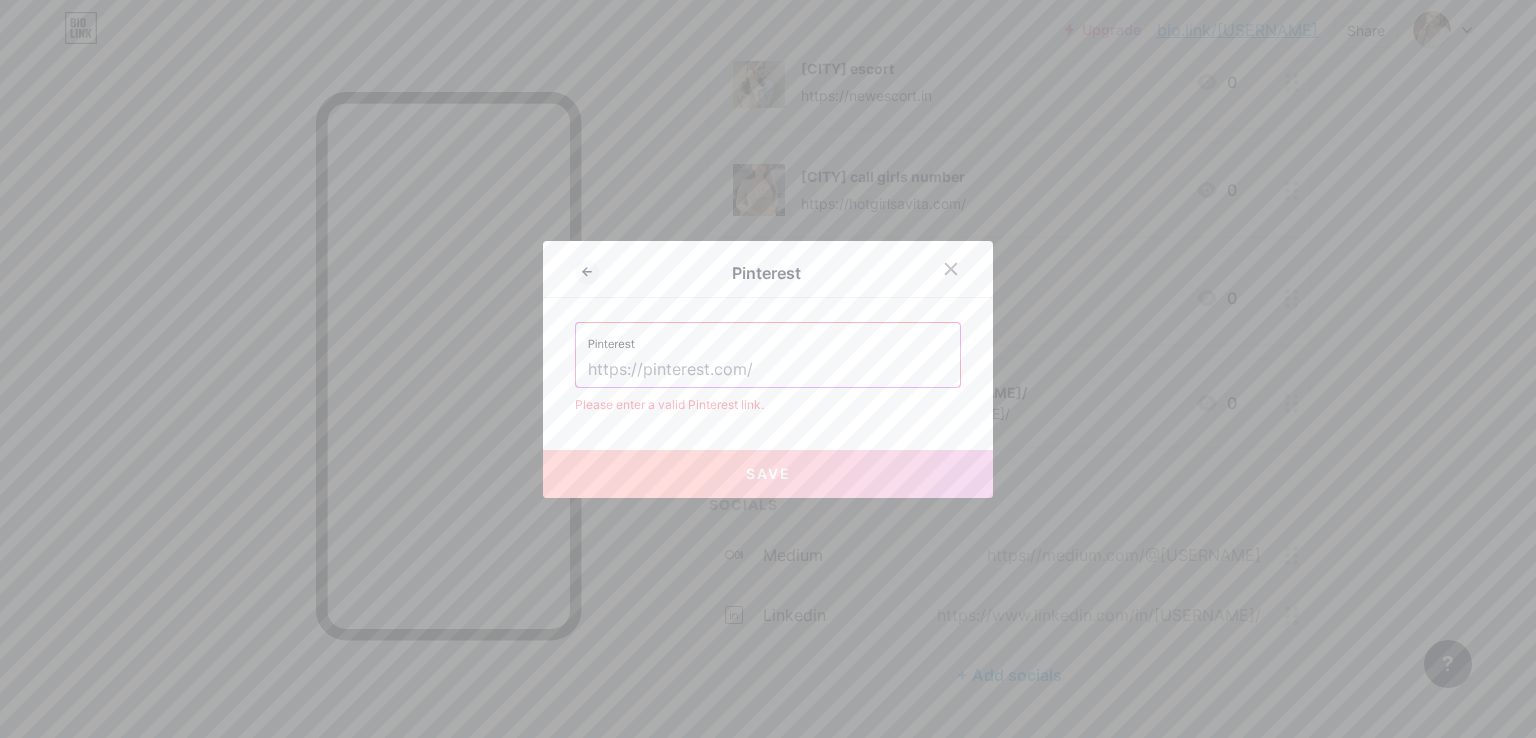 paste on "https://in.pinterest.com/[USERNAME]/" 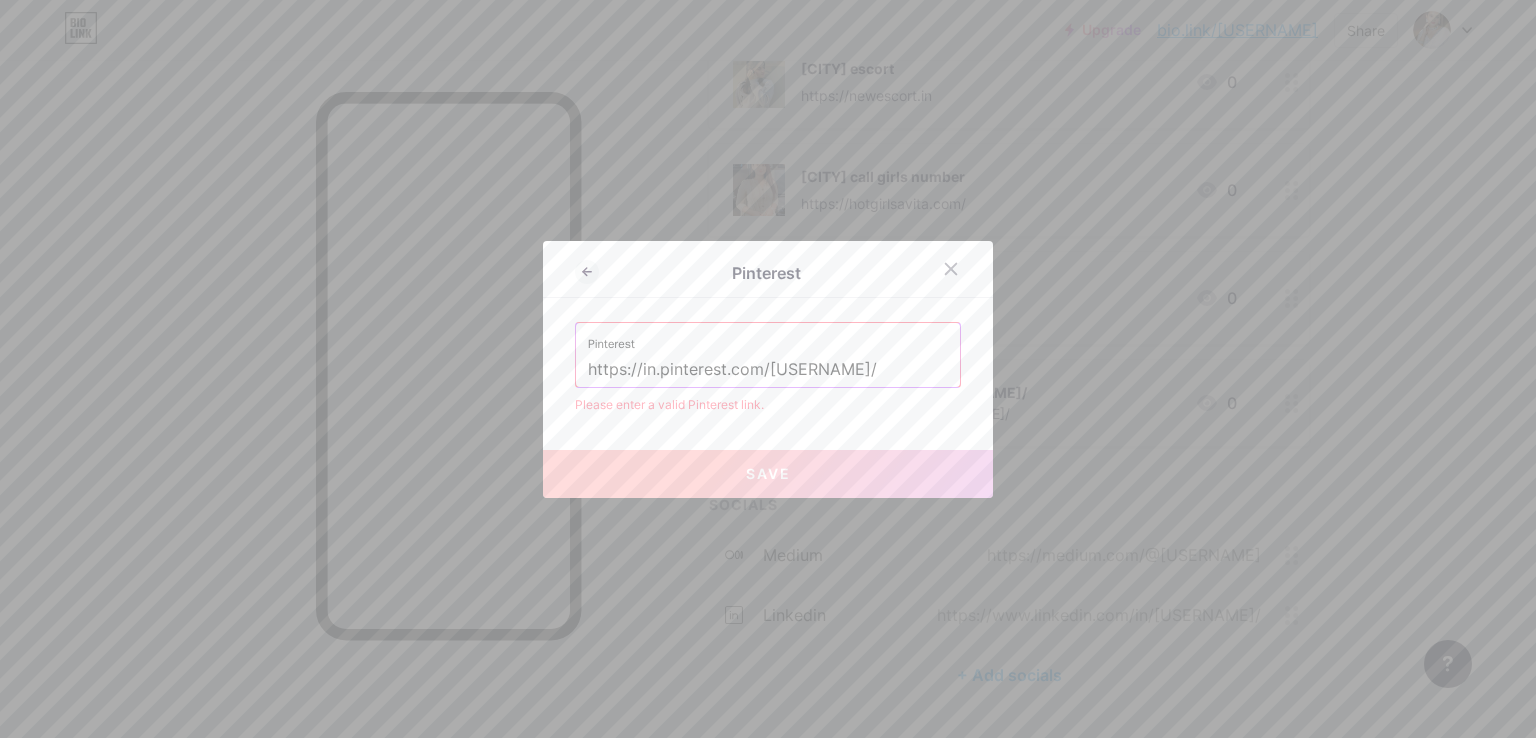 paste on "[USERNAME]_saved" 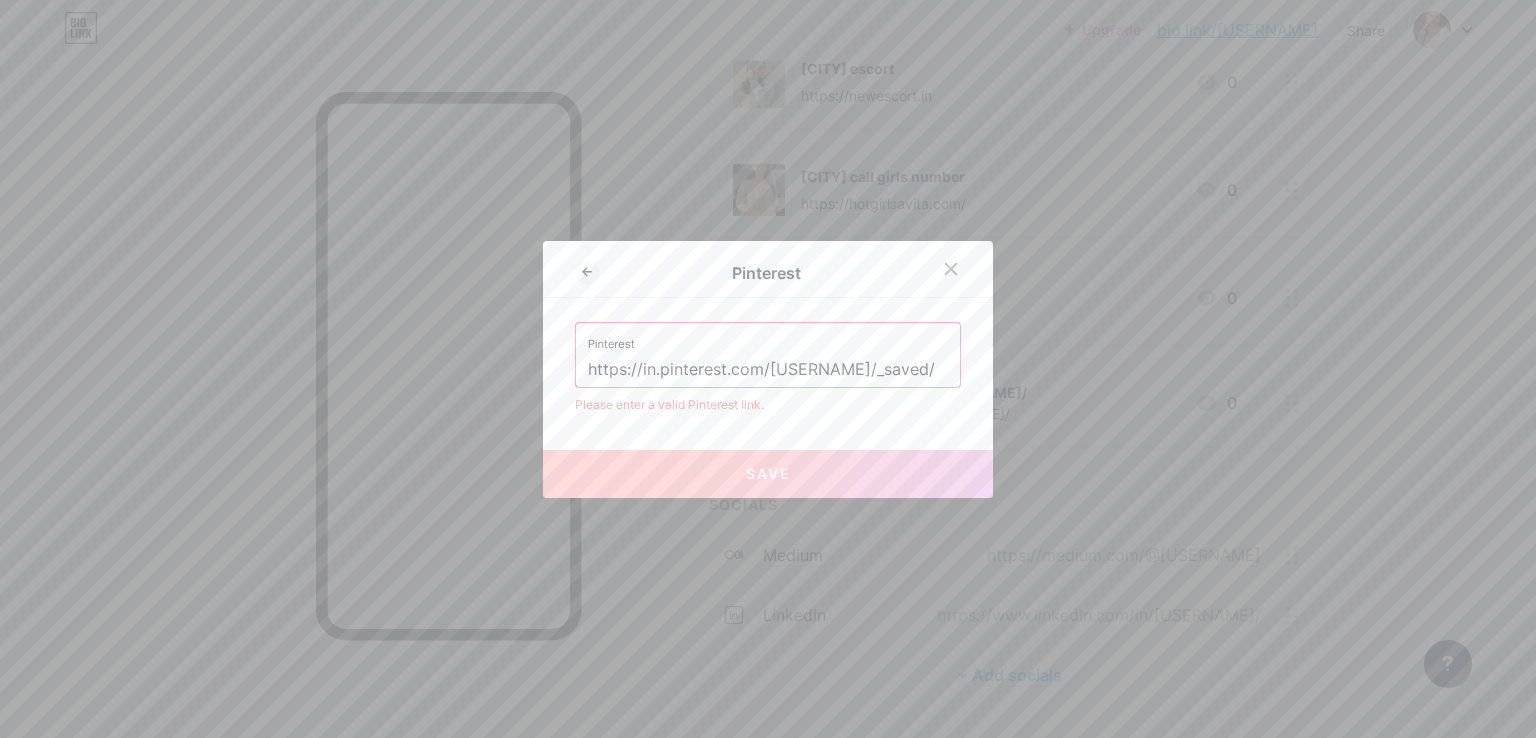 type on "https://in.pinterest.com/[USERNAME]/_saved/" 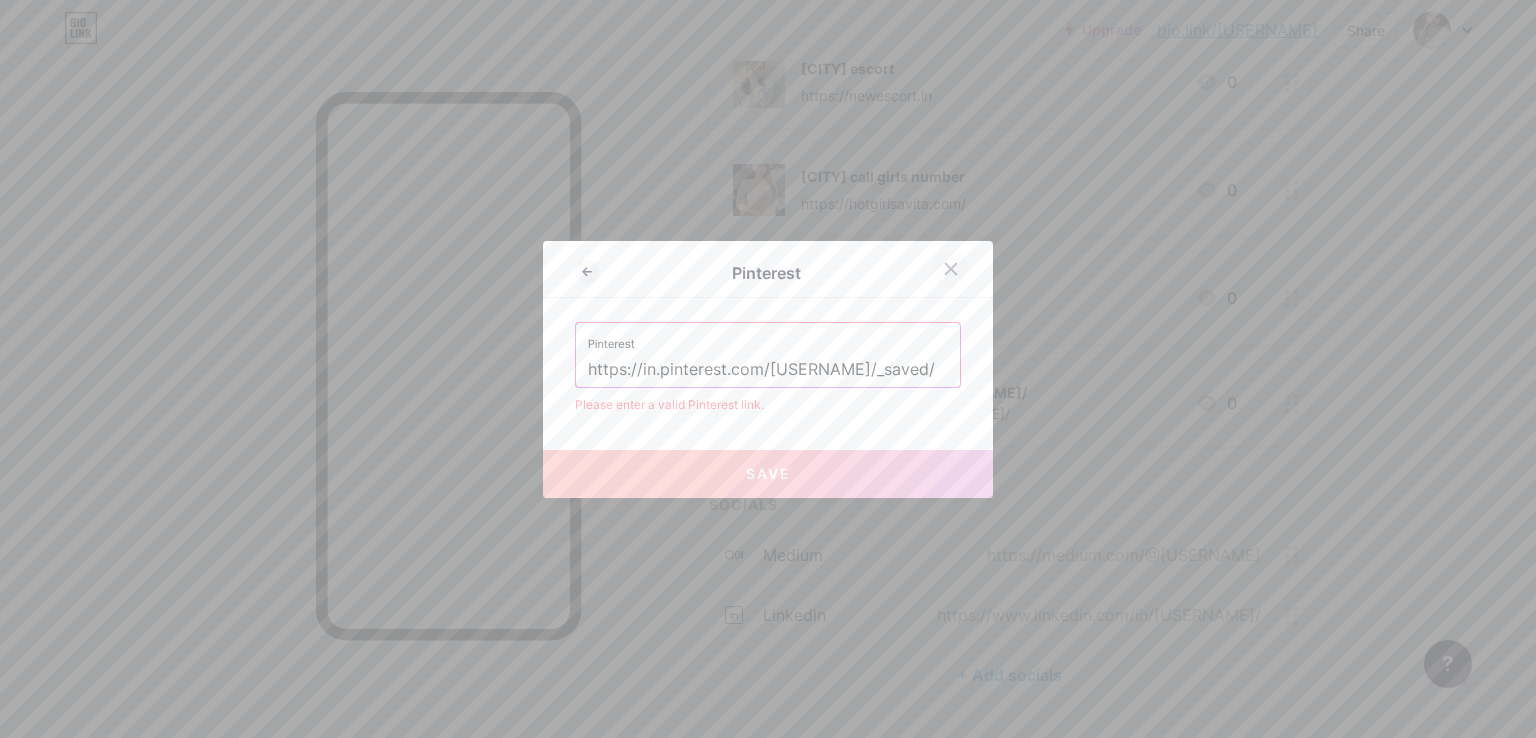 click at bounding box center [951, 269] 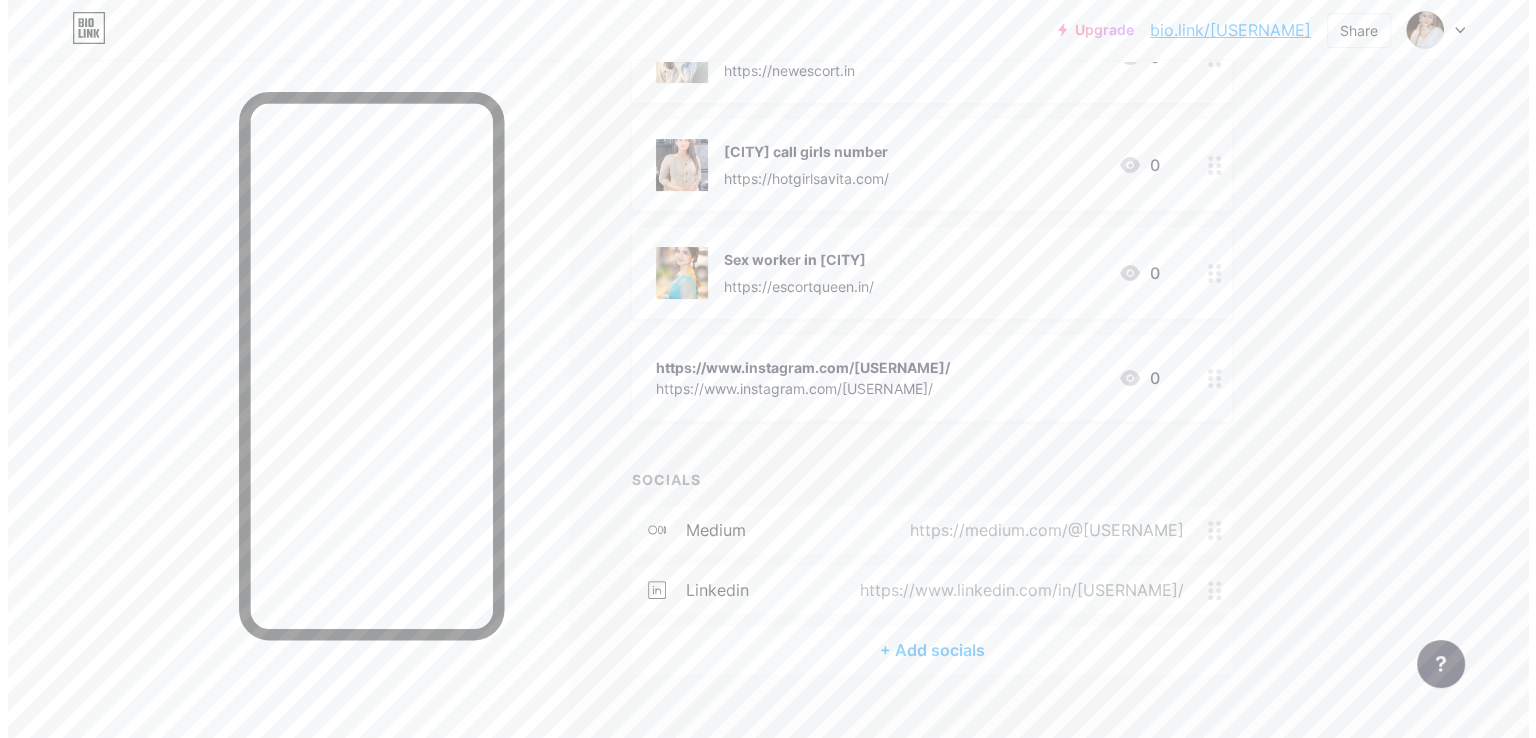 scroll, scrollTop: 447, scrollLeft: 0, axis: vertical 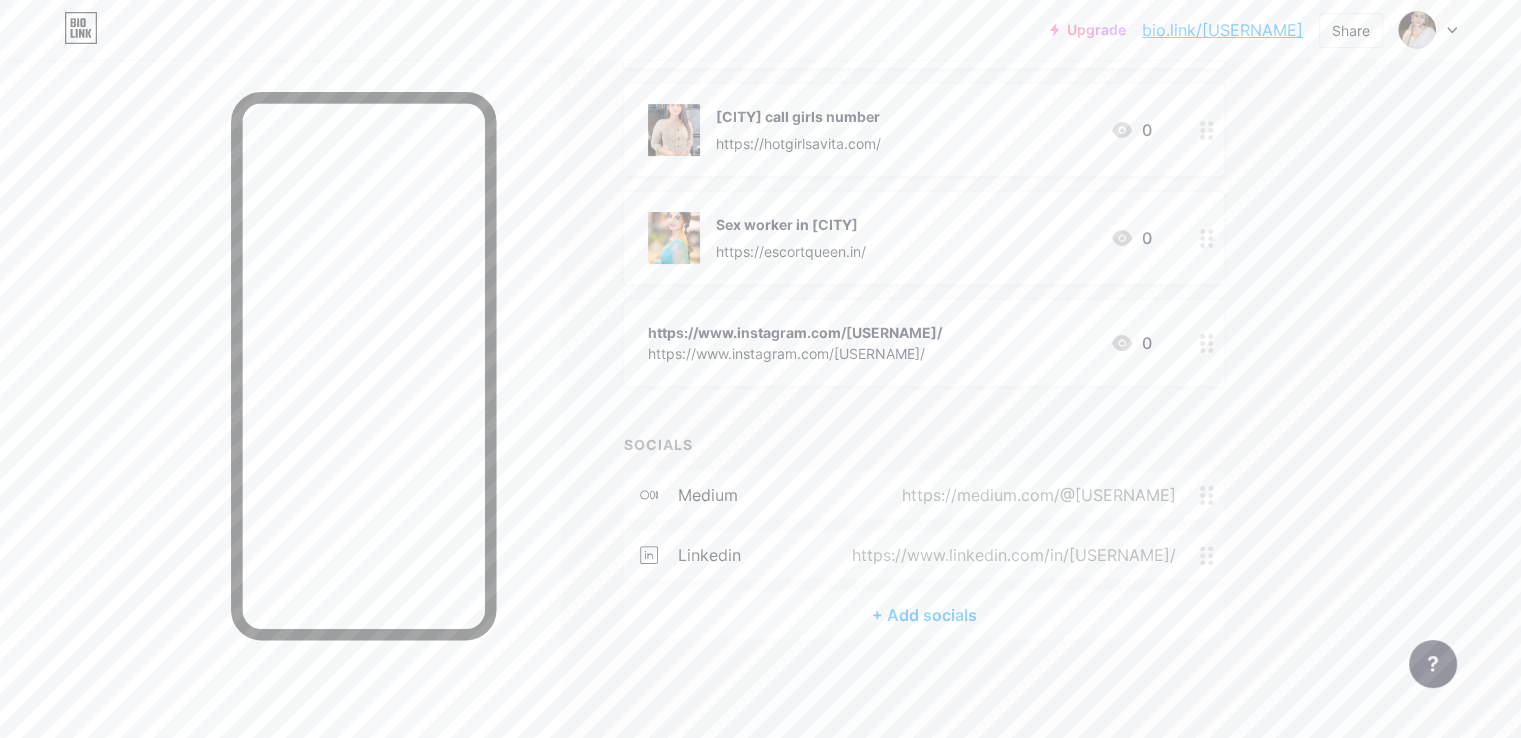 click on "+ Add socials" at bounding box center [924, 615] 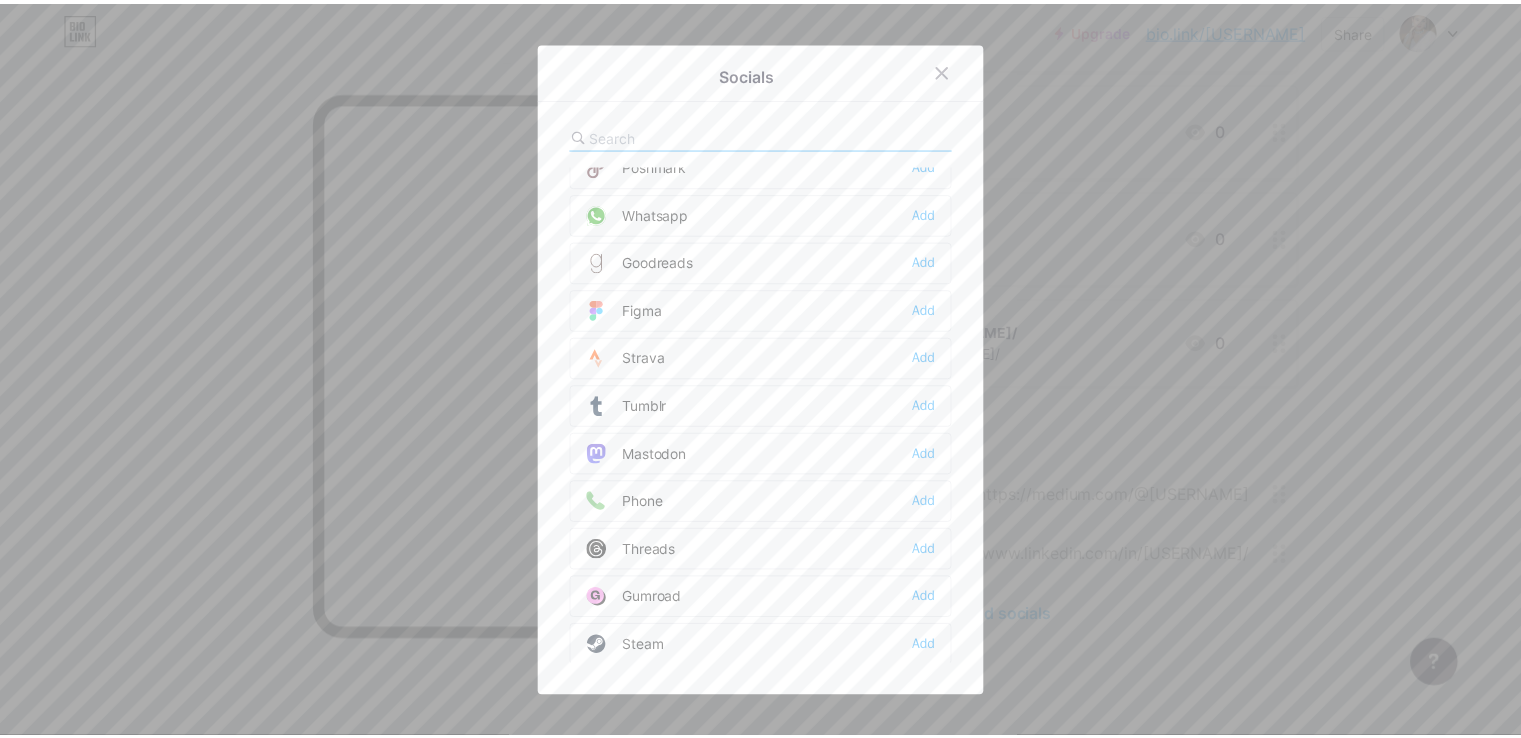 scroll, scrollTop: 1703, scrollLeft: 0, axis: vertical 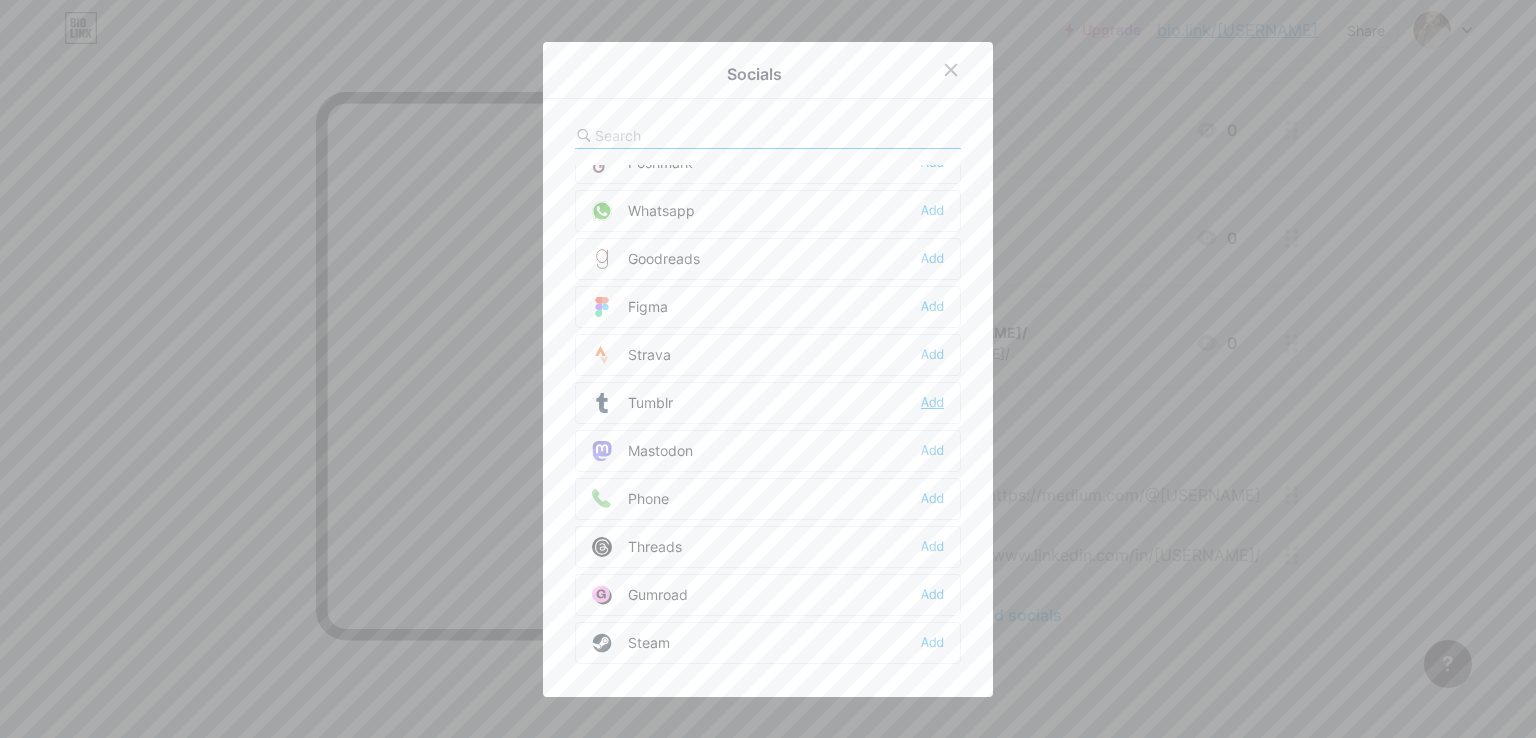 click on "Add" at bounding box center (932, 403) 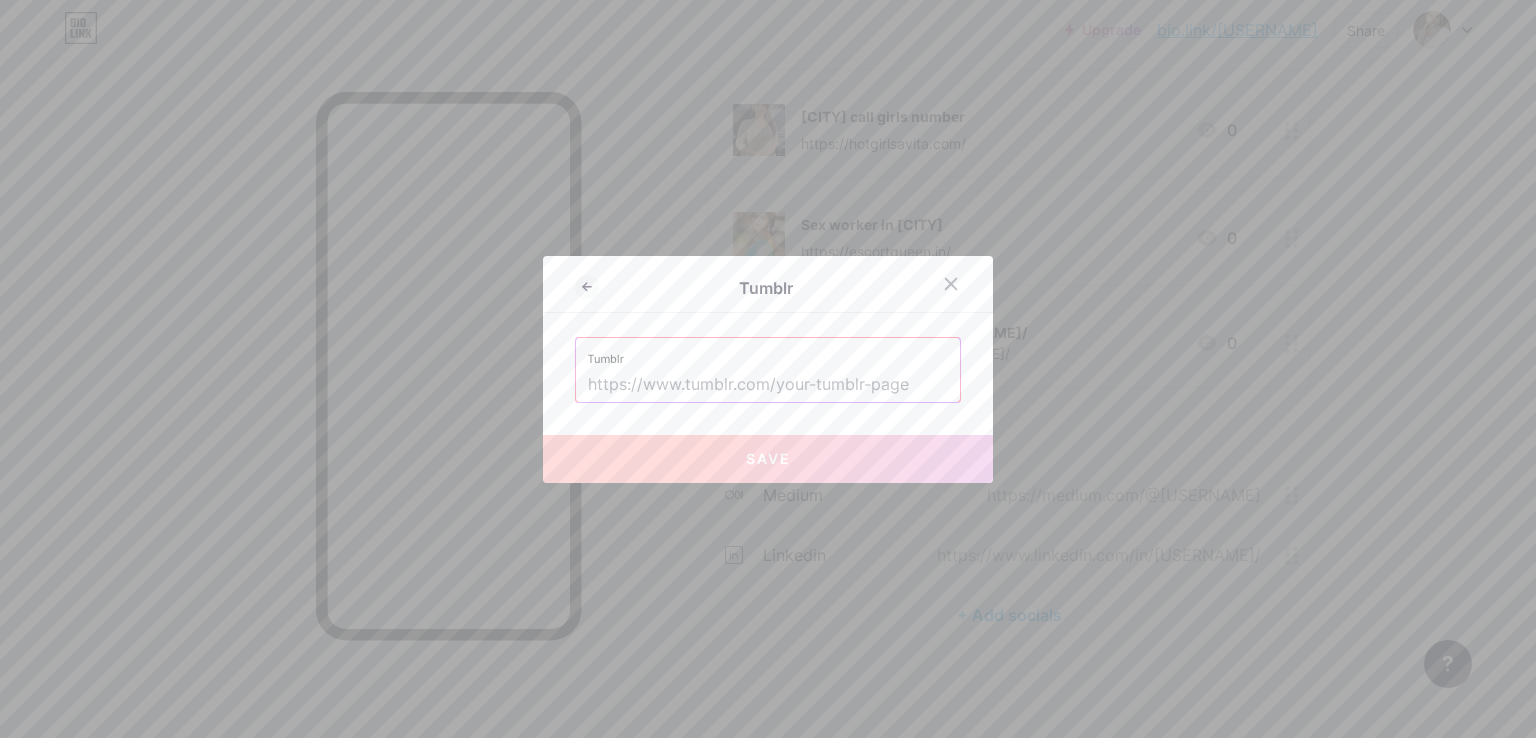 click at bounding box center (768, 385) 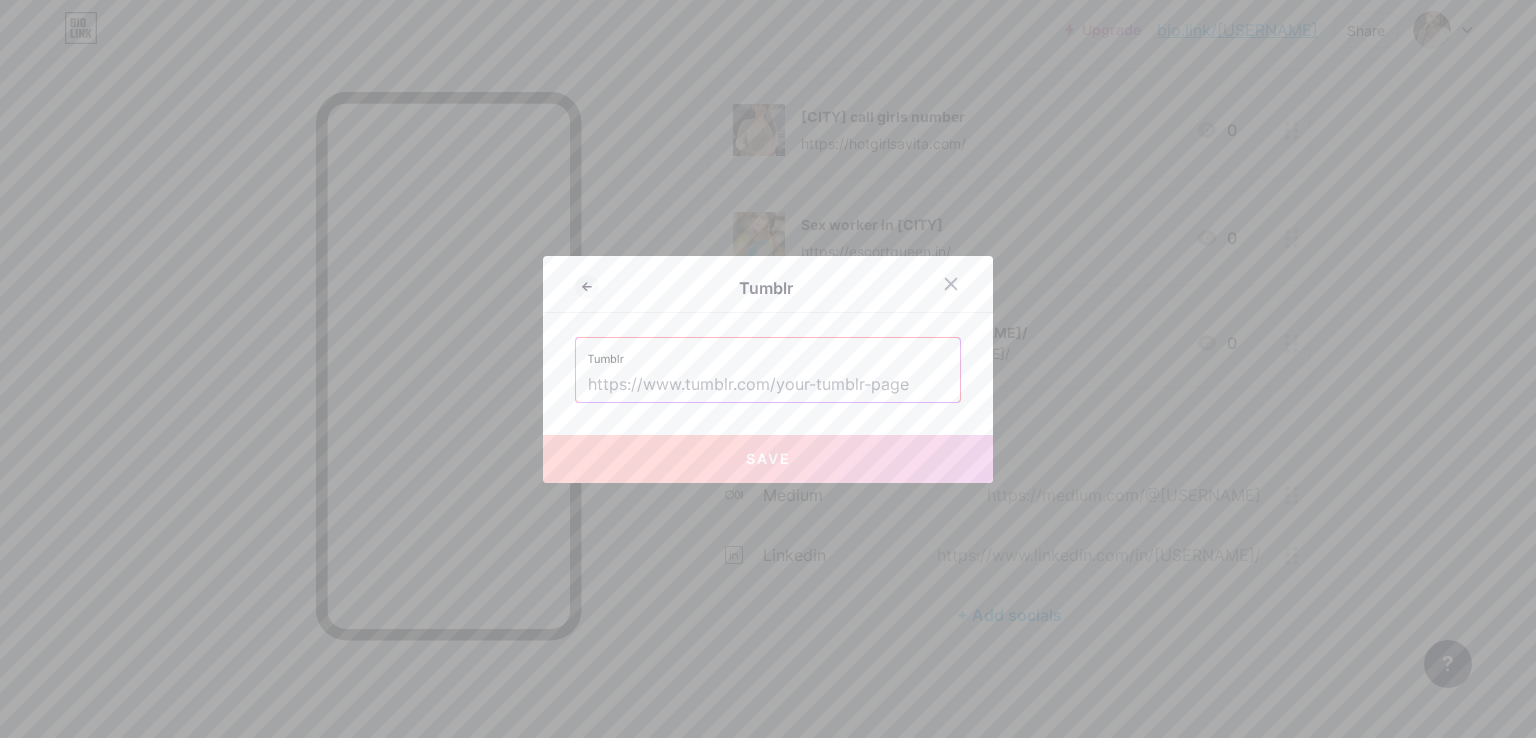 paste on "https://www.tumblr.com/blog/[USERNAME]" 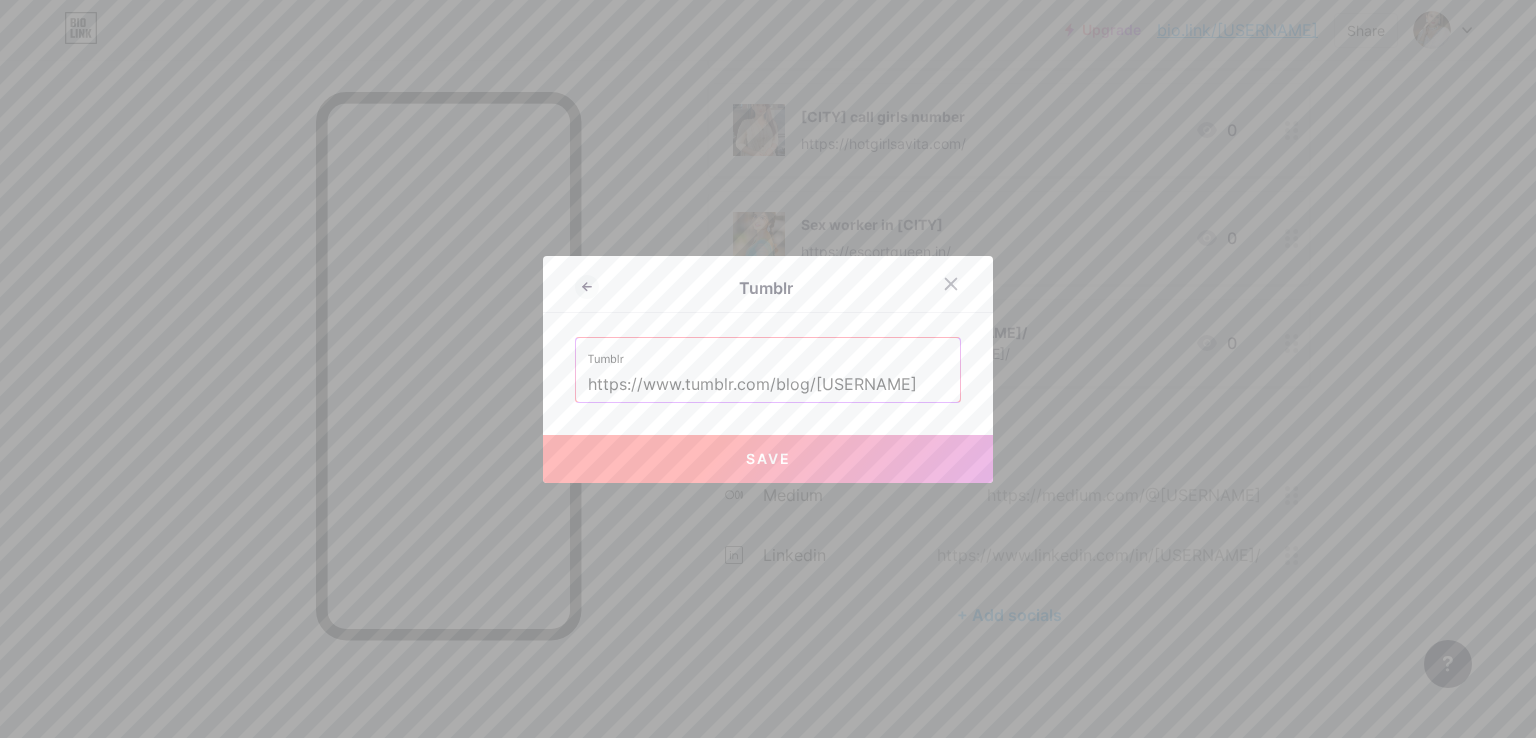 type on "https://www.tumblr.com/blog/[USERNAME]" 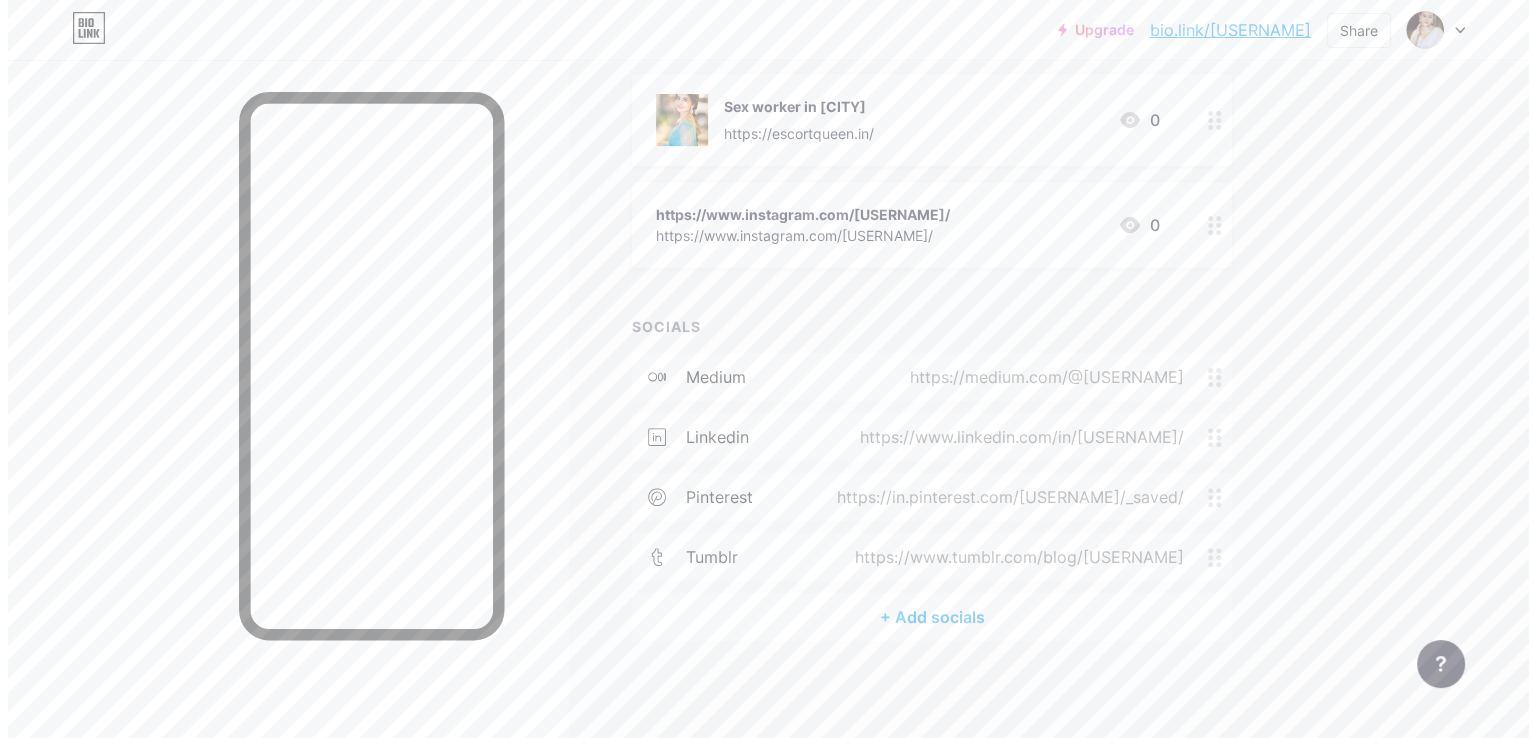 scroll, scrollTop: 567, scrollLeft: 0, axis: vertical 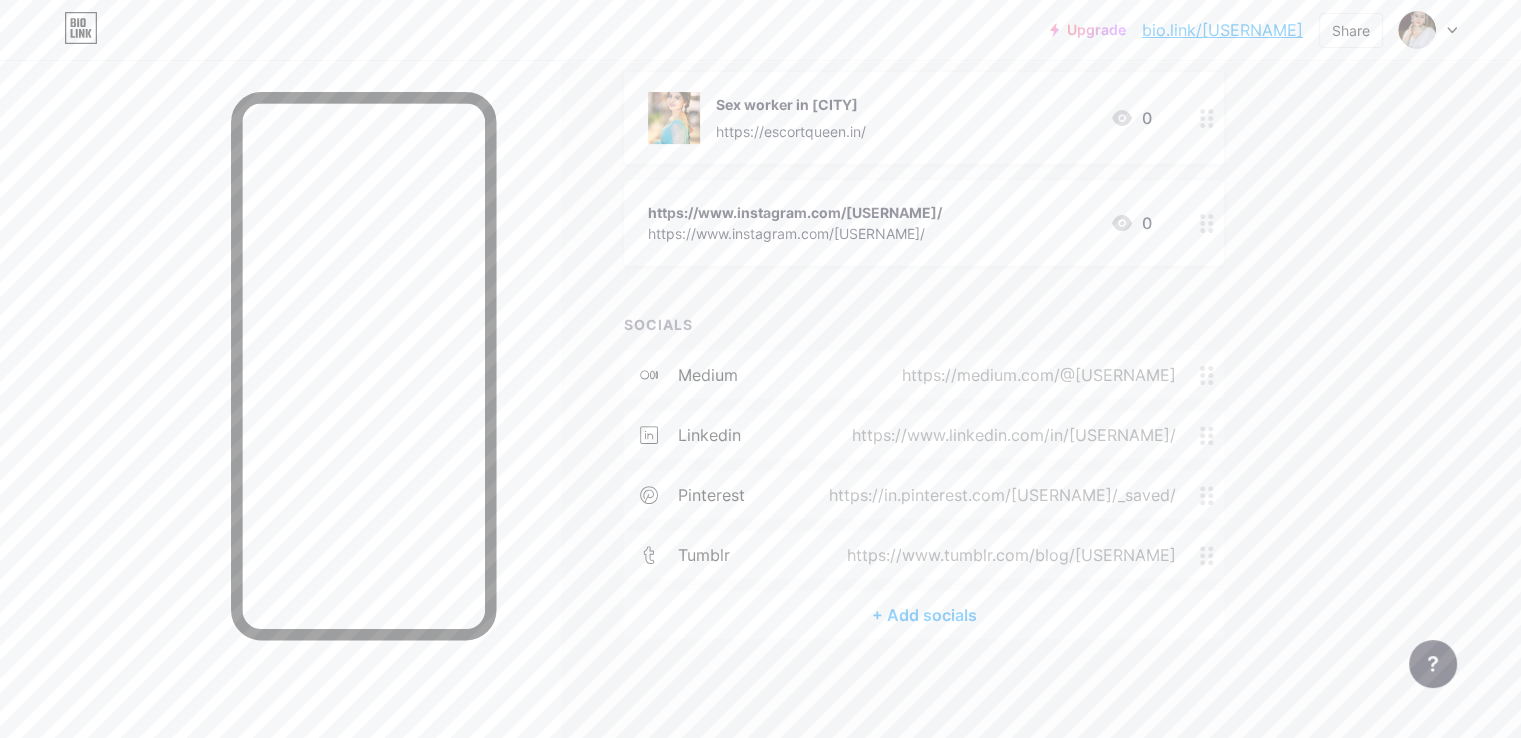 click on "+ Add socials" at bounding box center [924, 615] 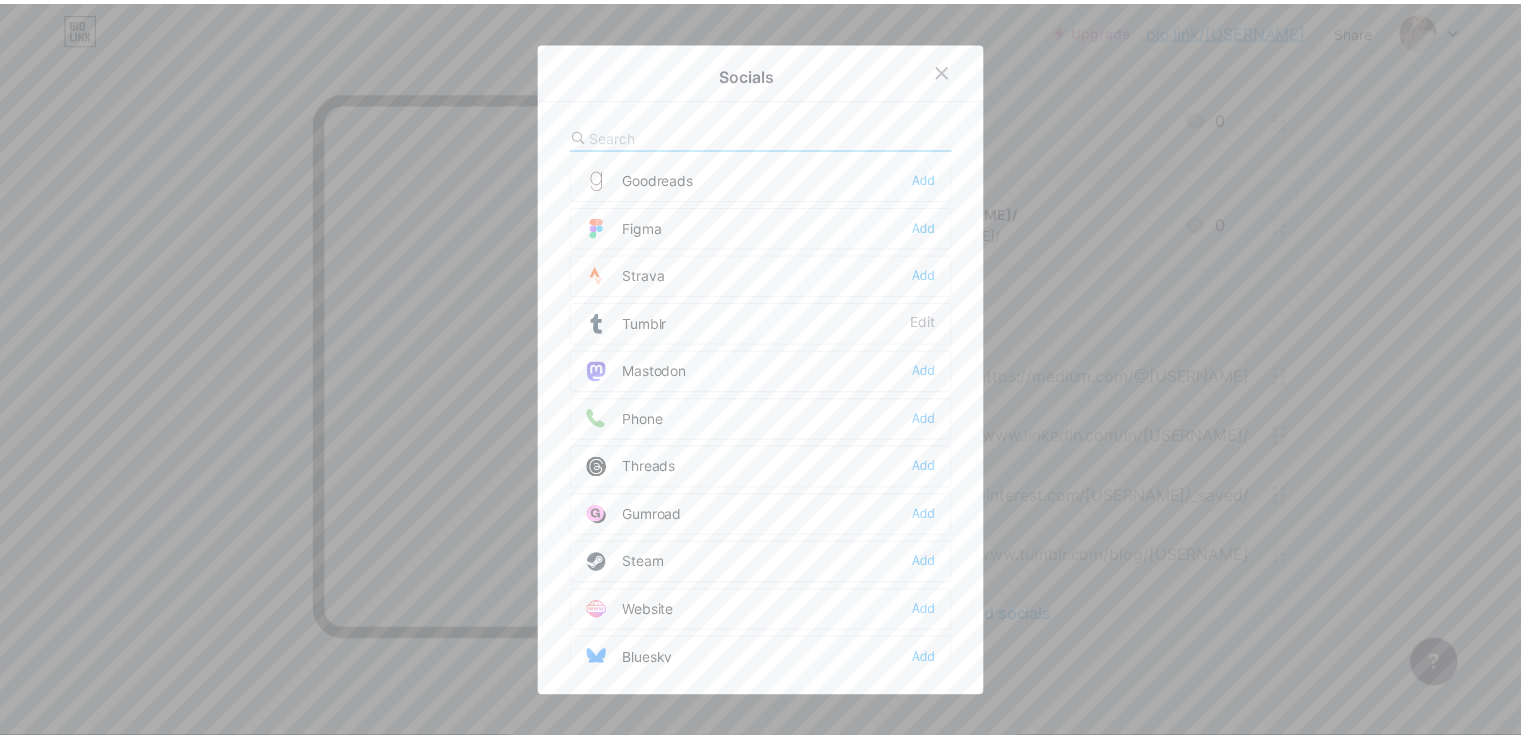 scroll, scrollTop: 1784, scrollLeft: 0, axis: vertical 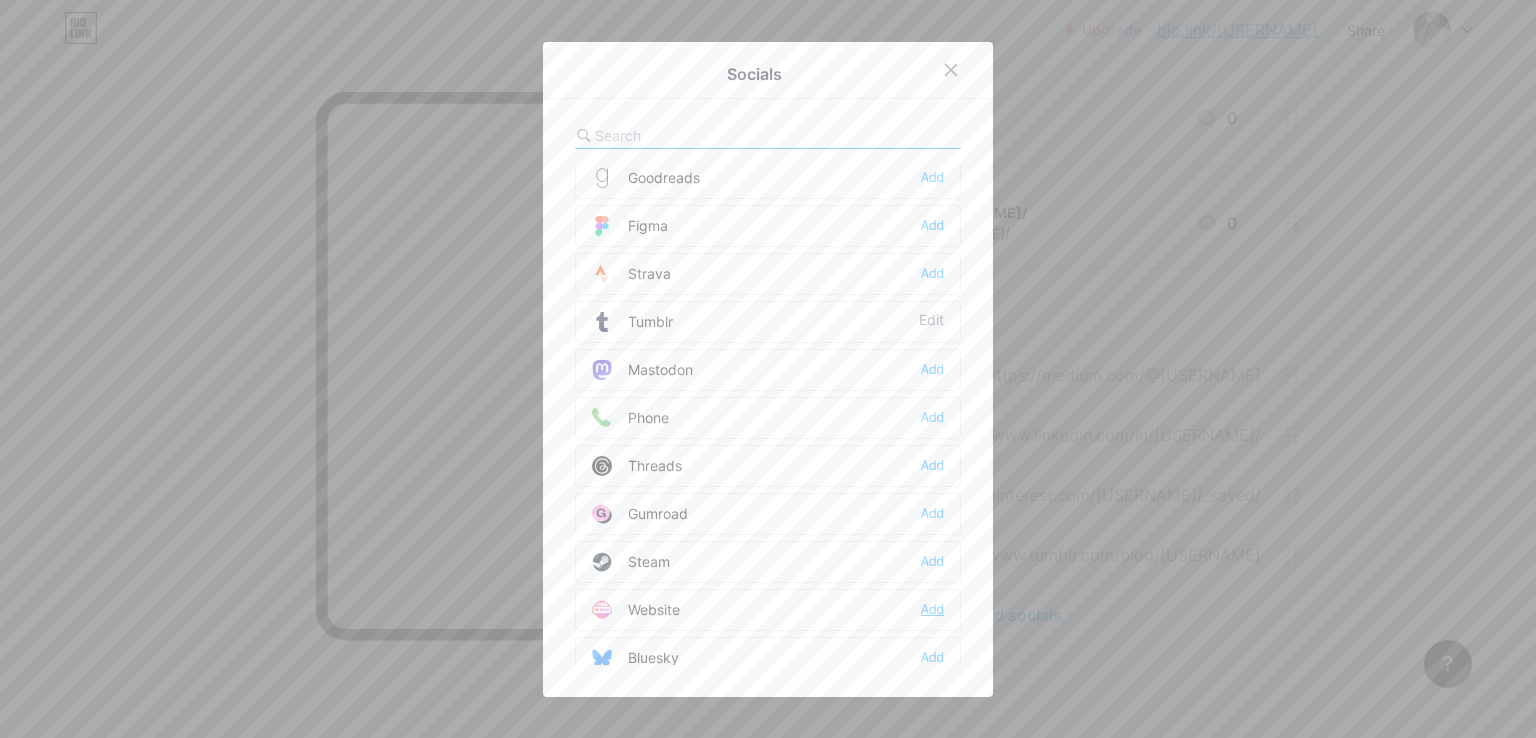 click on "Add" at bounding box center (932, 610) 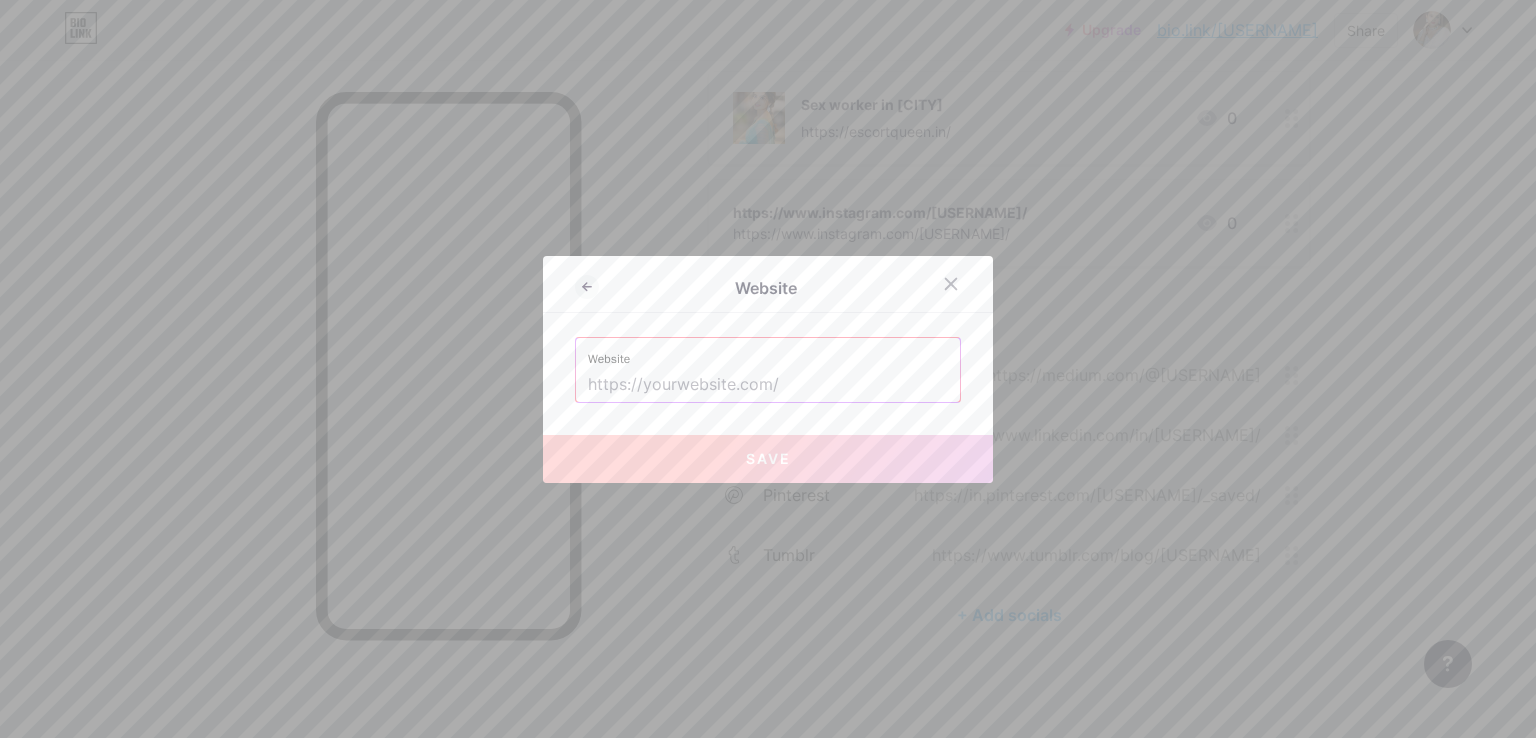 click at bounding box center [768, 385] 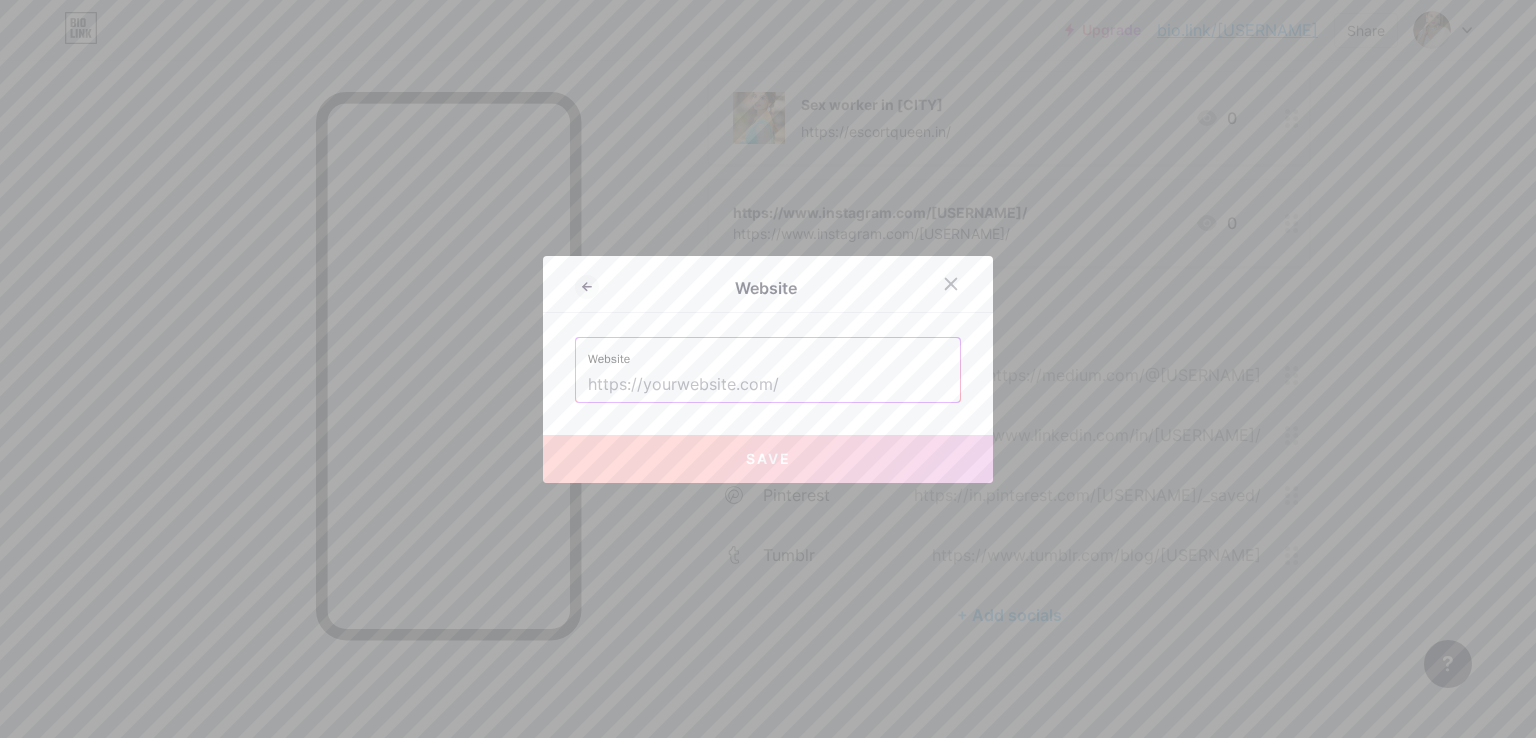 paste on "https://callgirlsbooking.in/" 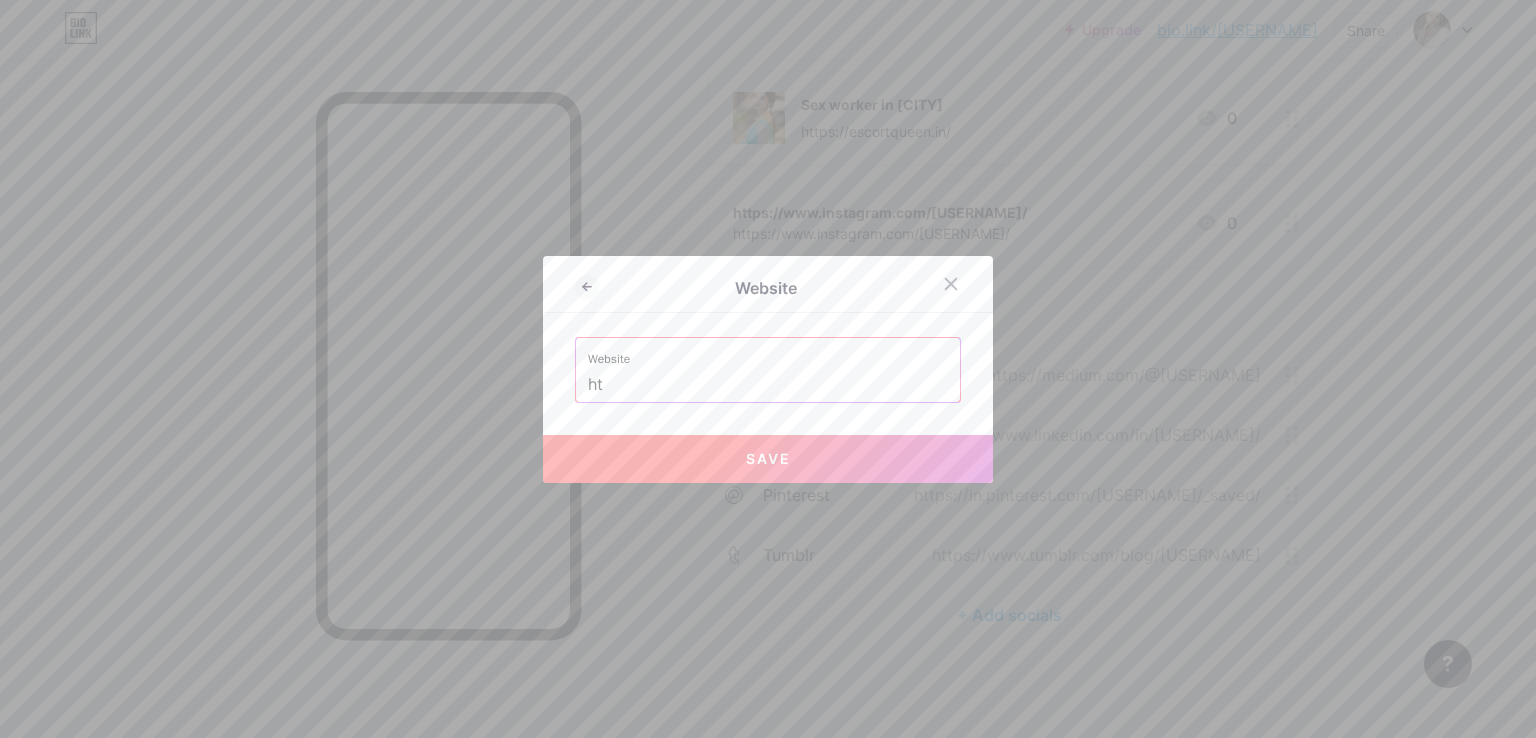 type on "h" 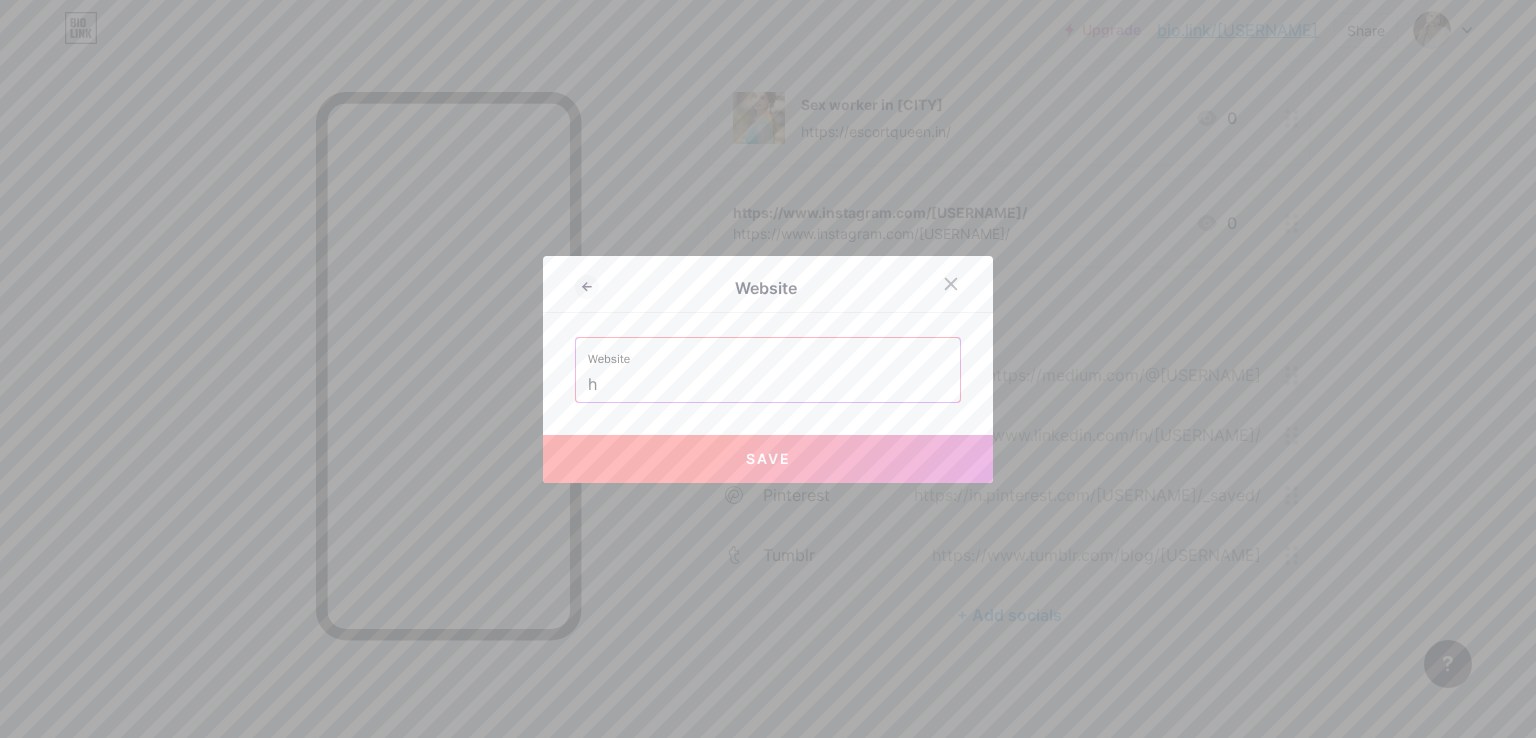 type 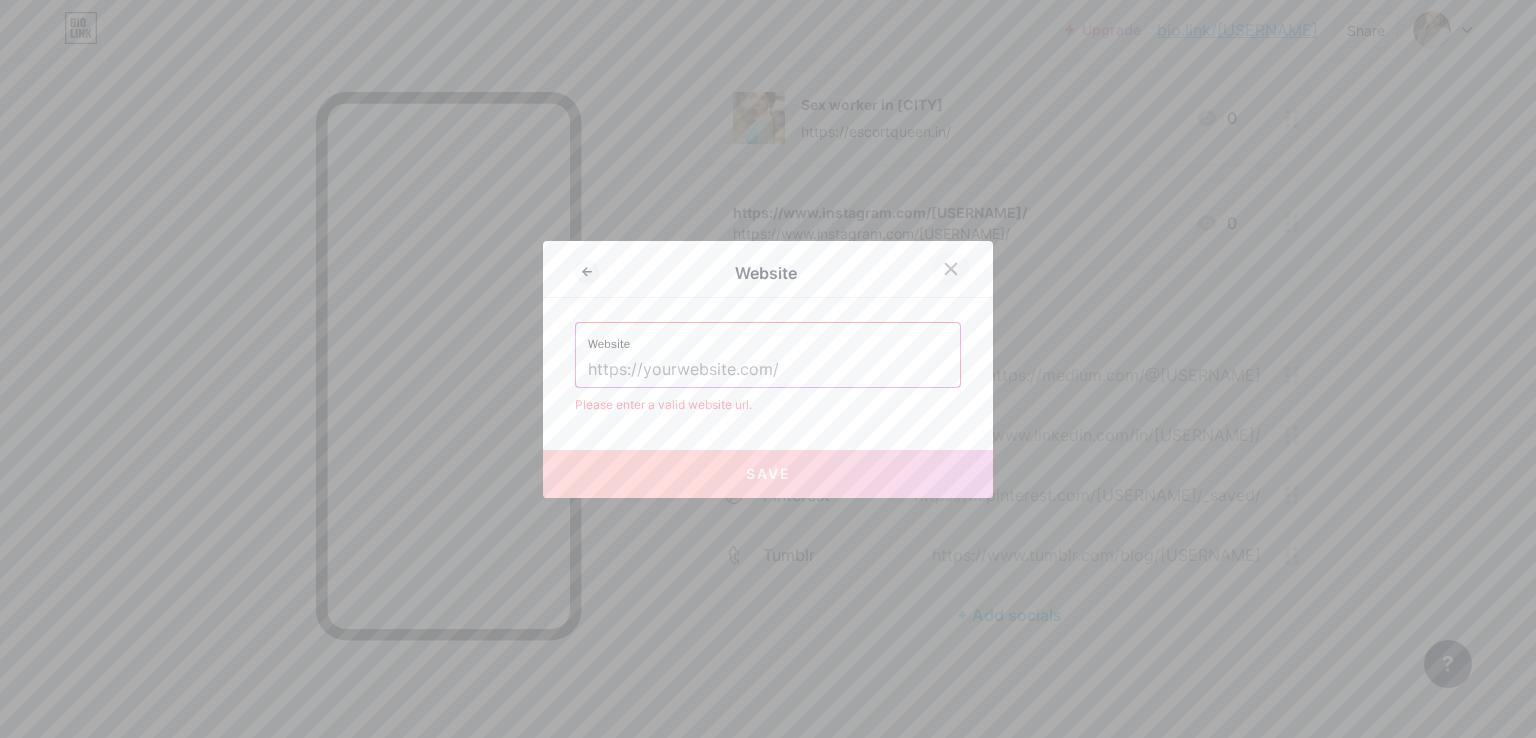 click 